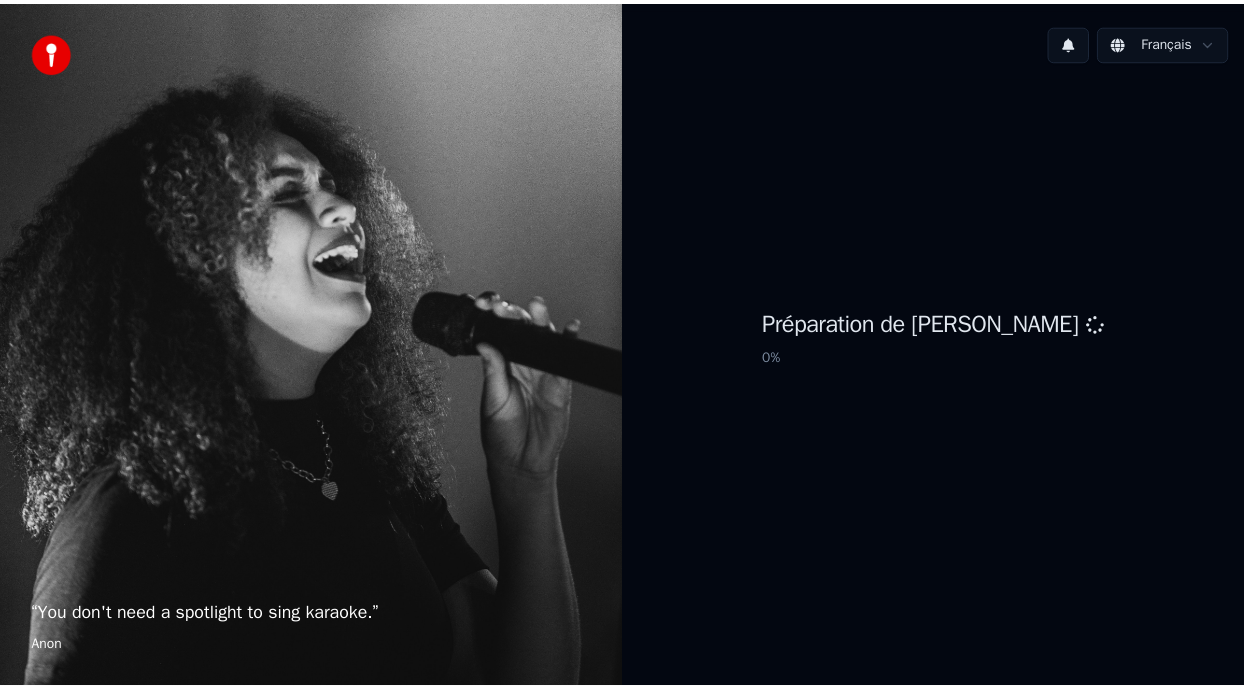 scroll, scrollTop: 0, scrollLeft: 0, axis: both 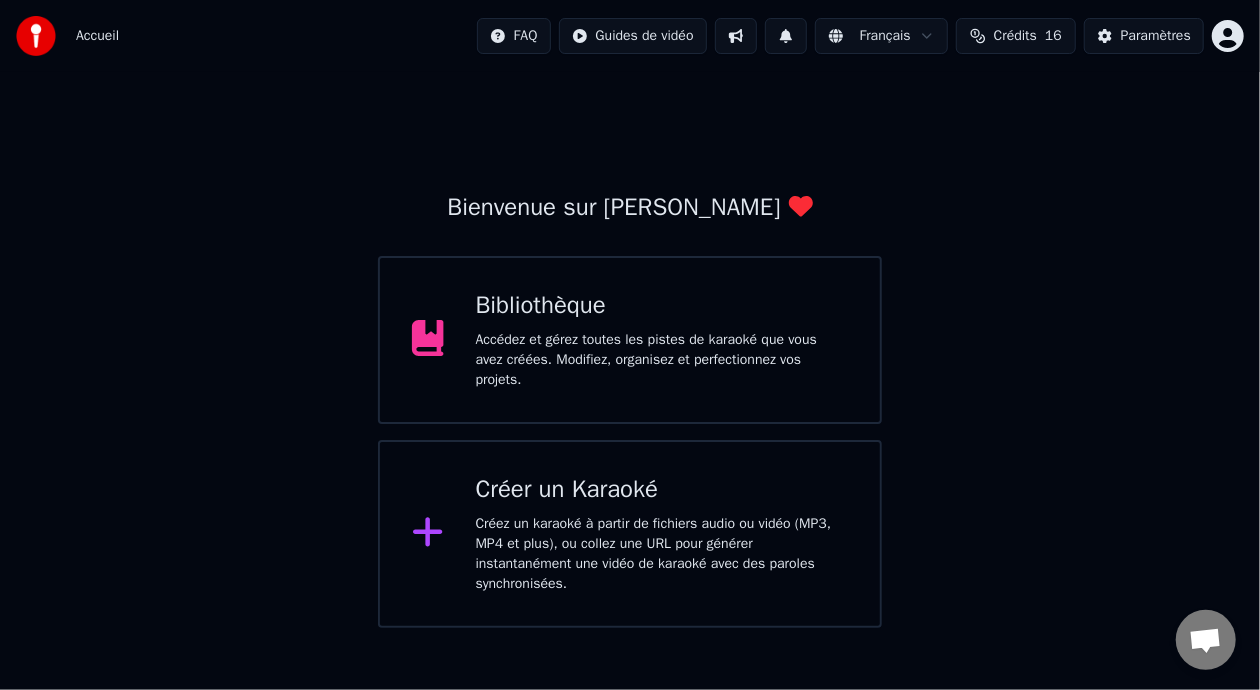 click on "Accédez et gérez toutes les pistes de karaoké que vous avez créées. Modifiez, organisez et perfectionnez vos projets." at bounding box center [662, 360] 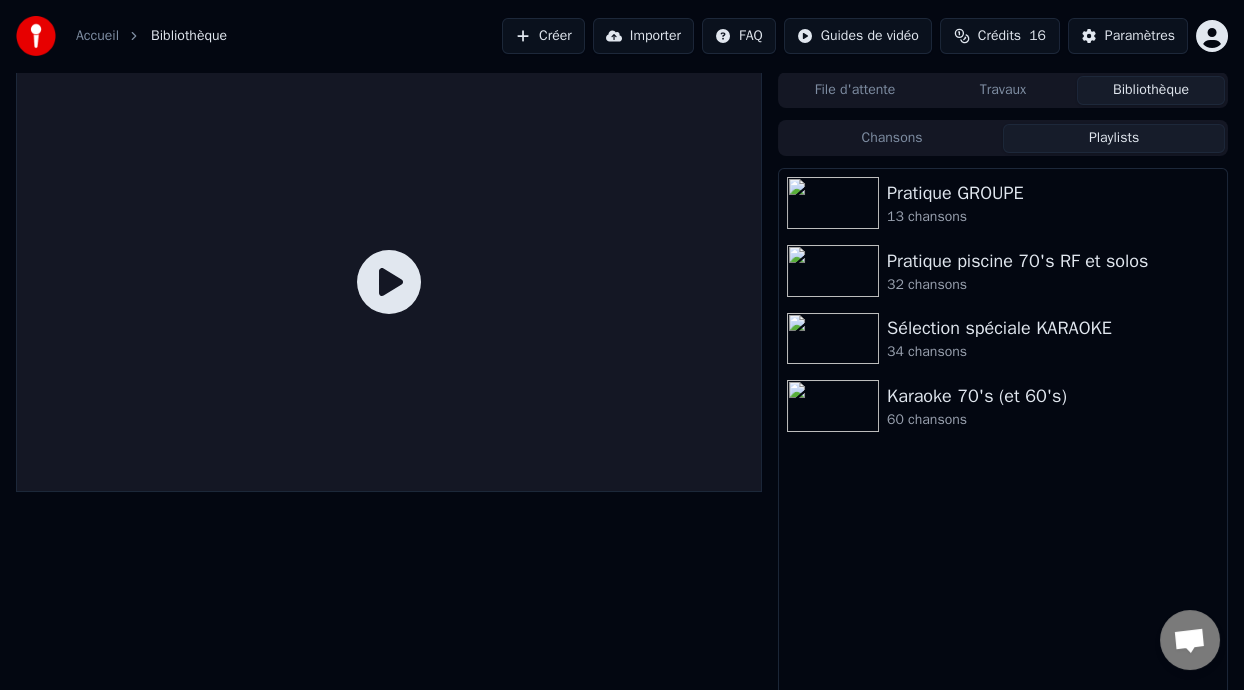 click on "Playlists" at bounding box center (1114, 138) 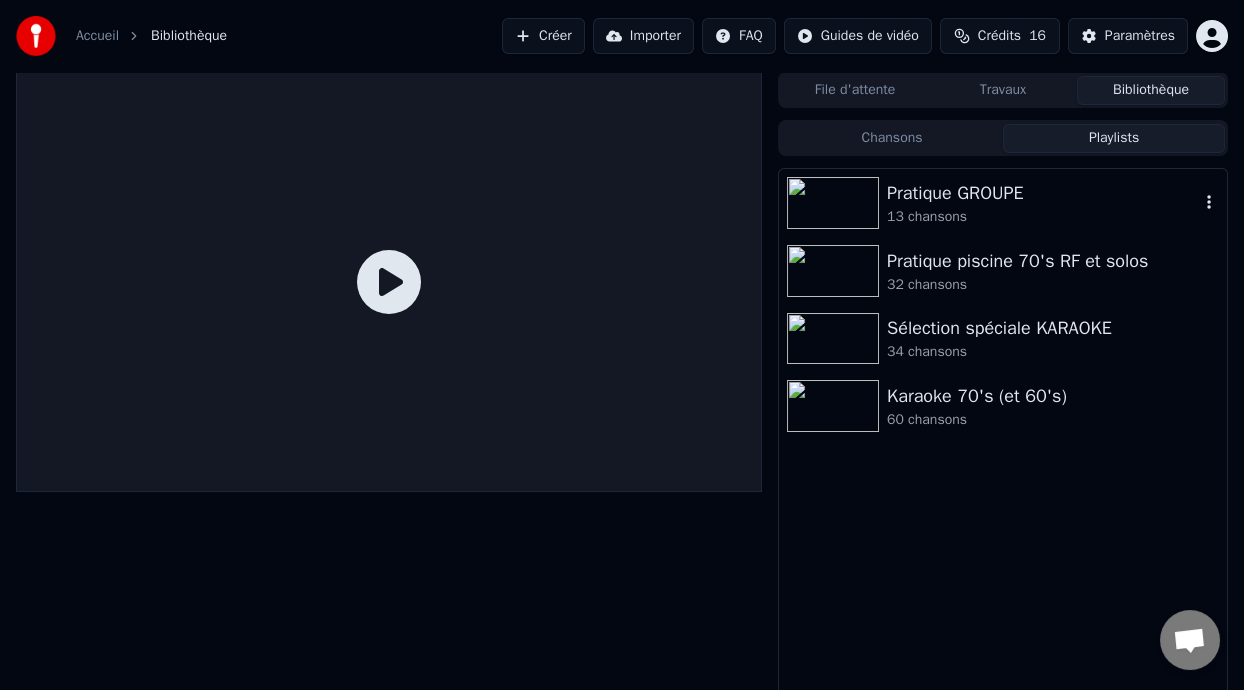 click on "Pratique GROUPE" at bounding box center [1043, 193] 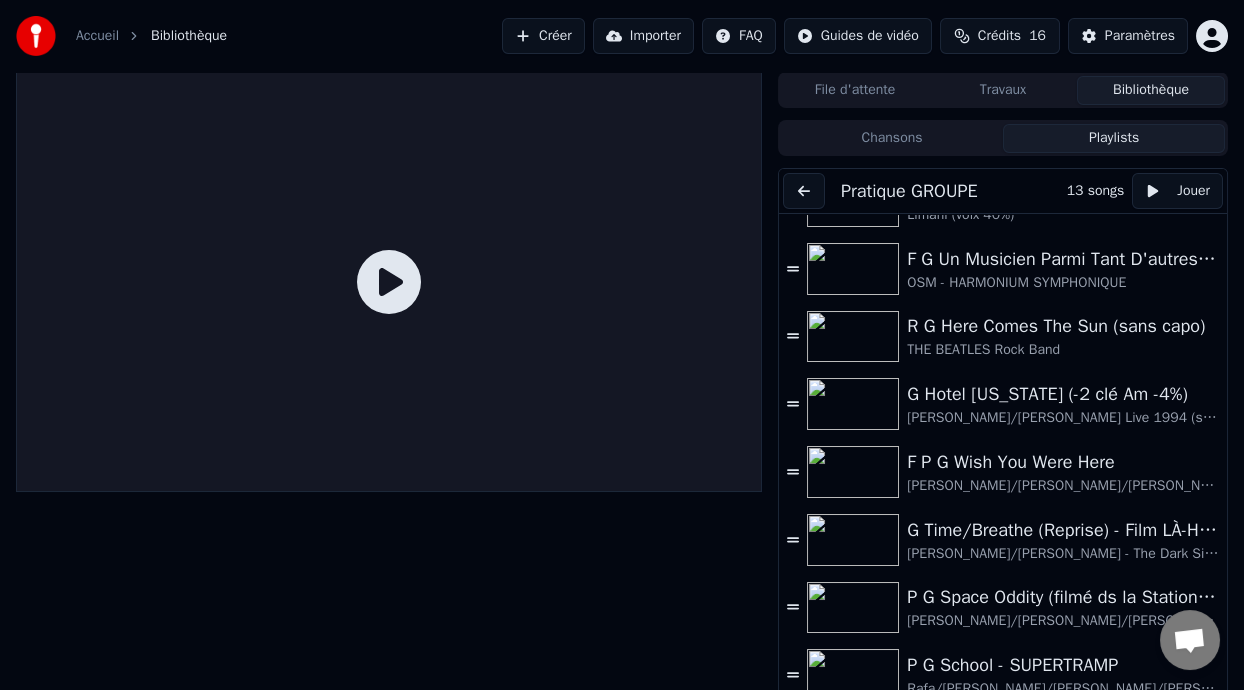 scroll, scrollTop: 0, scrollLeft: 0, axis: both 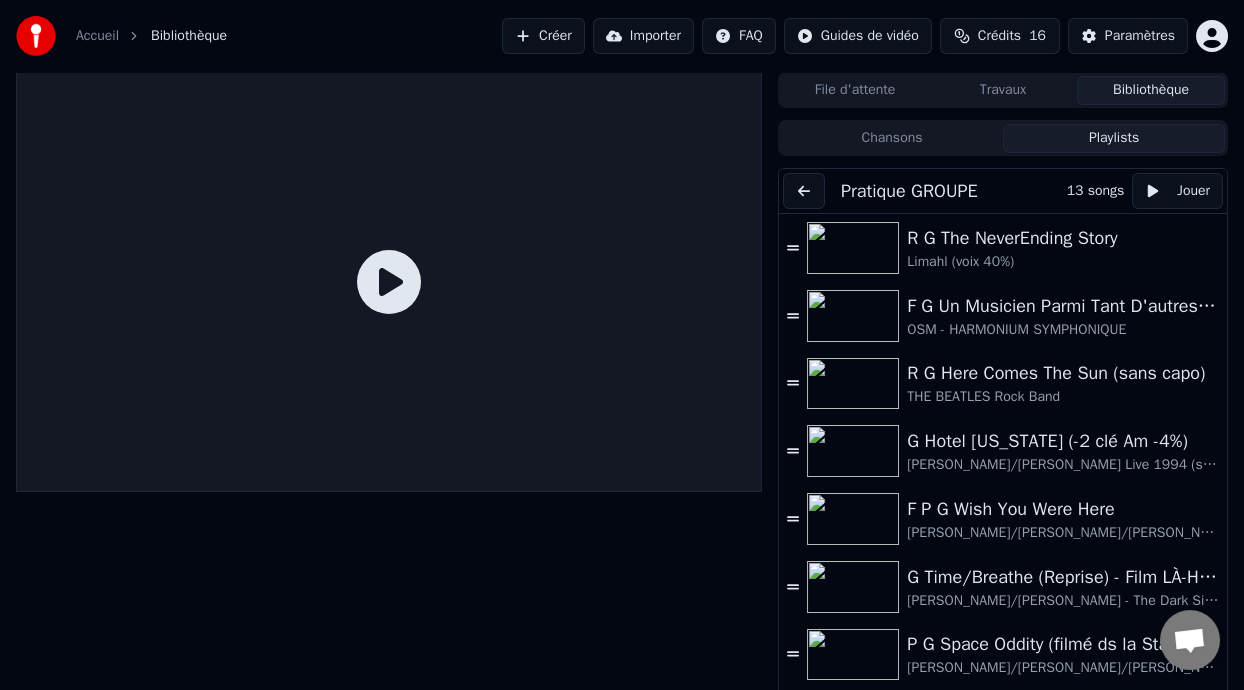 click on "Playlists" at bounding box center [1114, 138] 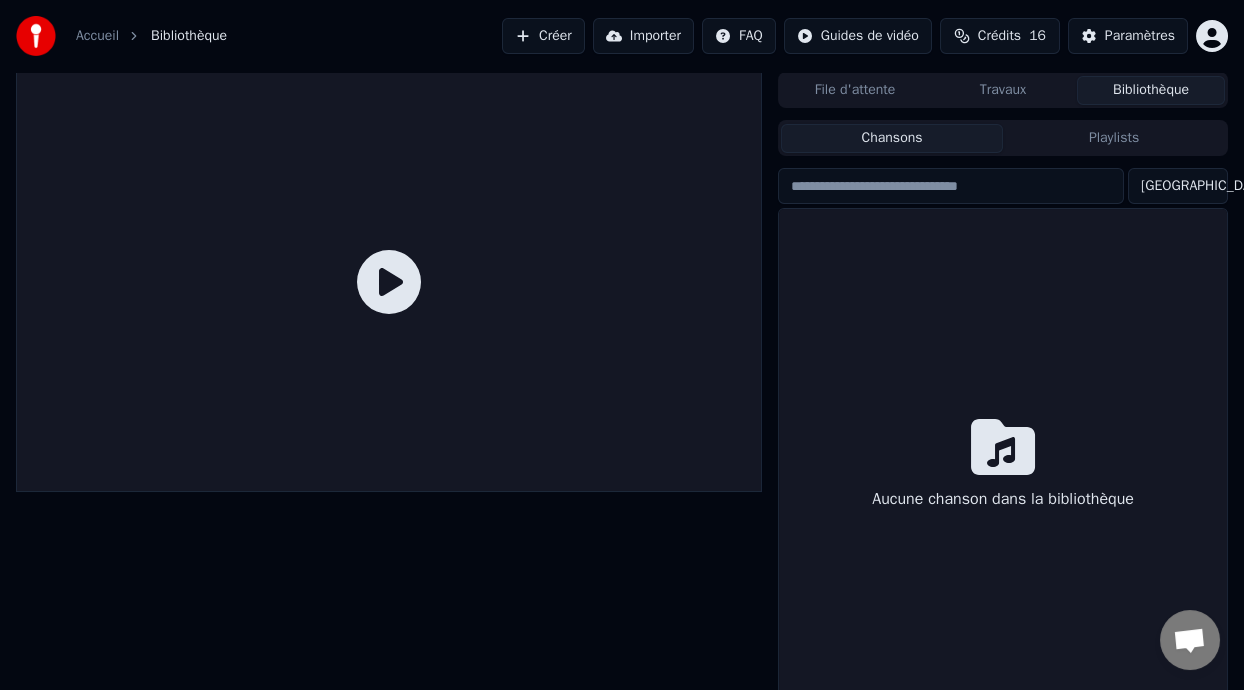 click on "Chansons" at bounding box center (892, 138) 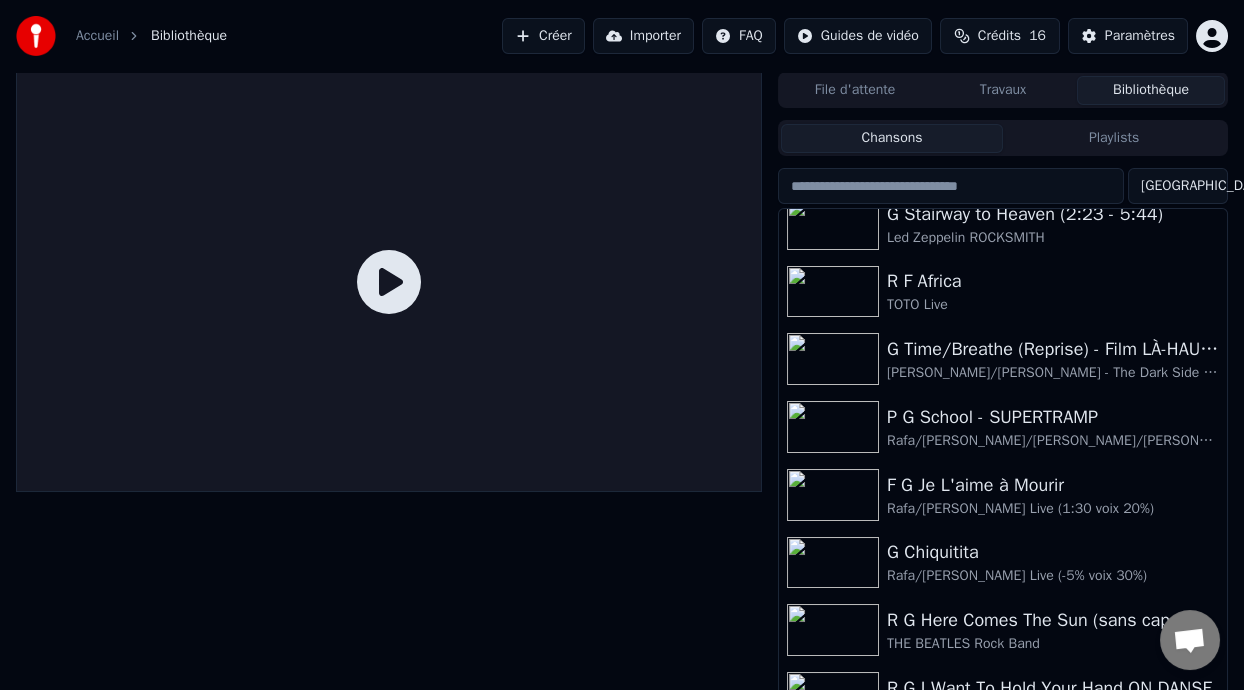 scroll, scrollTop: 0, scrollLeft: 0, axis: both 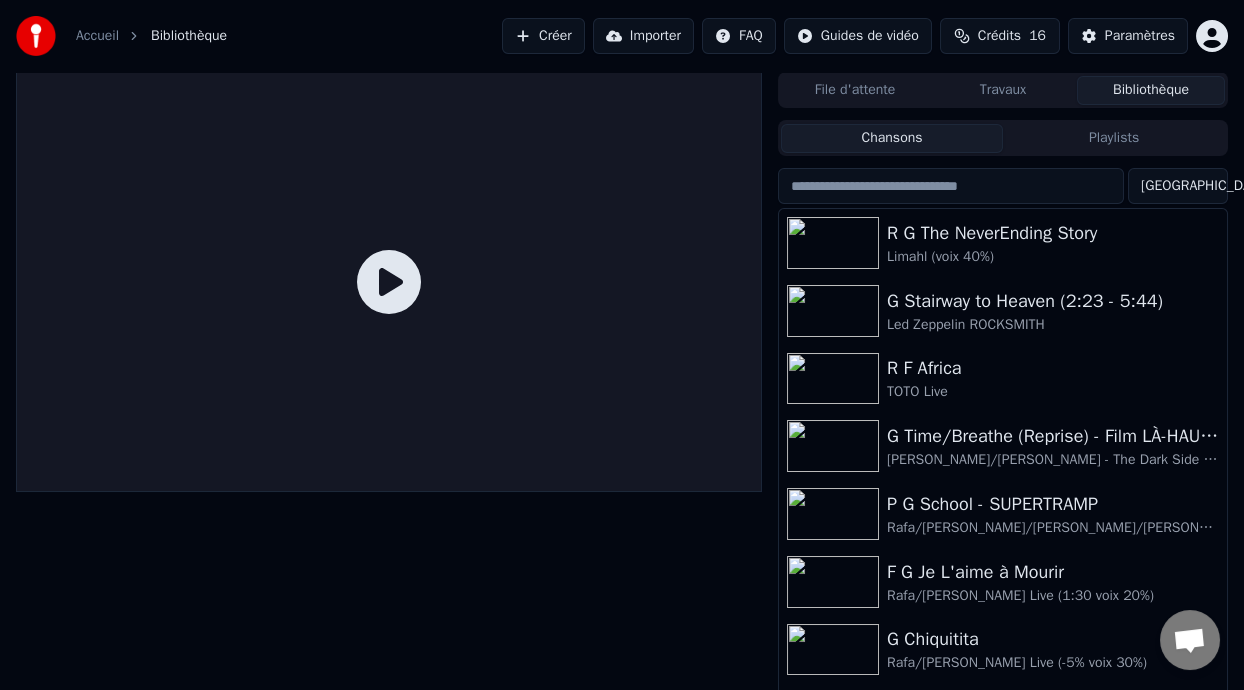 click on "Playlists" at bounding box center [1114, 138] 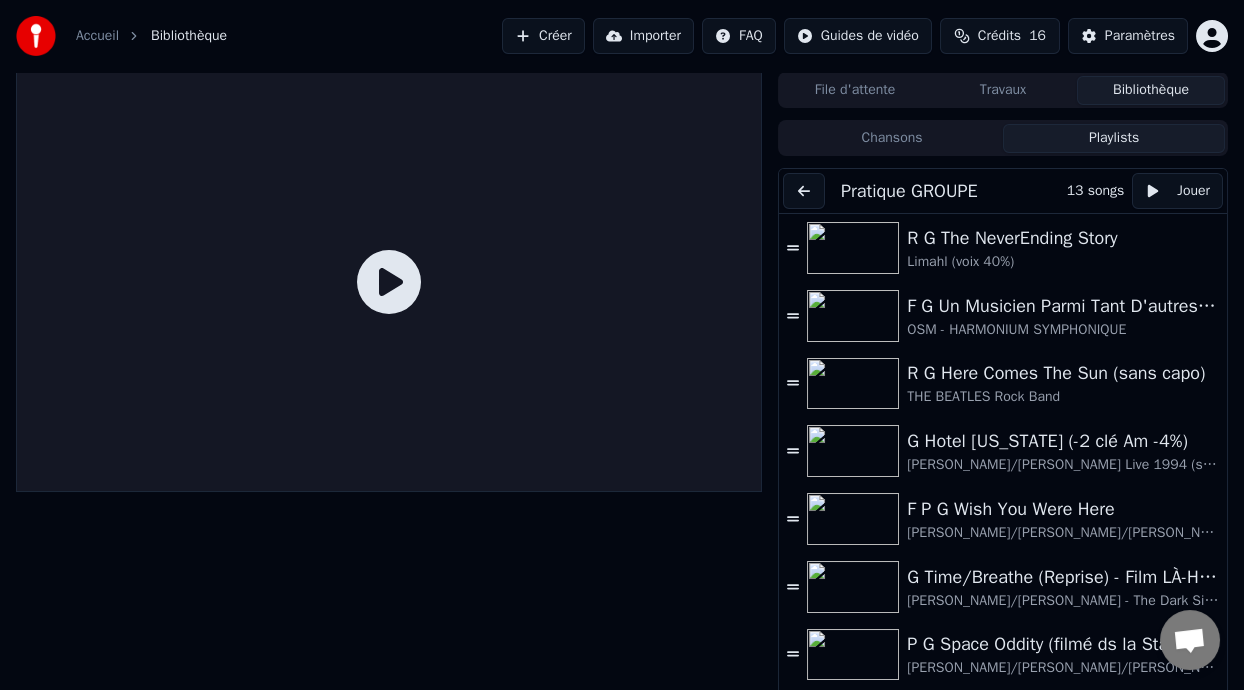 click at bounding box center (804, 191) 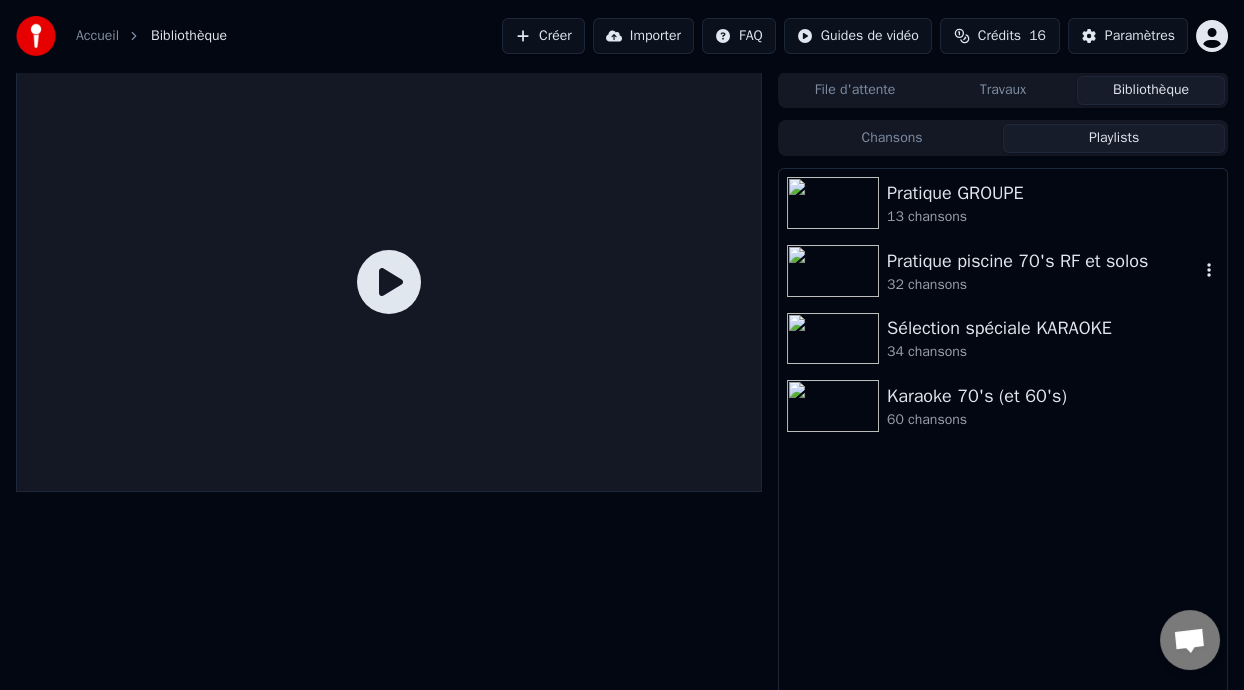 click on "Pratique piscine 70's RF et solos" at bounding box center [1043, 261] 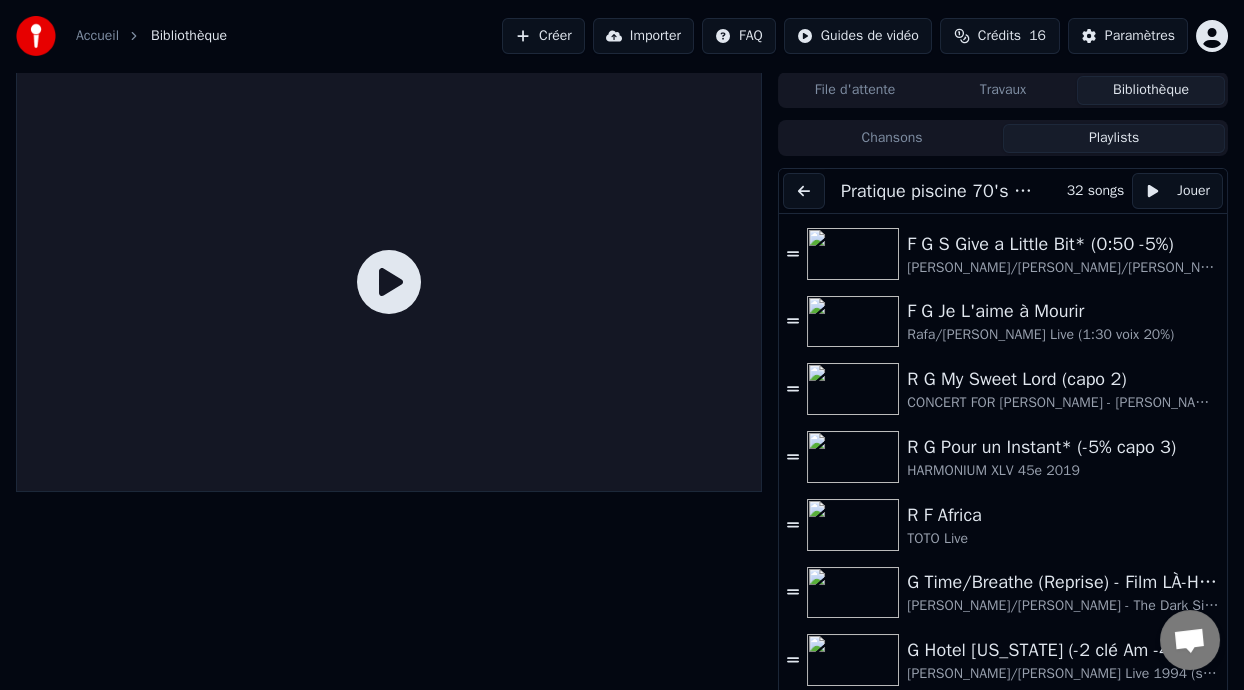 scroll, scrollTop: 327, scrollLeft: 0, axis: vertical 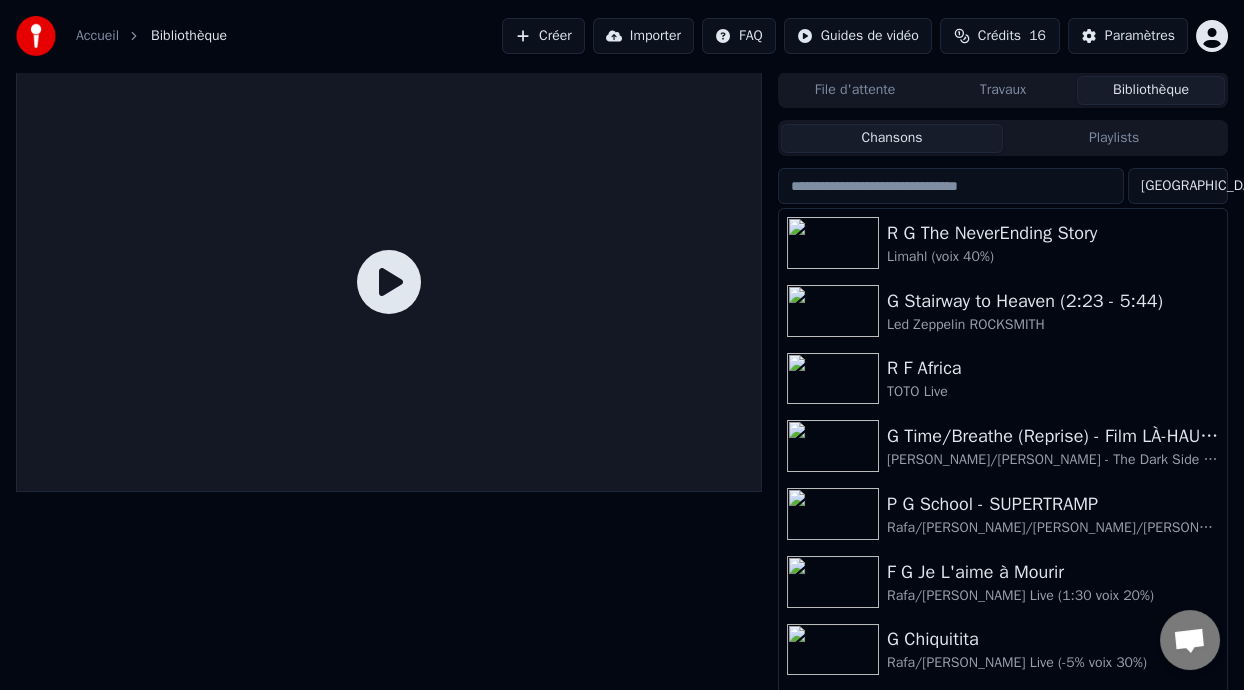 click on "Chansons" at bounding box center (892, 138) 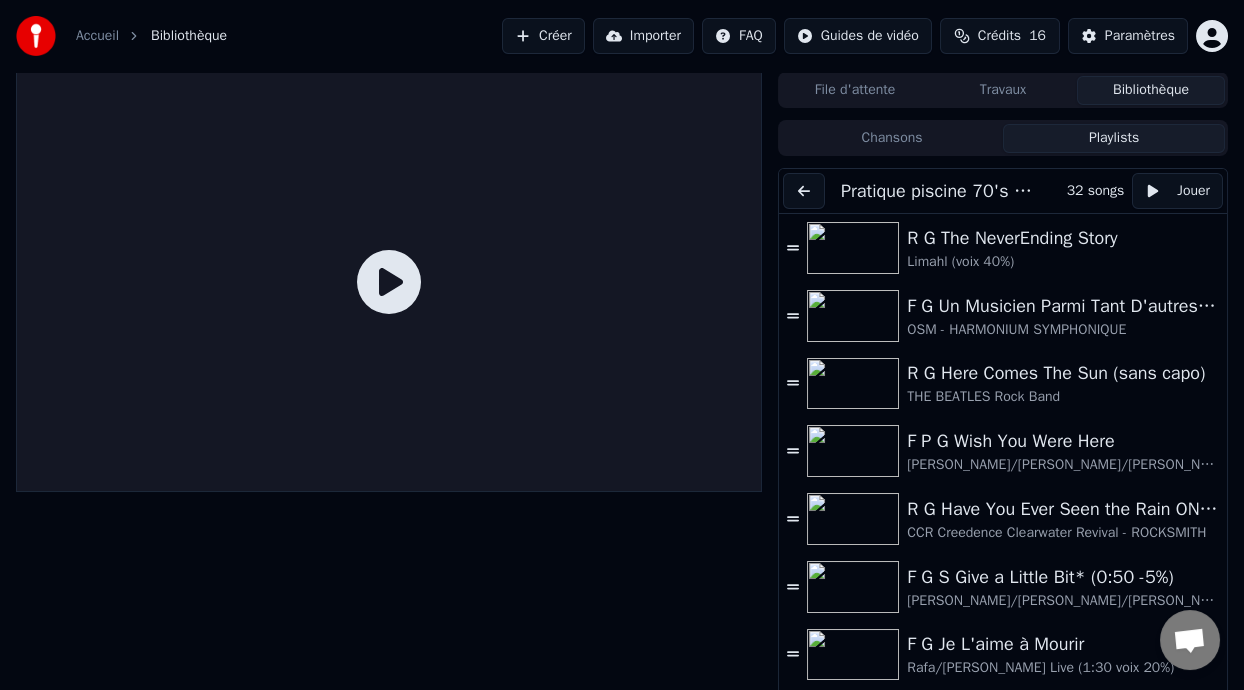 click at bounding box center (804, 191) 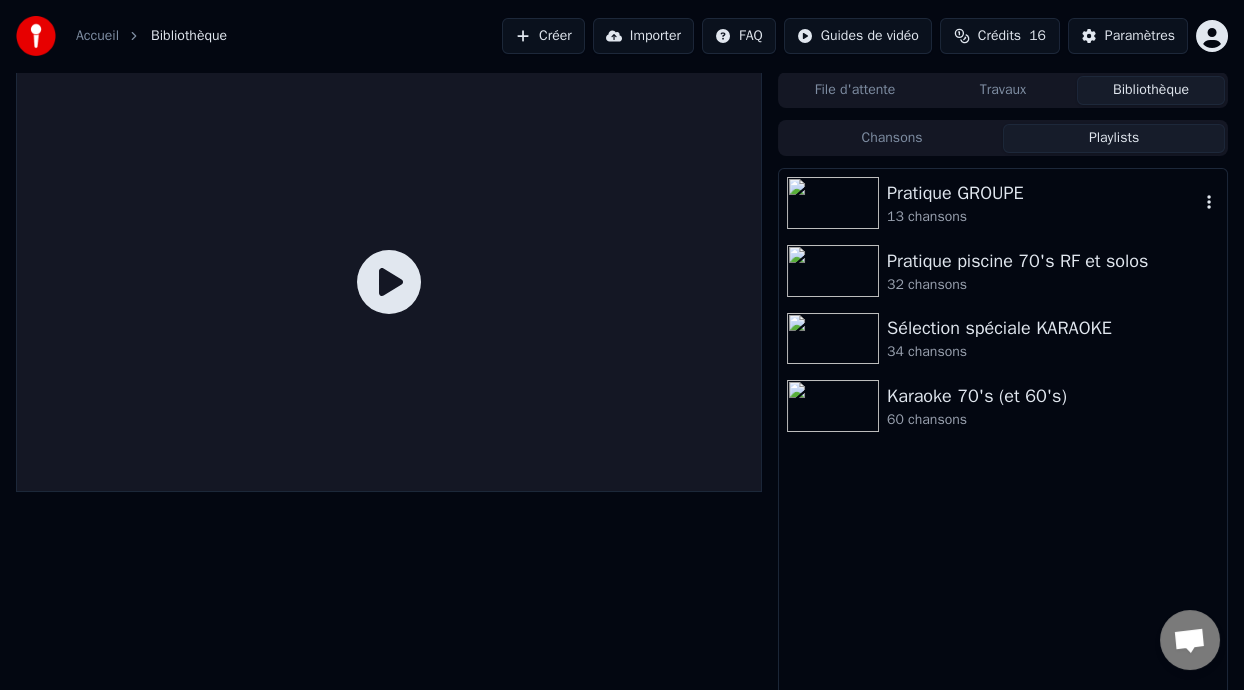 click on "13 chansons" at bounding box center (1043, 217) 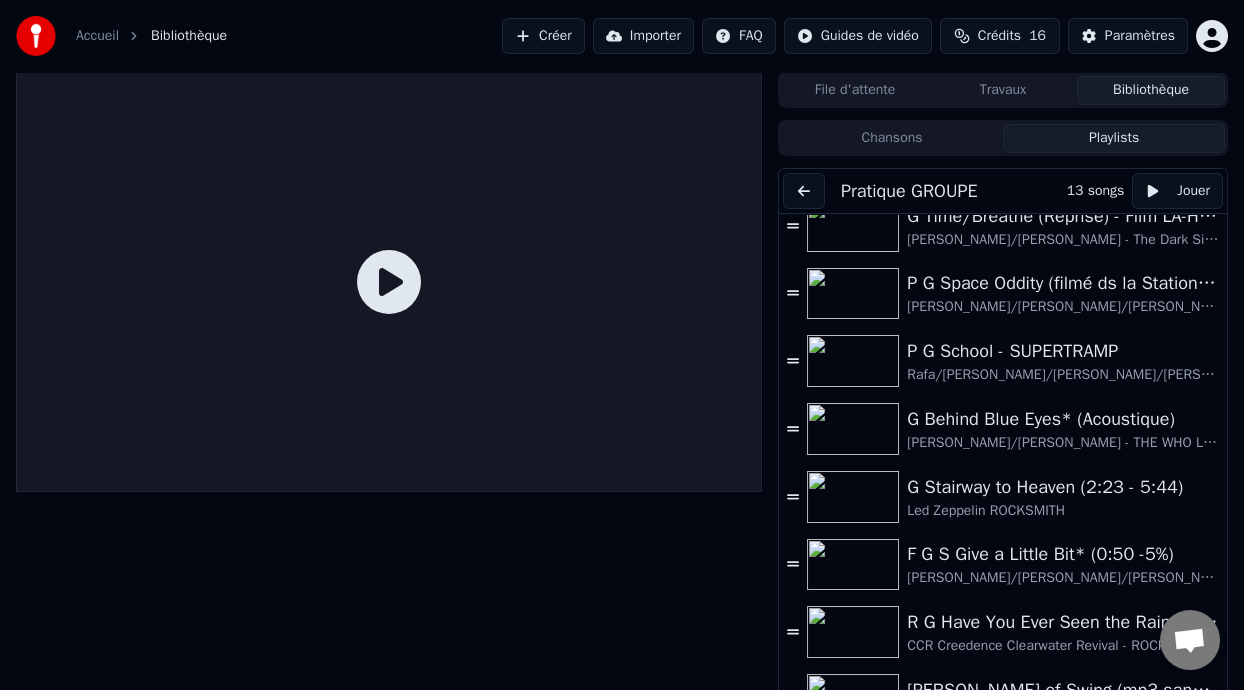 scroll, scrollTop: 375, scrollLeft: 0, axis: vertical 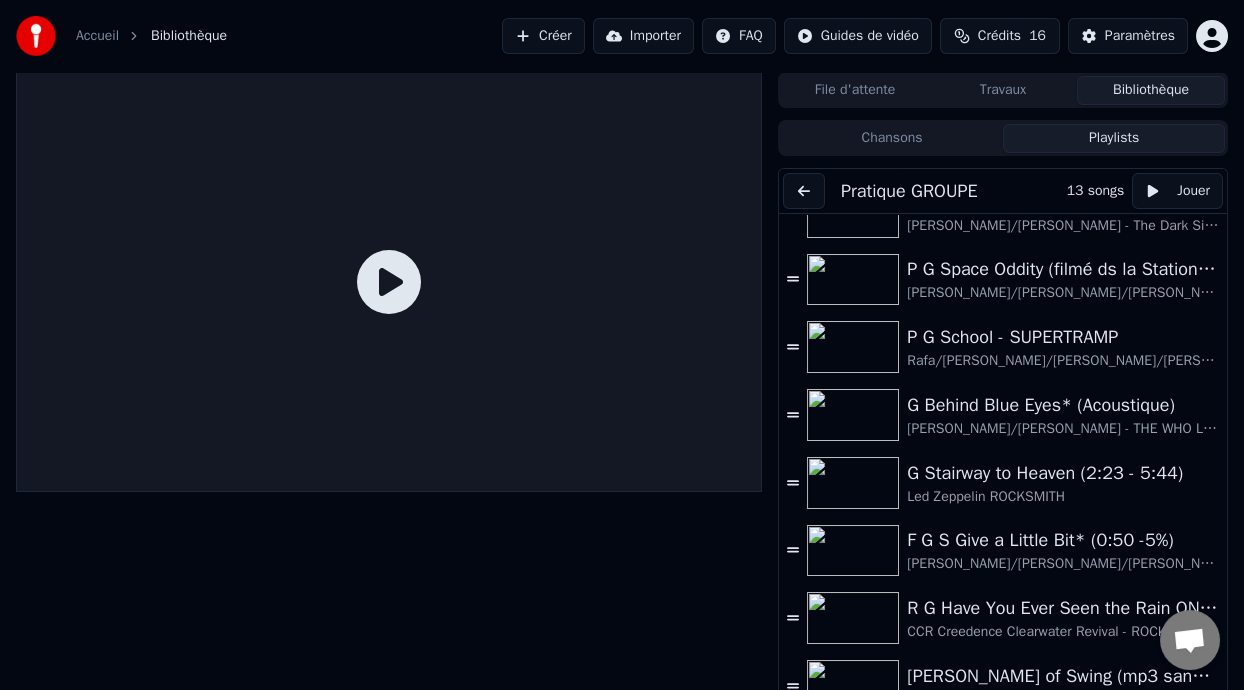 click on "Chansons" at bounding box center (892, 138) 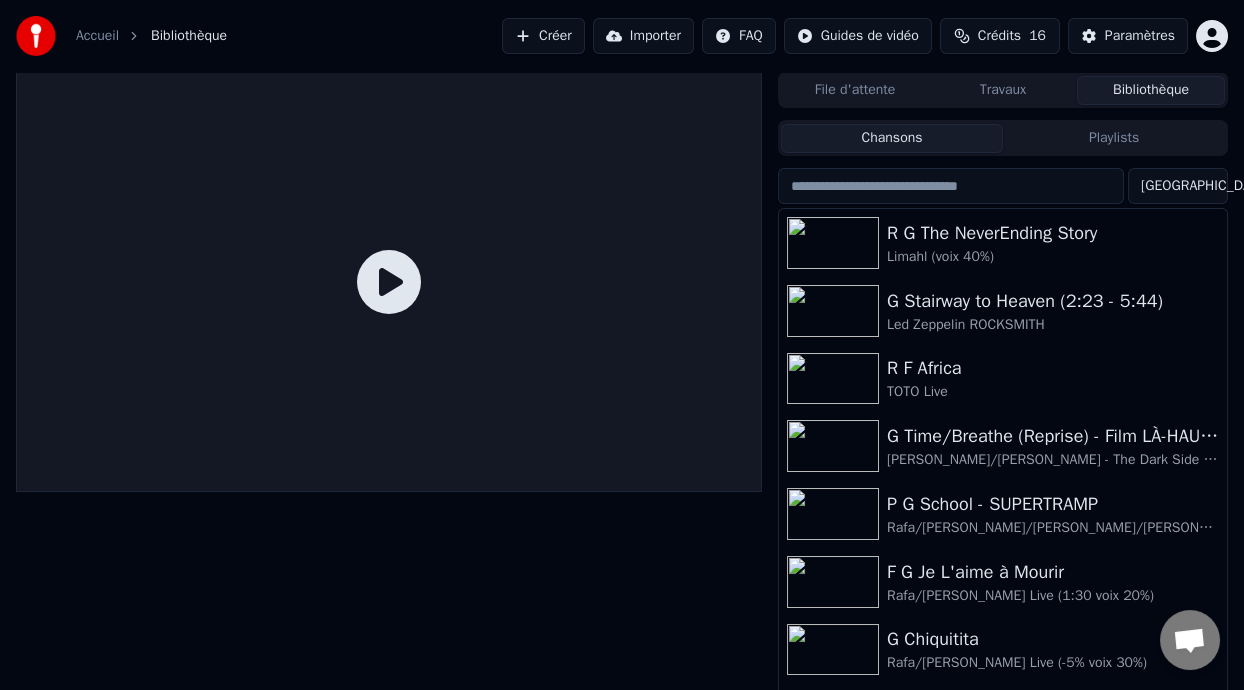 click at bounding box center (951, 186) 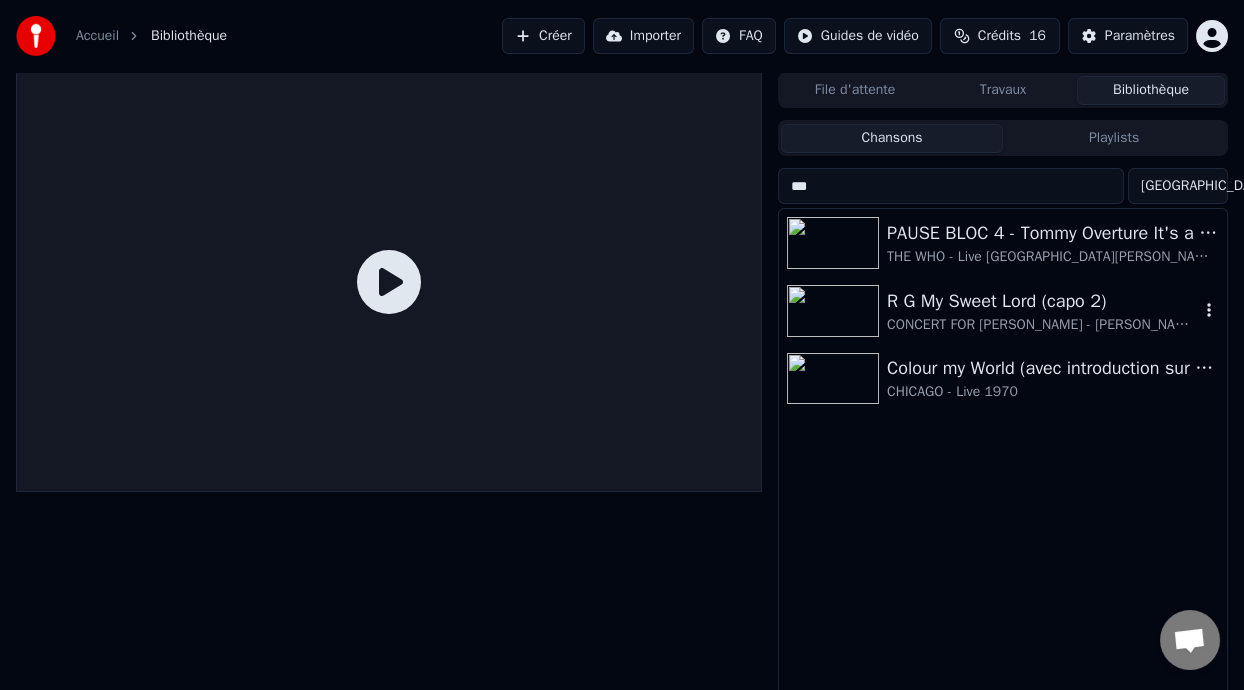 type on "**" 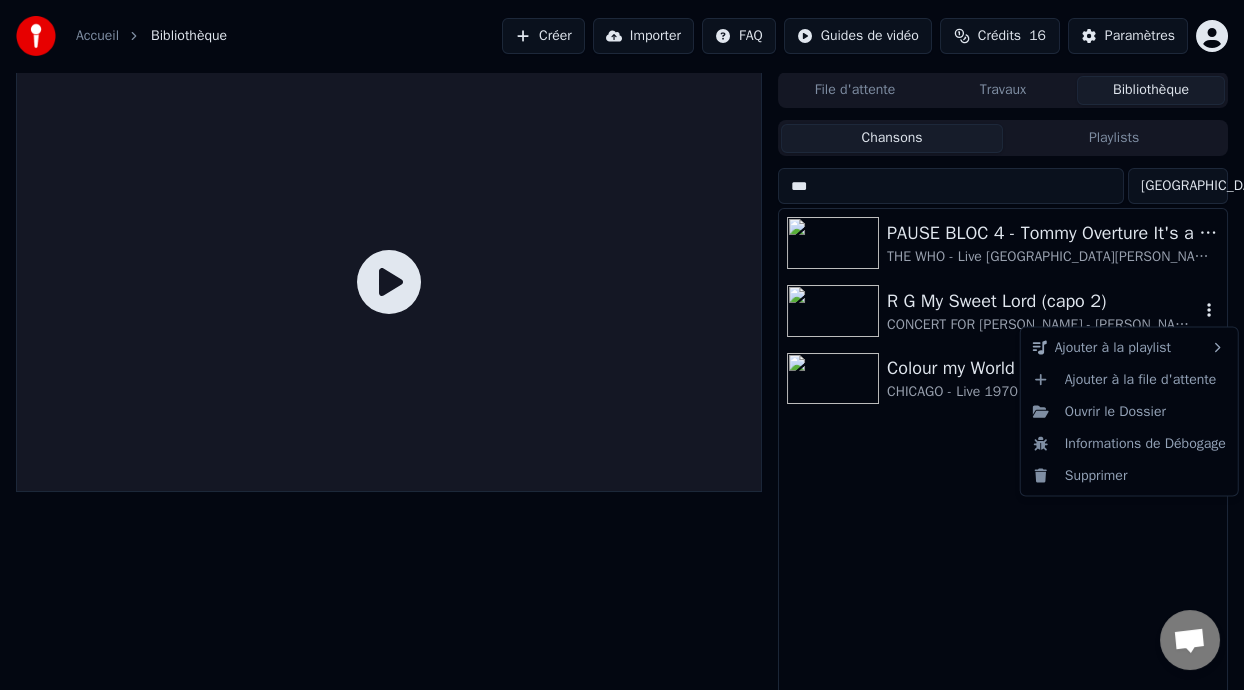 click 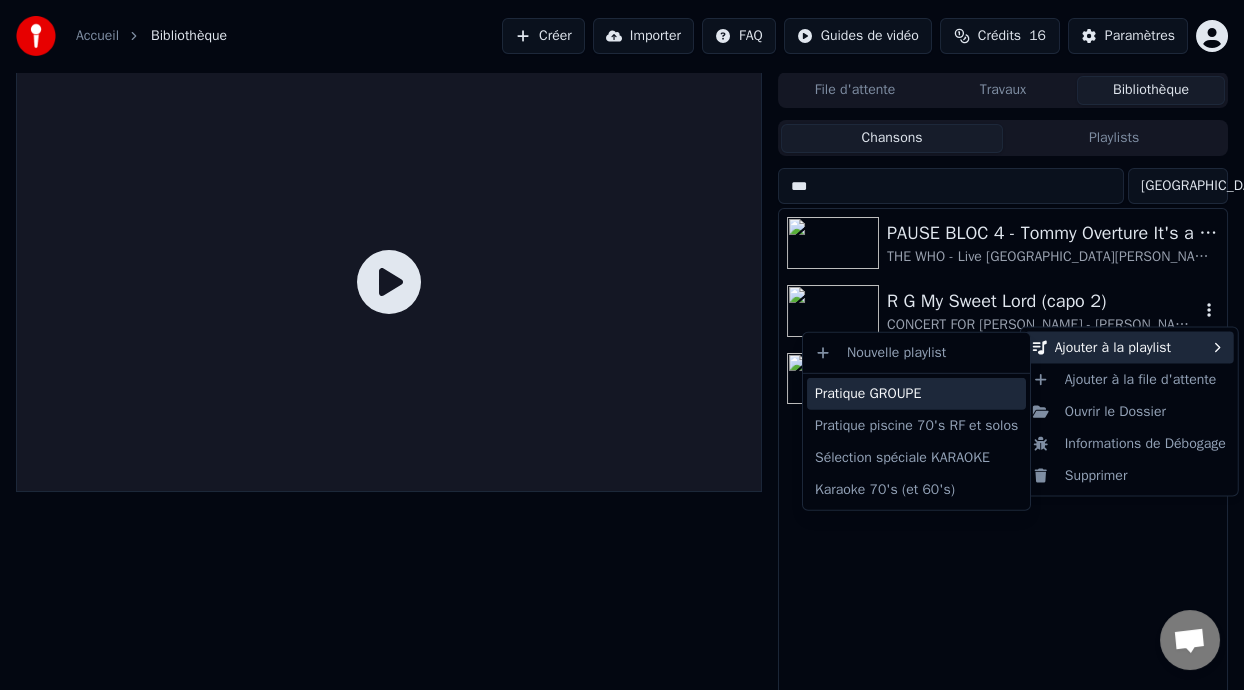 click on "Pratique GROUPE" at bounding box center [916, 394] 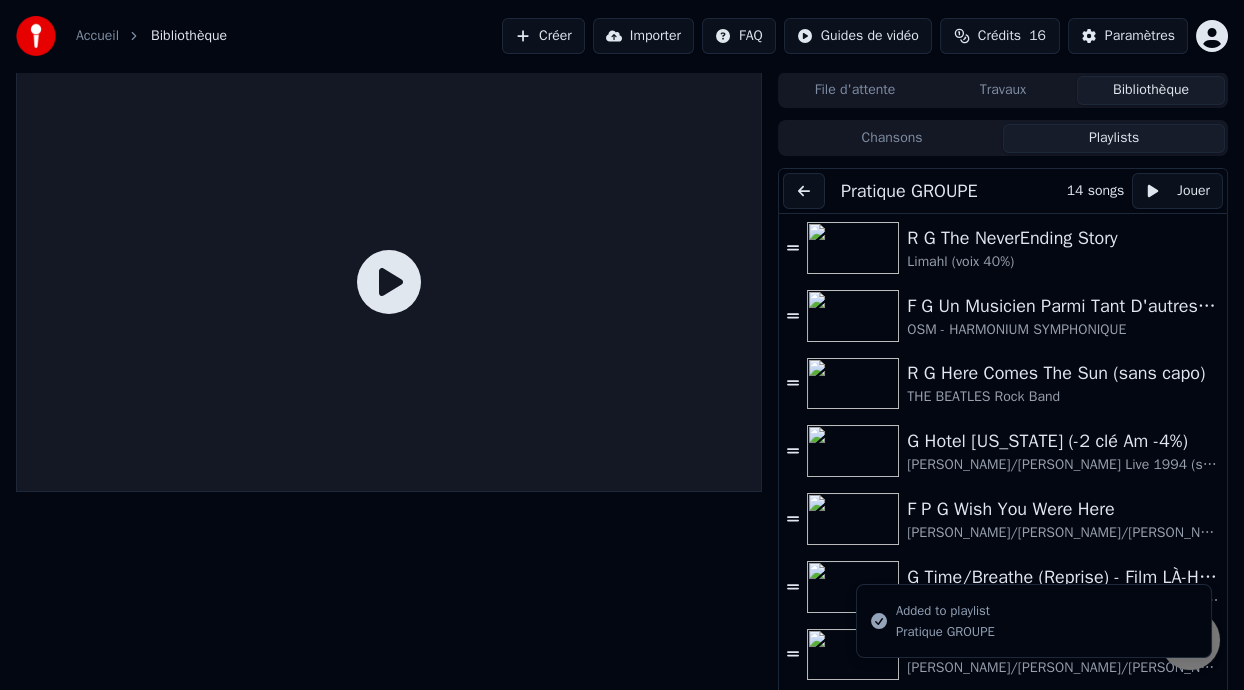 click on "Playlists" at bounding box center [1114, 138] 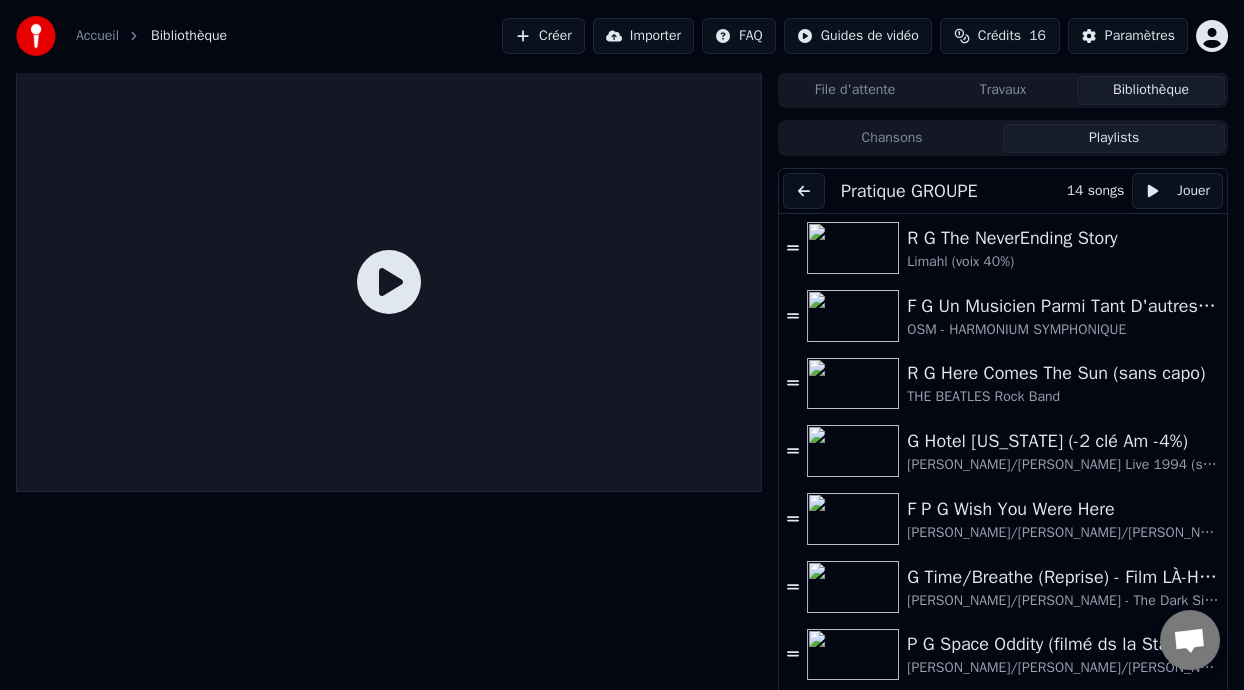 click at bounding box center (804, 191) 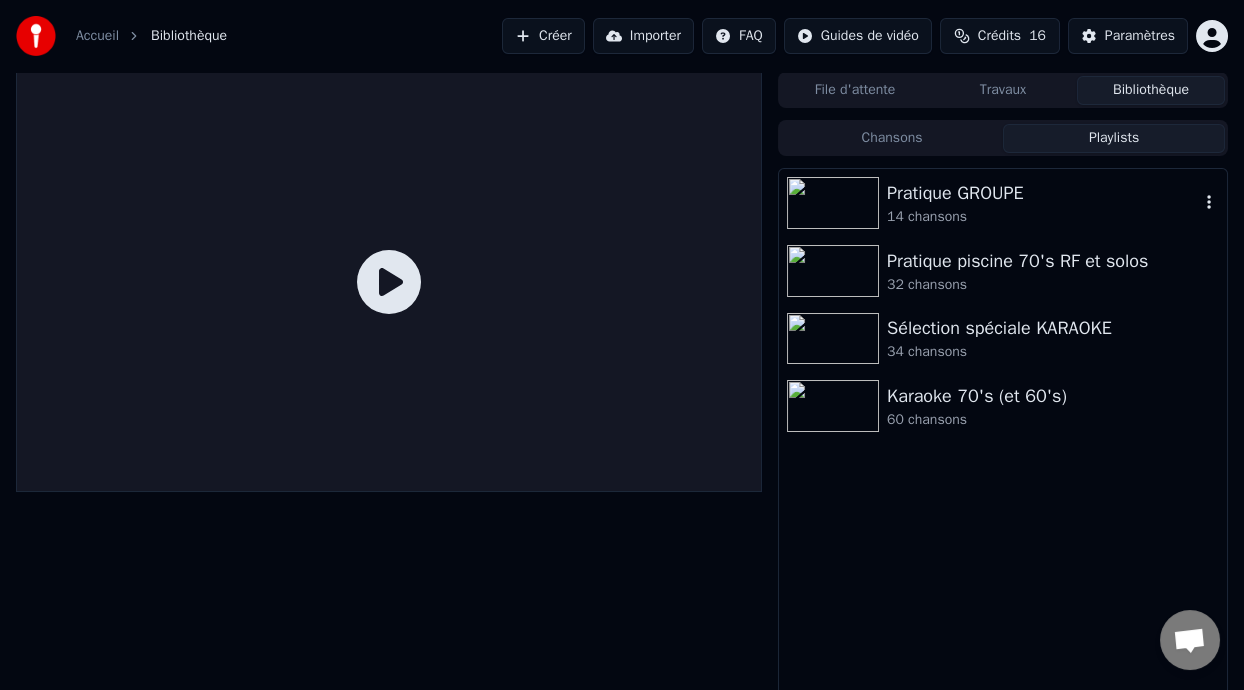 click on "Pratique GROUPE" at bounding box center [1043, 193] 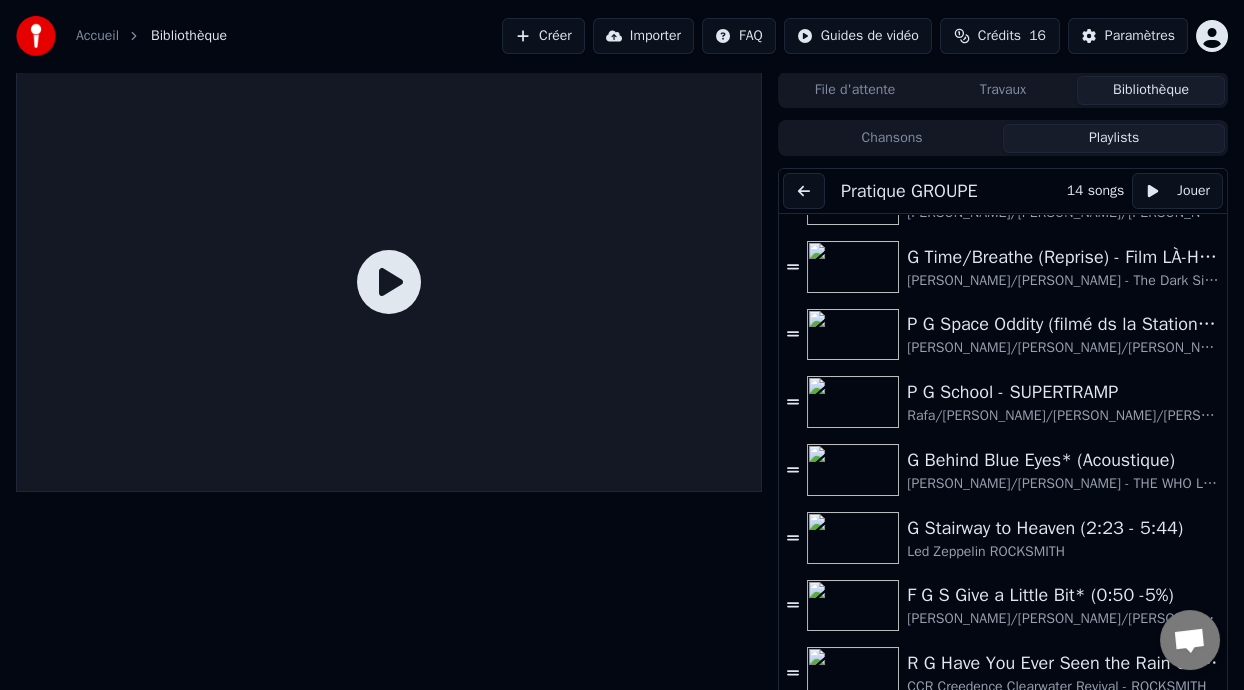 scroll, scrollTop: 442, scrollLeft: 0, axis: vertical 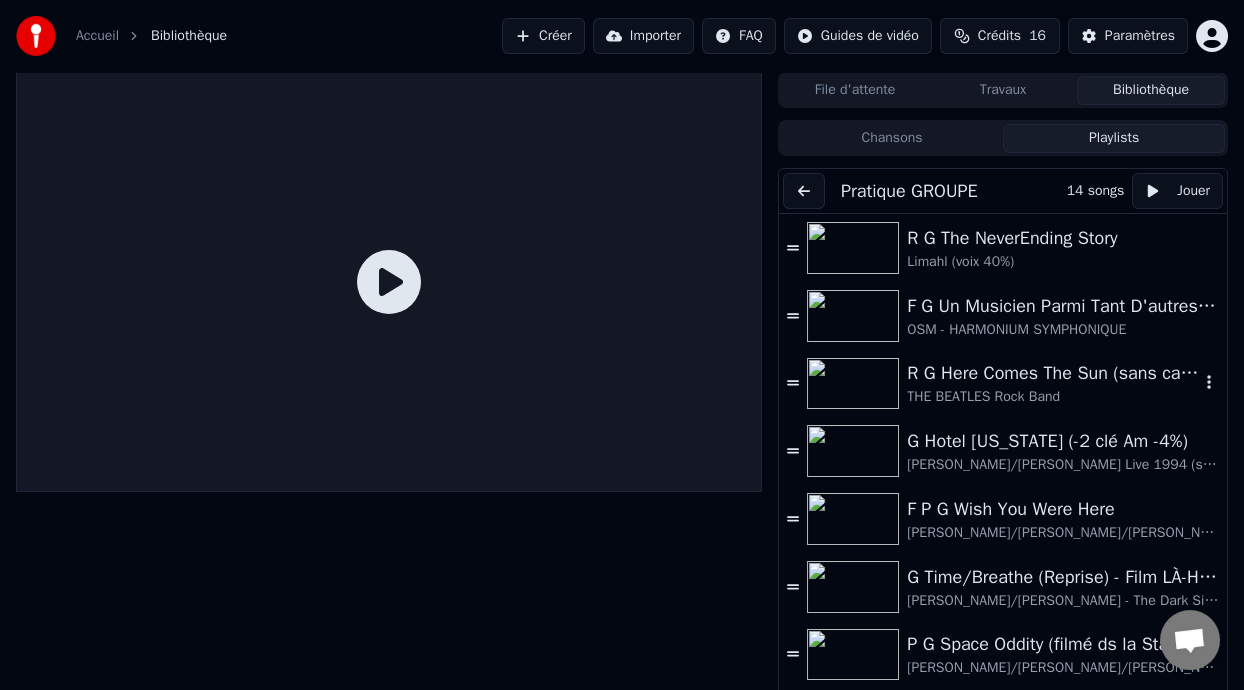 click on "R G Here Comes The Sun (sans capo)" at bounding box center [1053, 373] 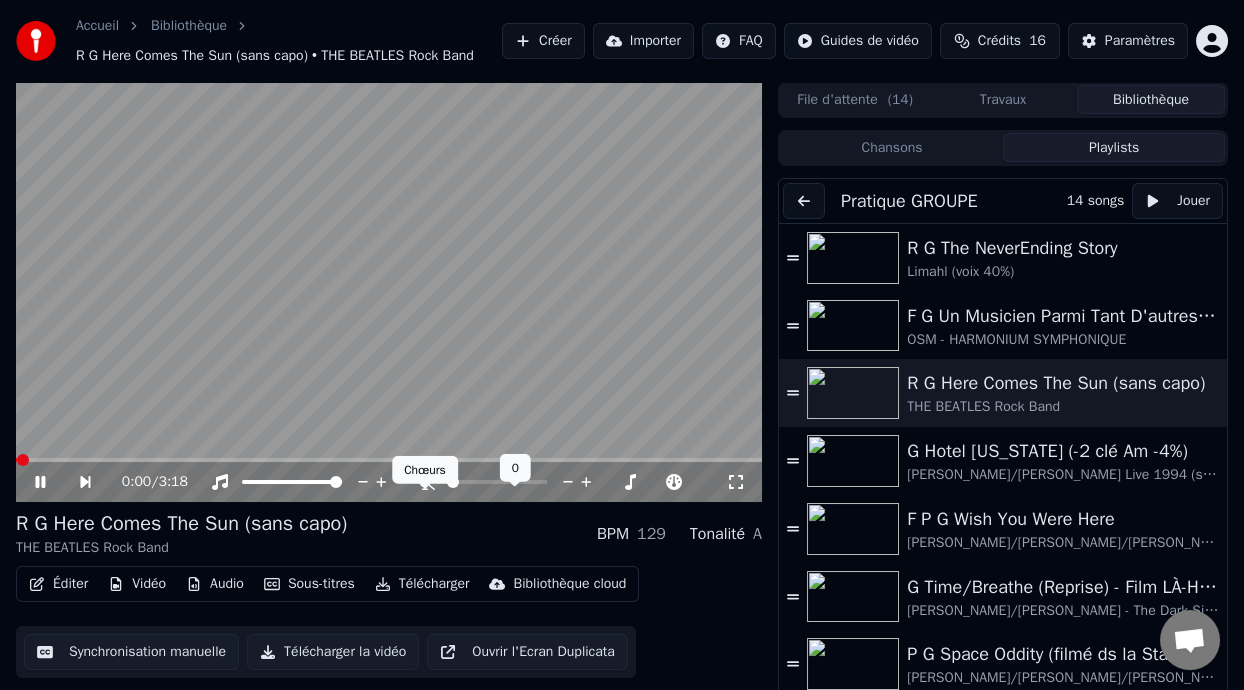click 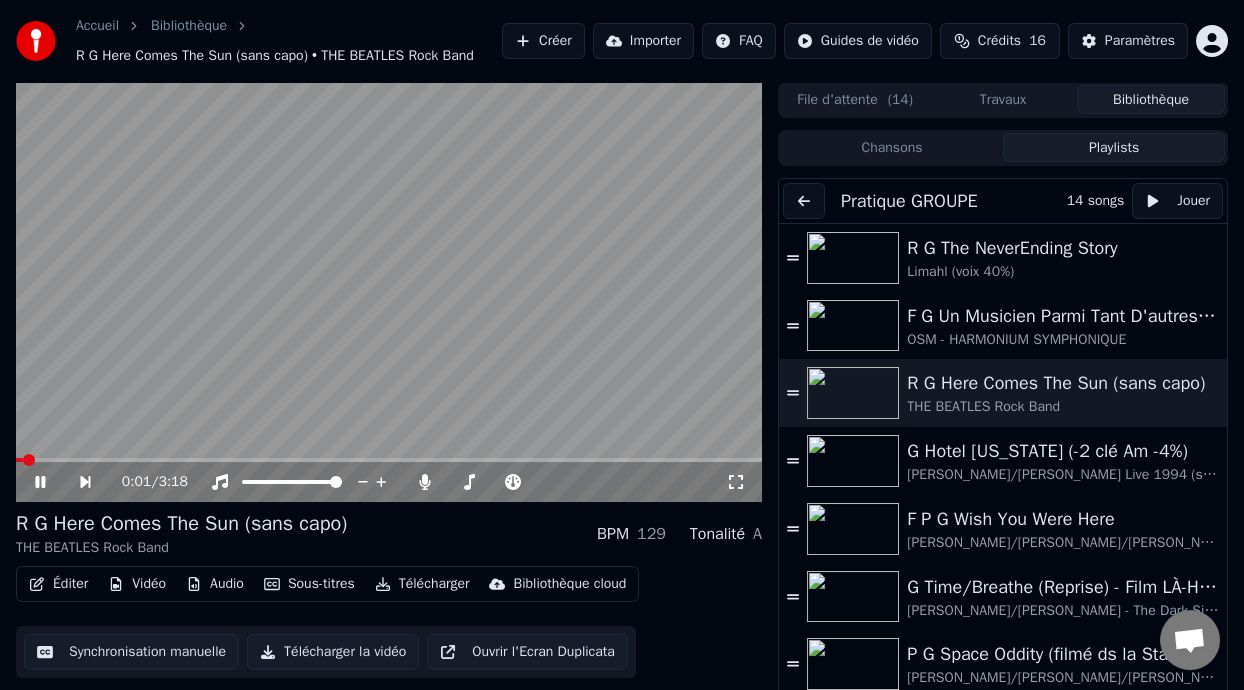 click 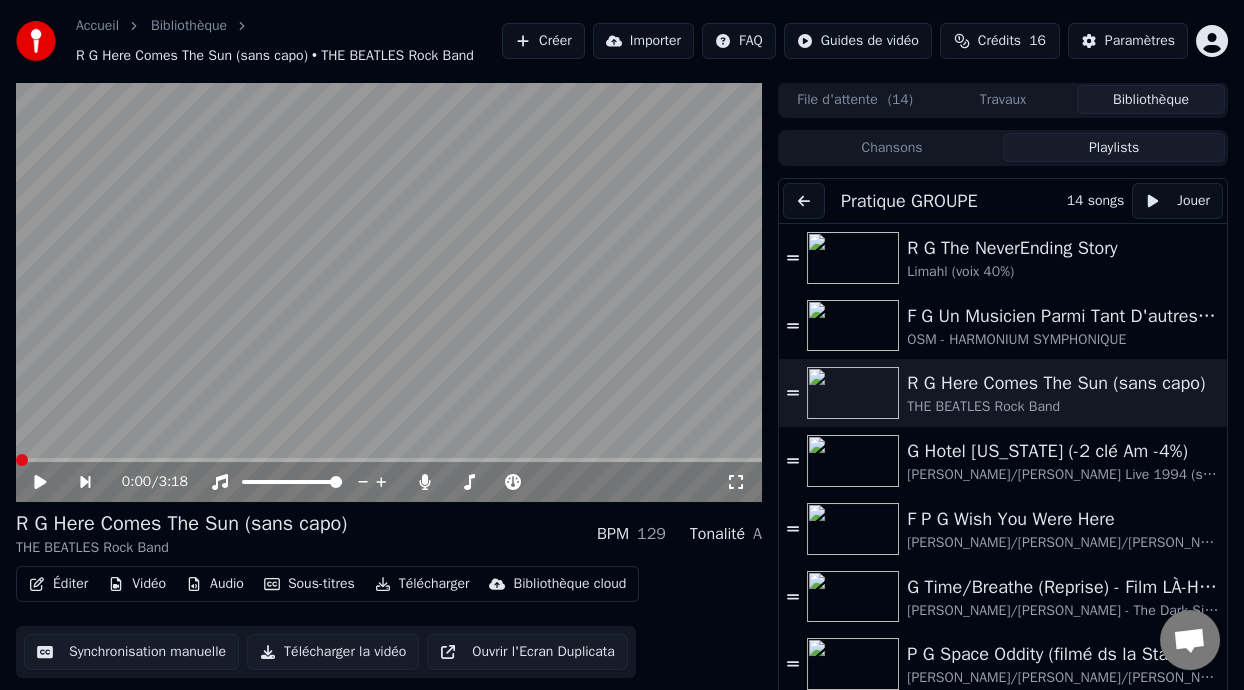 click 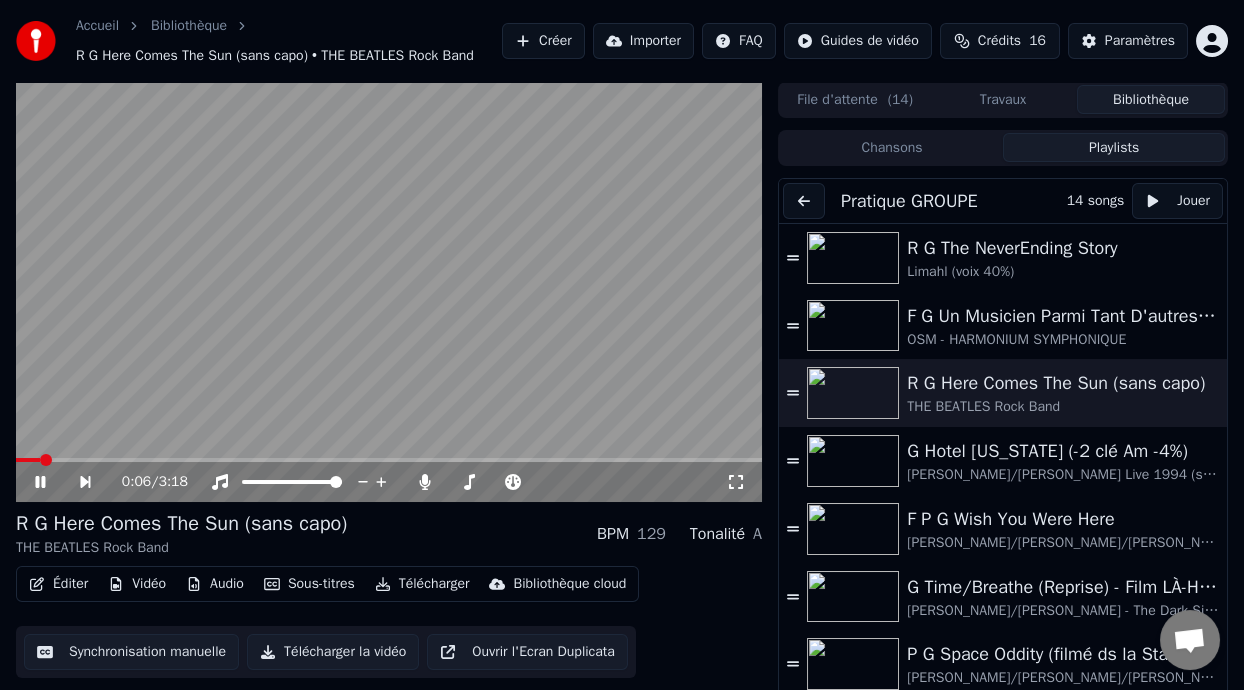 click 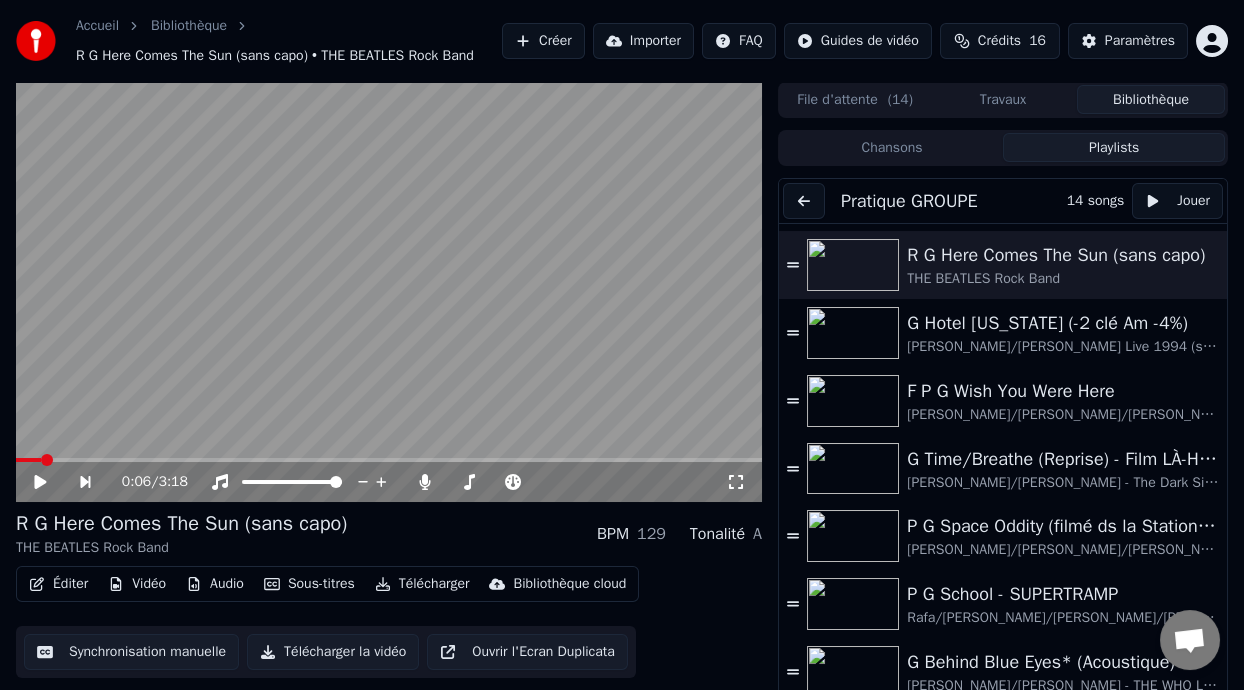 scroll, scrollTop: 124, scrollLeft: 0, axis: vertical 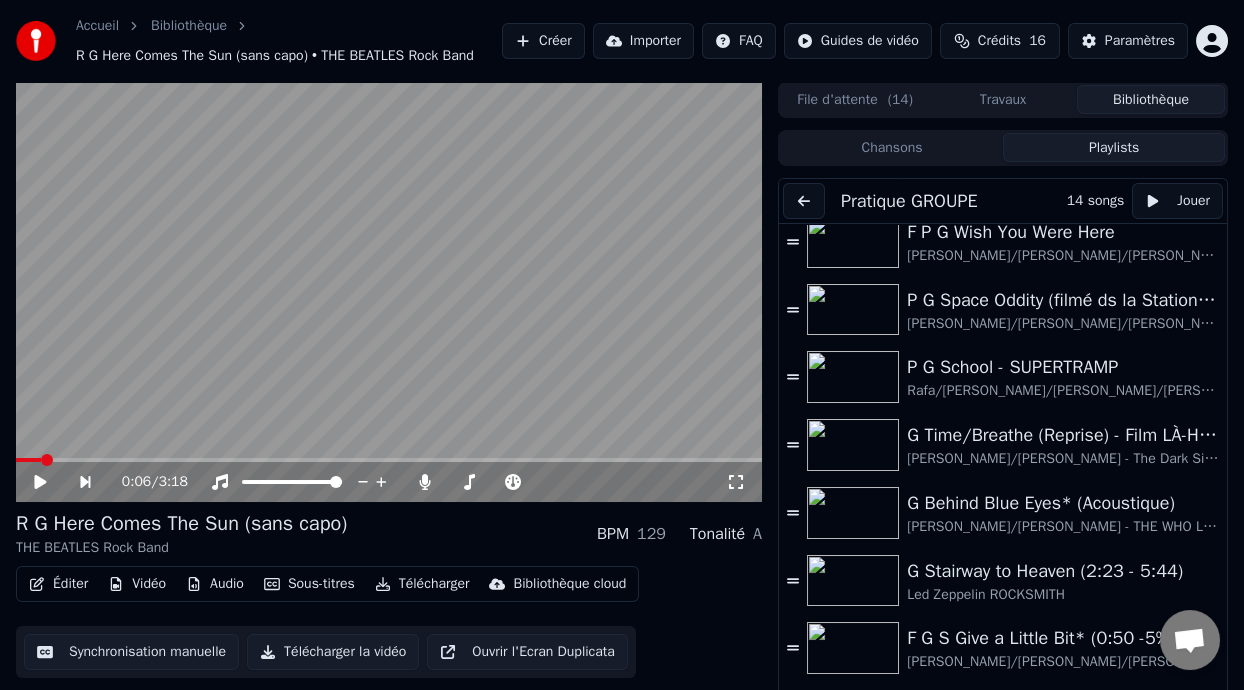 click on "F G S Give a Little Bit* (0:50 -5%)" at bounding box center [1053, 638] 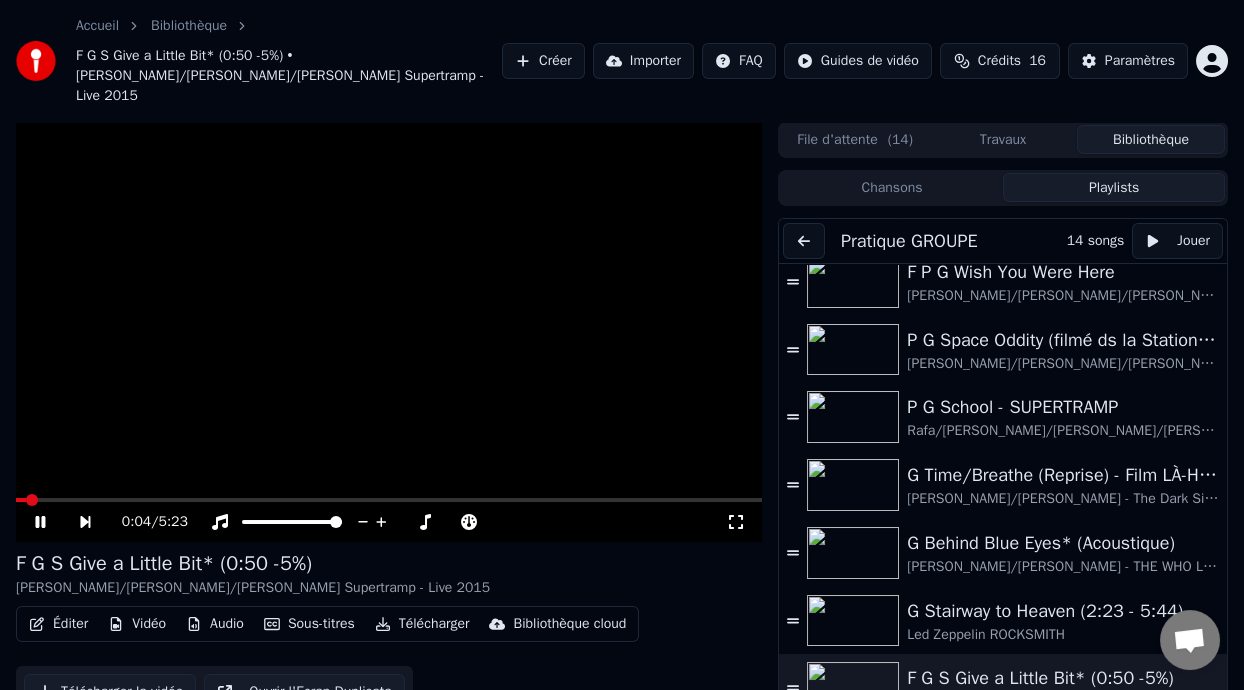 click 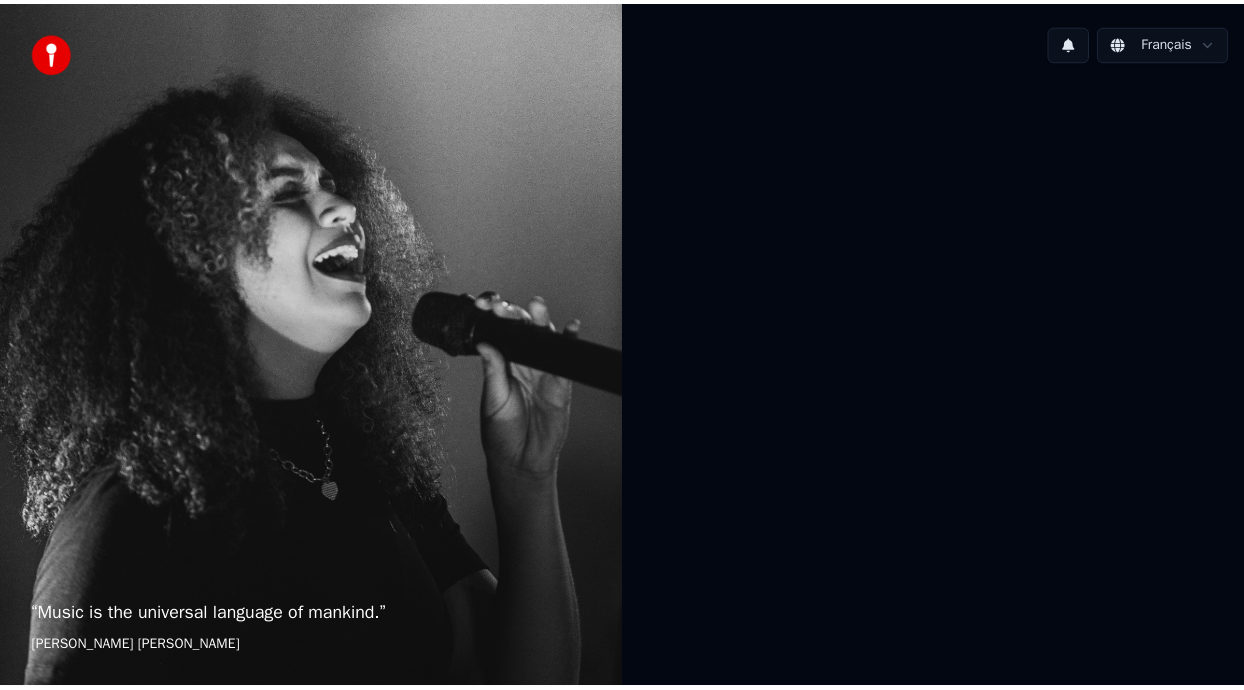 scroll, scrollTop: 0, scrollLeft: 0, axis: both 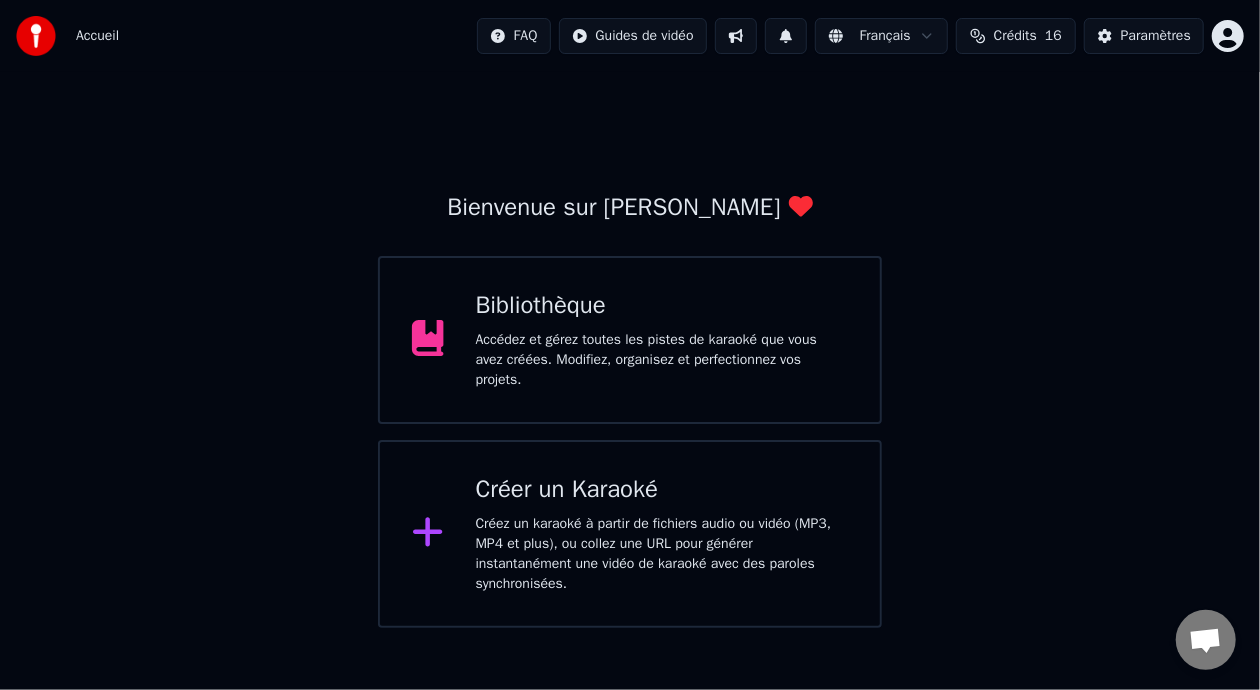click on "Accédez et gérez toutes les pistes de karaoké que vous avez créées. Modifiez, organisez et perfectionnez vos projets." at bounding box center [662, 360] 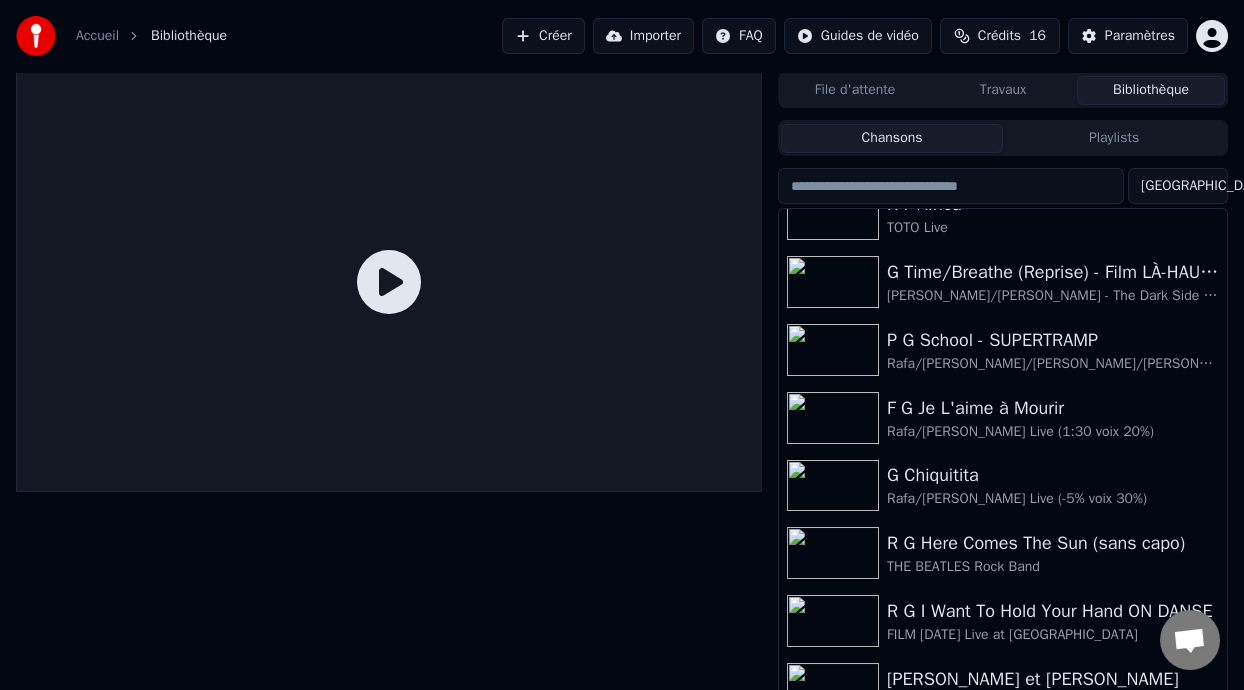 scroll, scrollTop: 131, scrollLeft: 0, axis: vertical 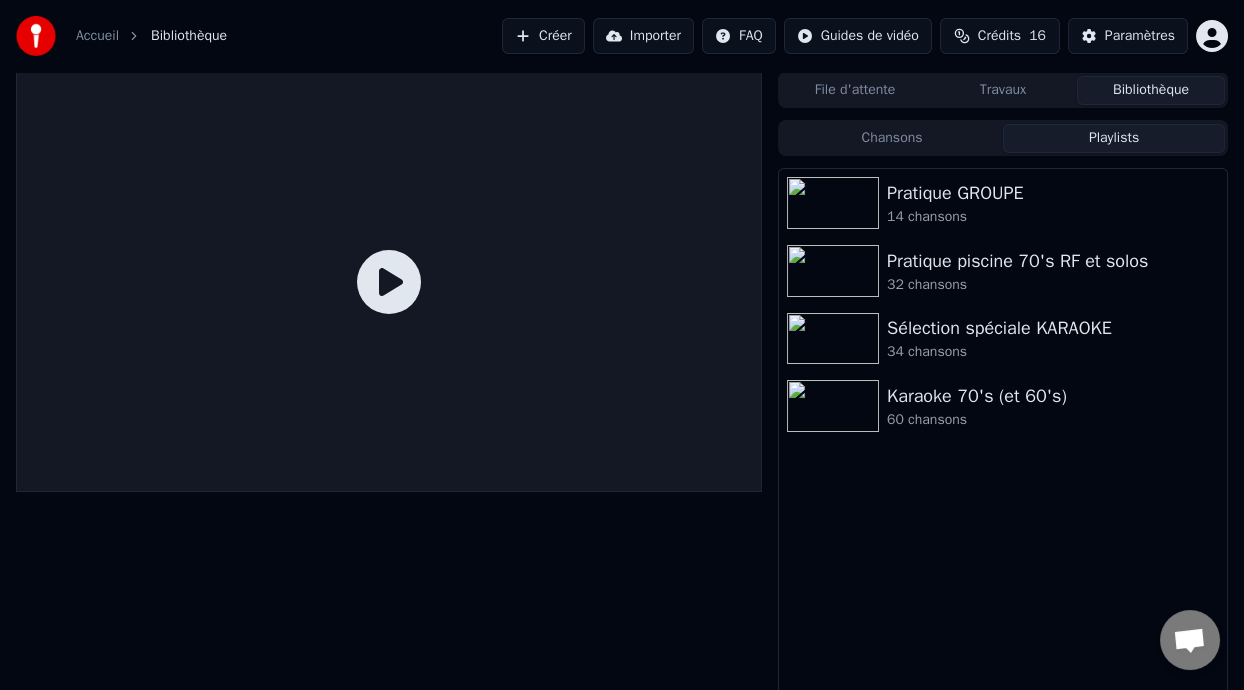 click on "Playlists" at bounding box center (1114, 138) 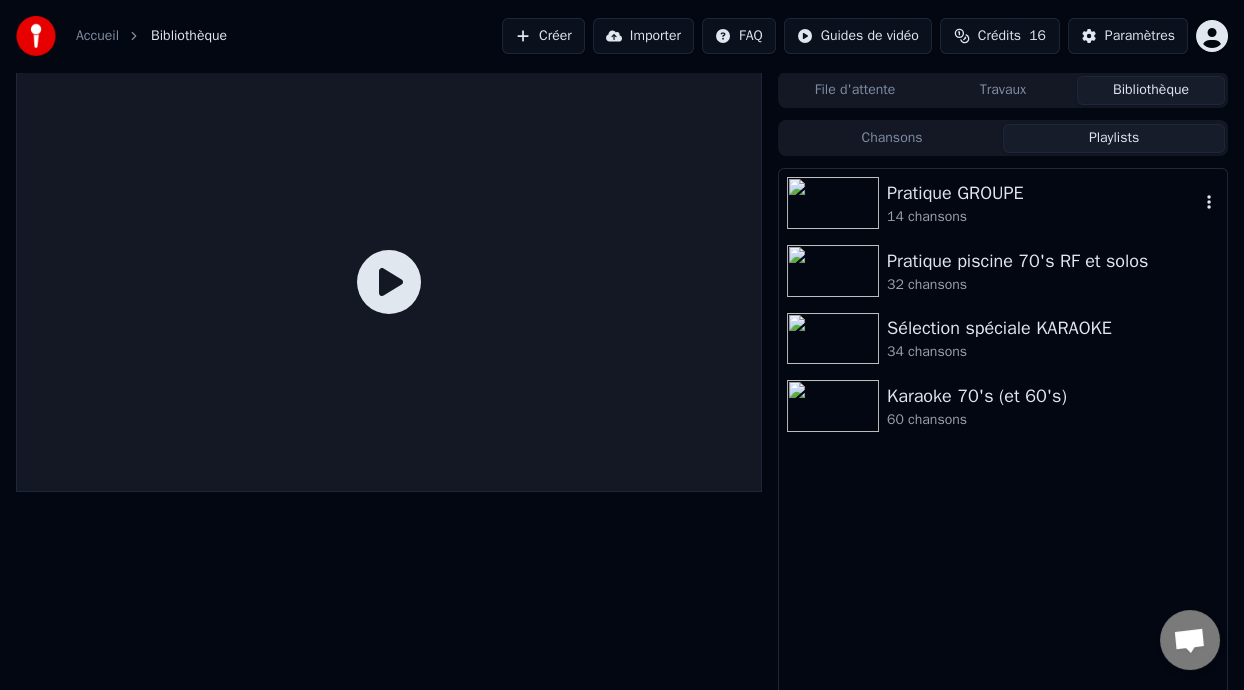 click on "Pratique GROUPE" at bounding box center [1043, 193] 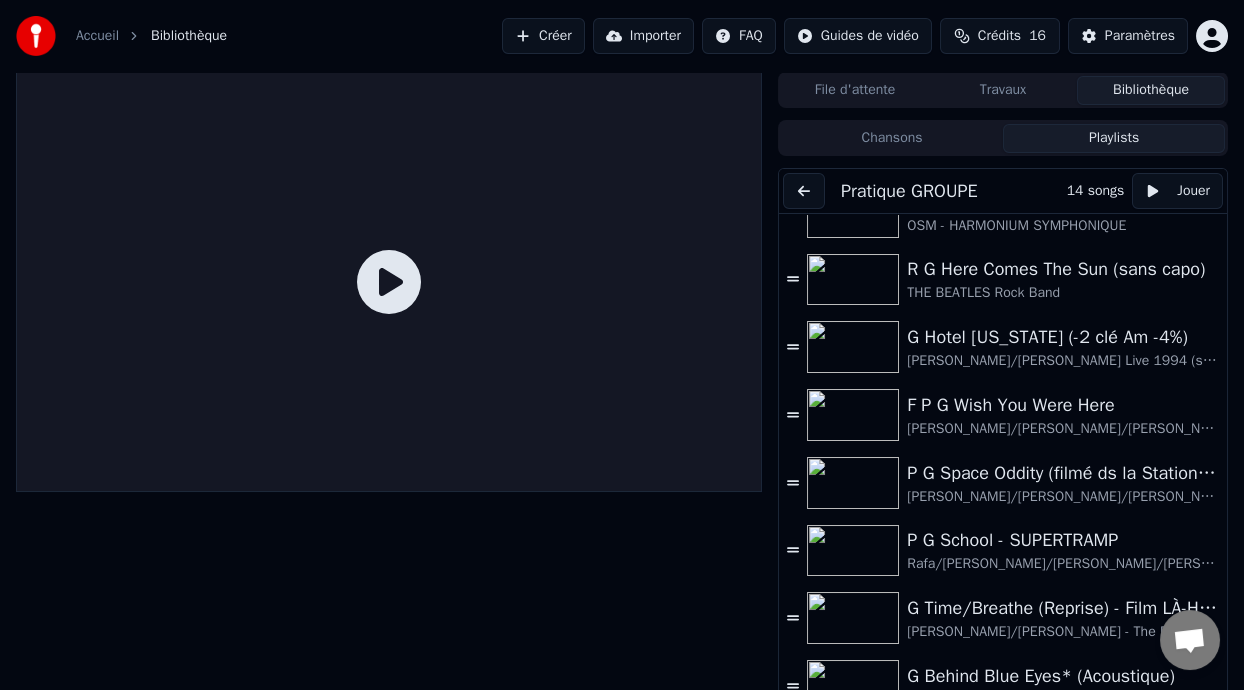 scroll, scrollTop: 99, scrollLeft: 0, axis: vertical 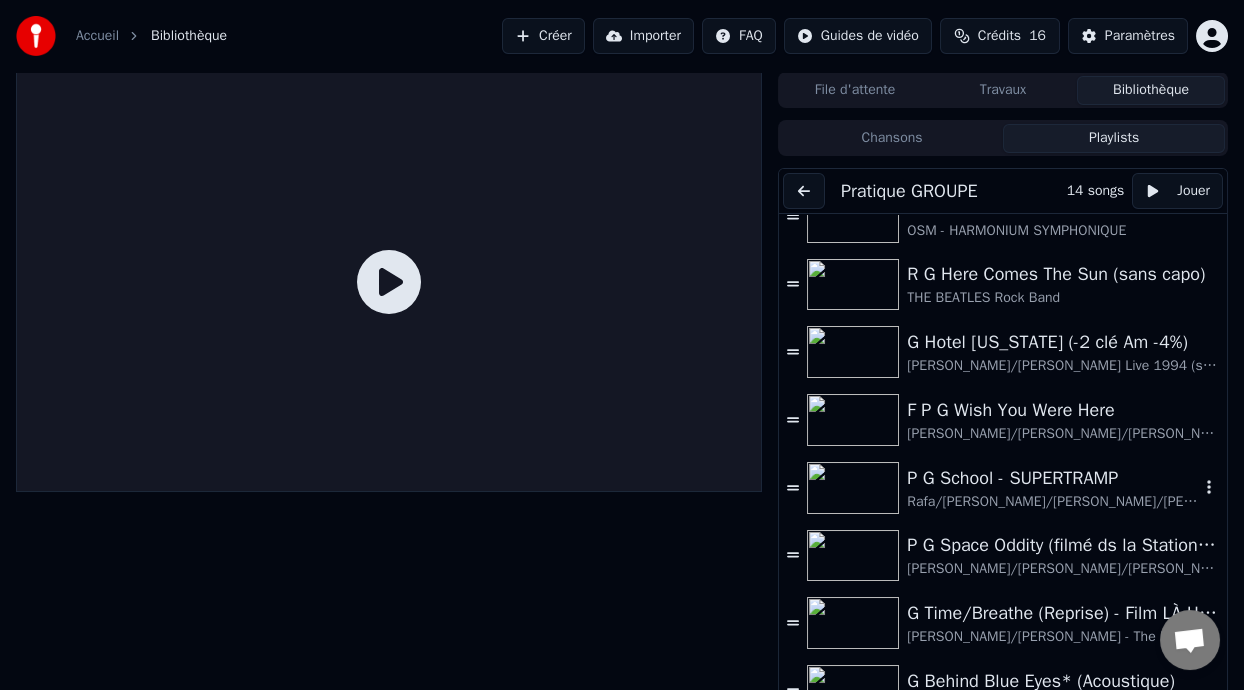 click on "P G School - SUPERTRAMP" at bounding box center [1053, 478] 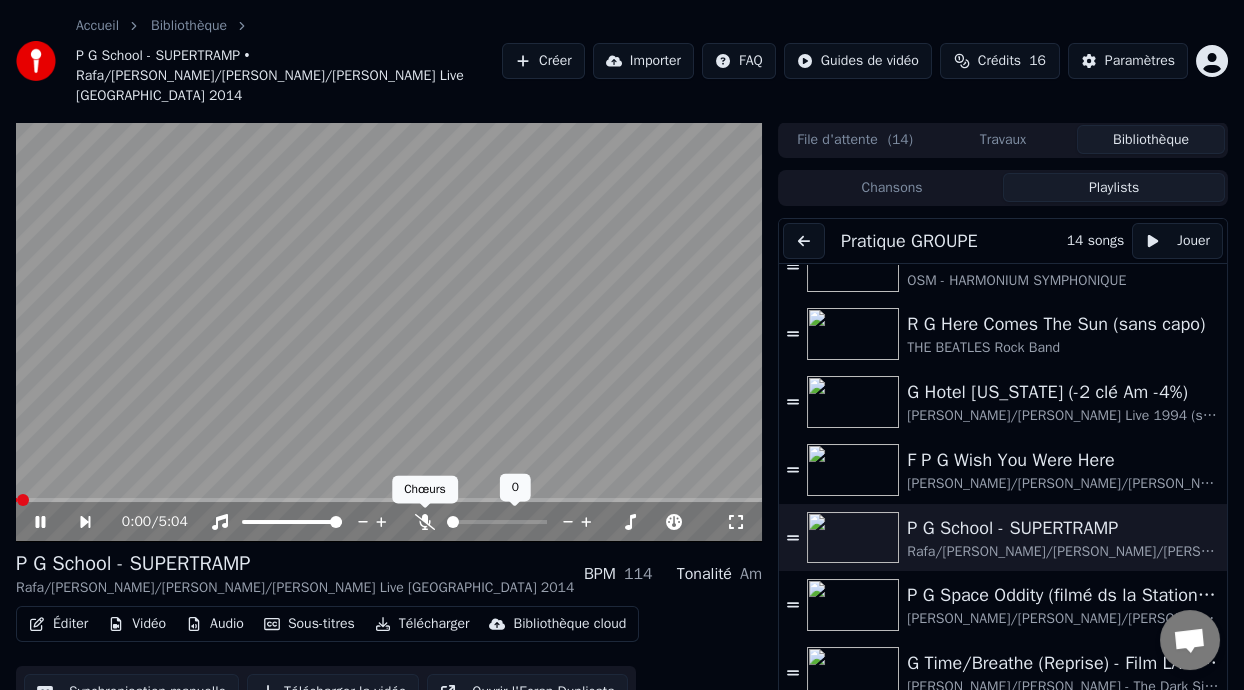 click 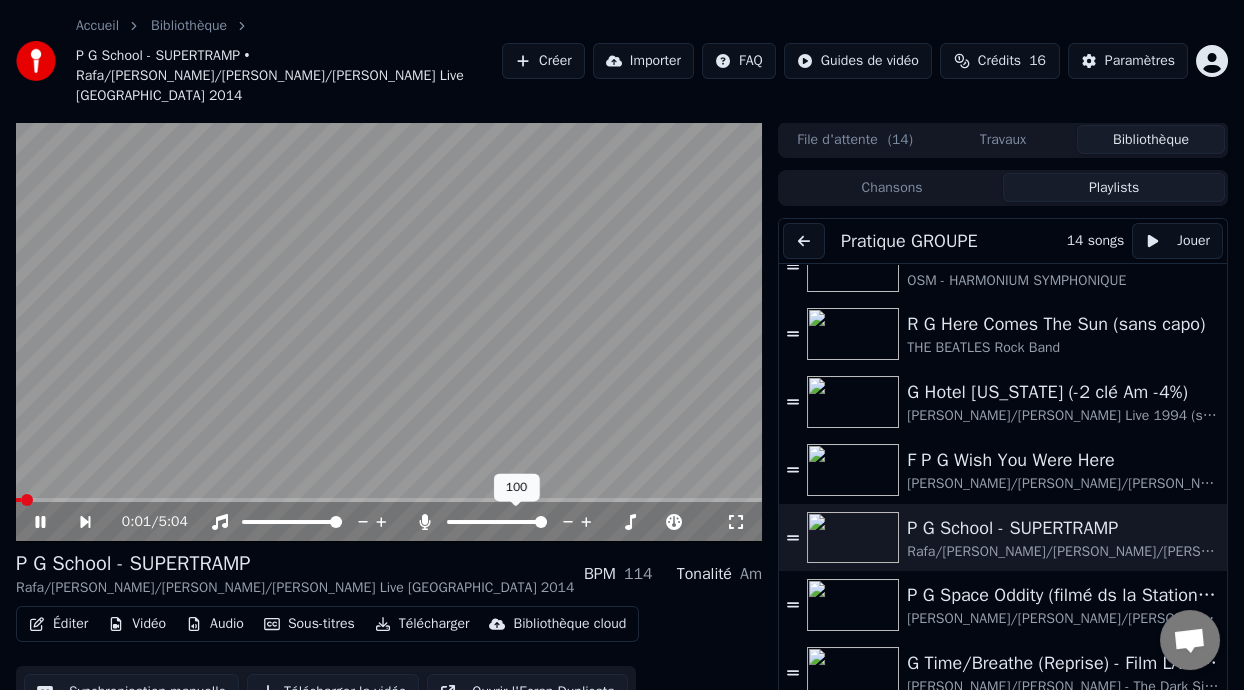 click 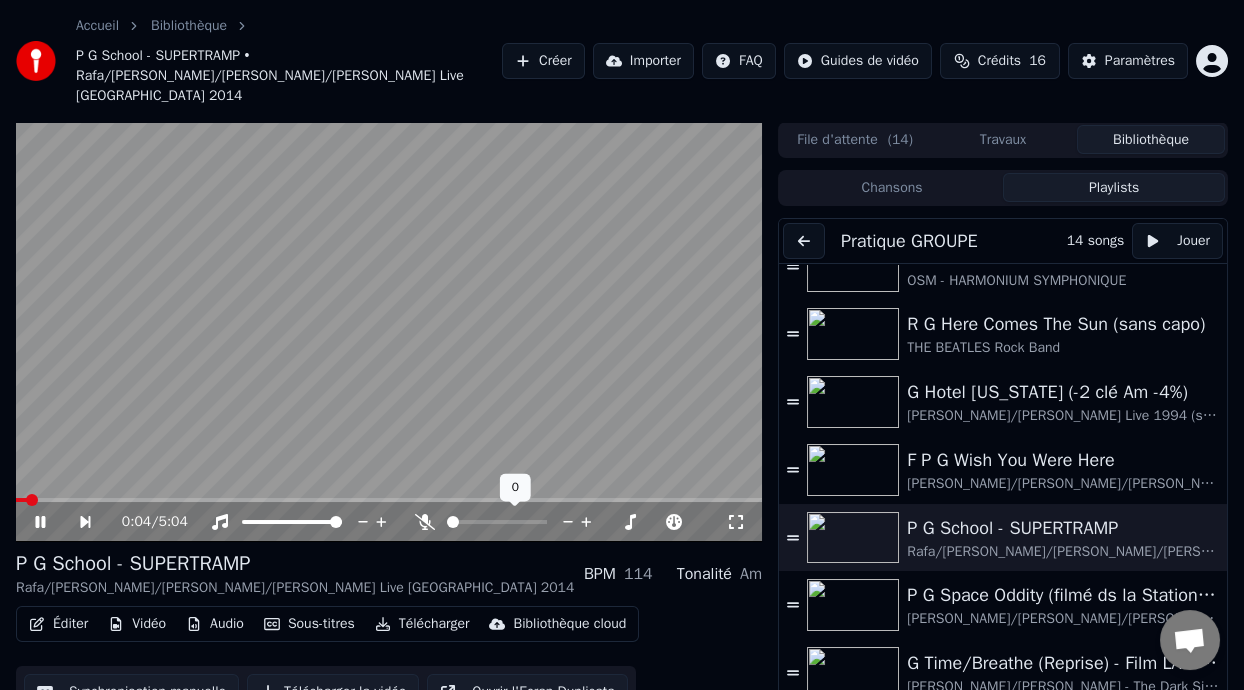 click 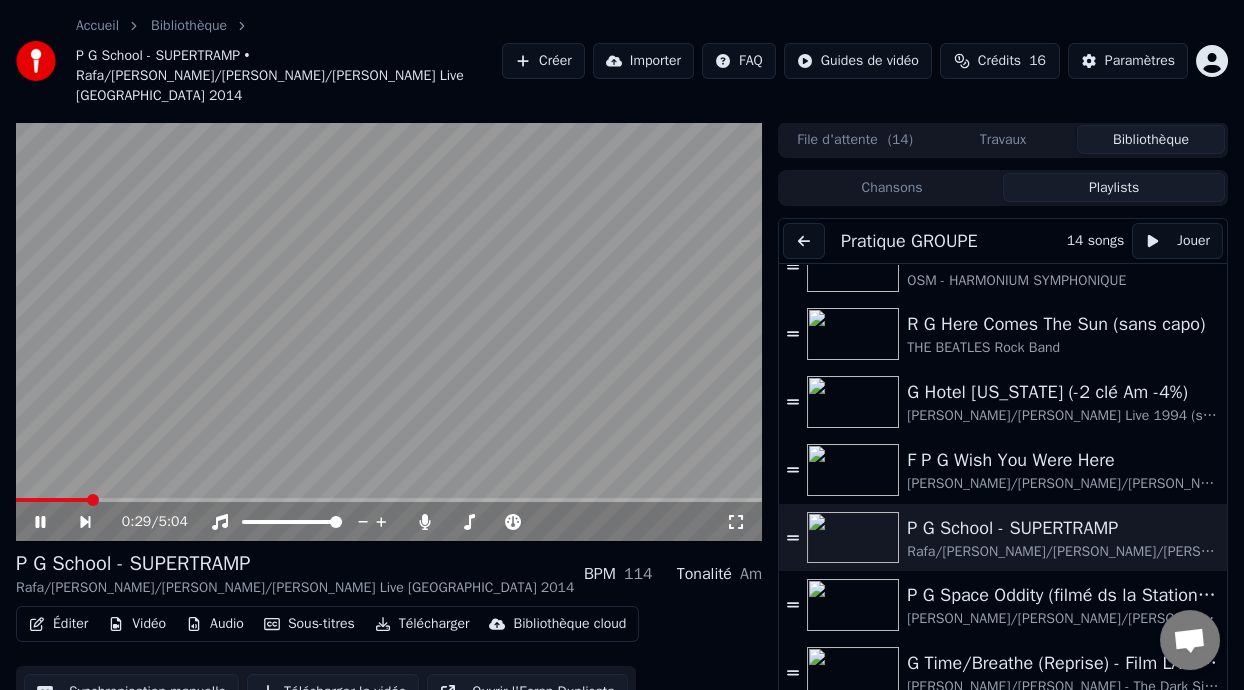 click 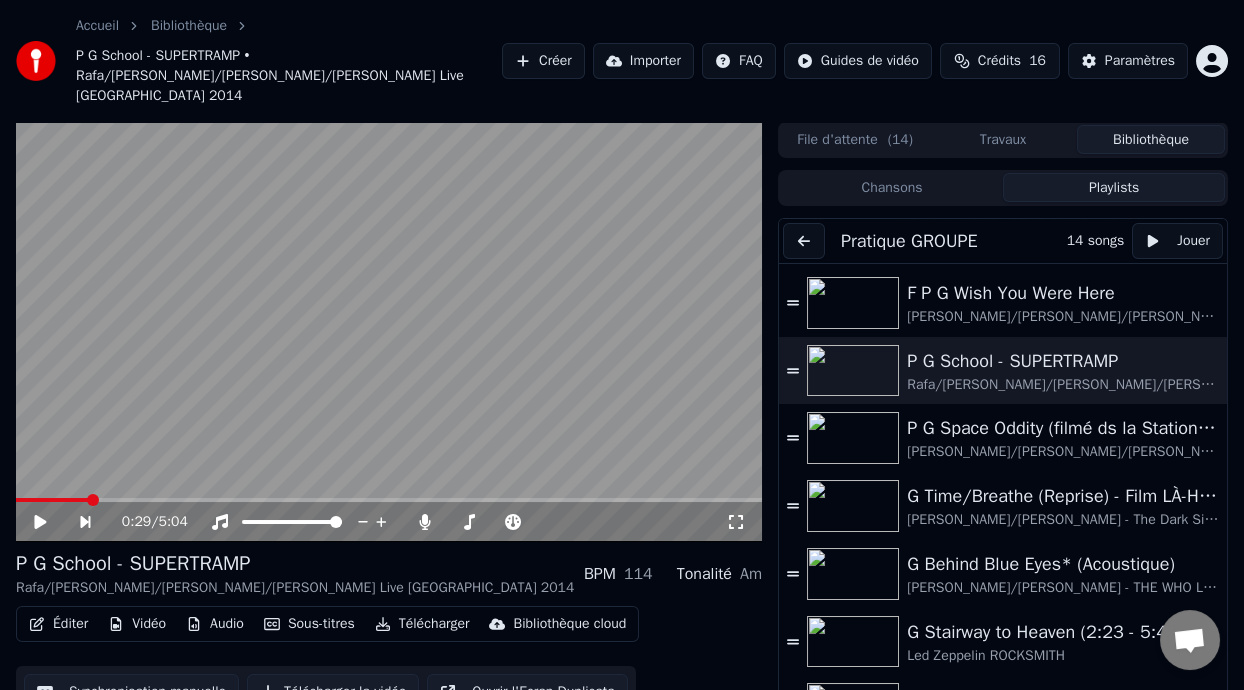scroll, scrollTop: 273, scrollLeft: 0, axis: vertical 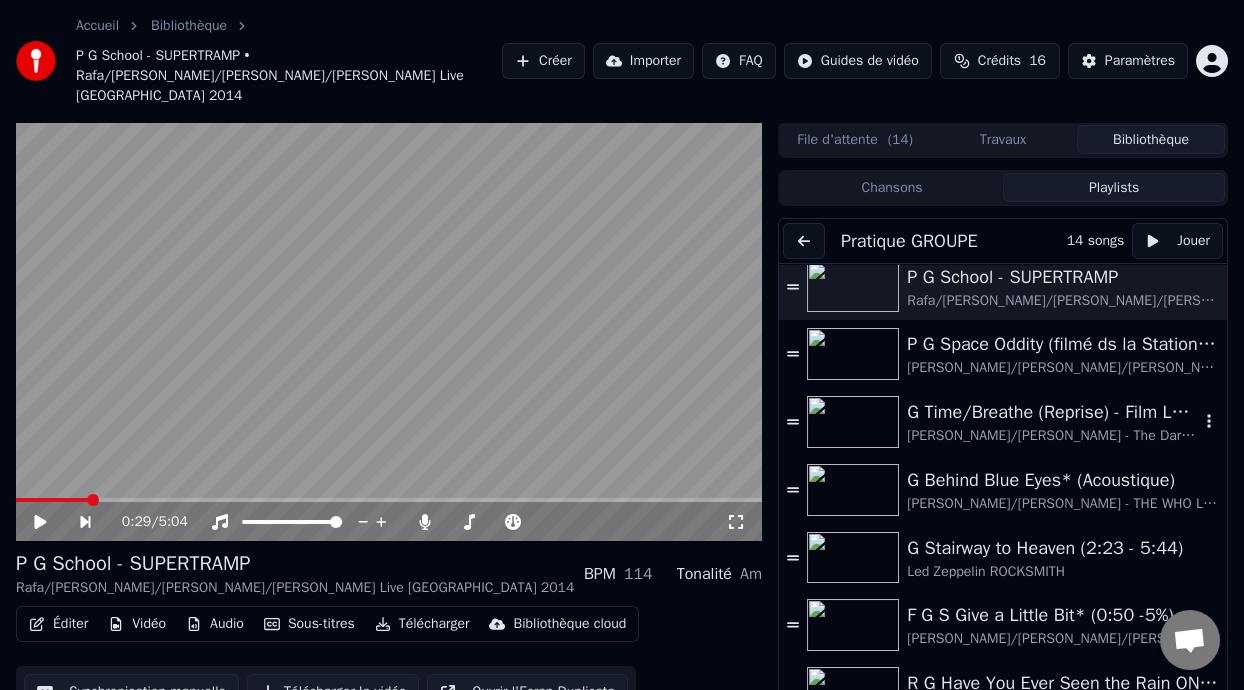 click on "G Time/Breathe (Reprise) - Film LÀ-HAUT (UP Pixar Disney) 0:21 - [PERSON_NAME] & [PERSON_NAME] story" at bounding box center (1053, 412) 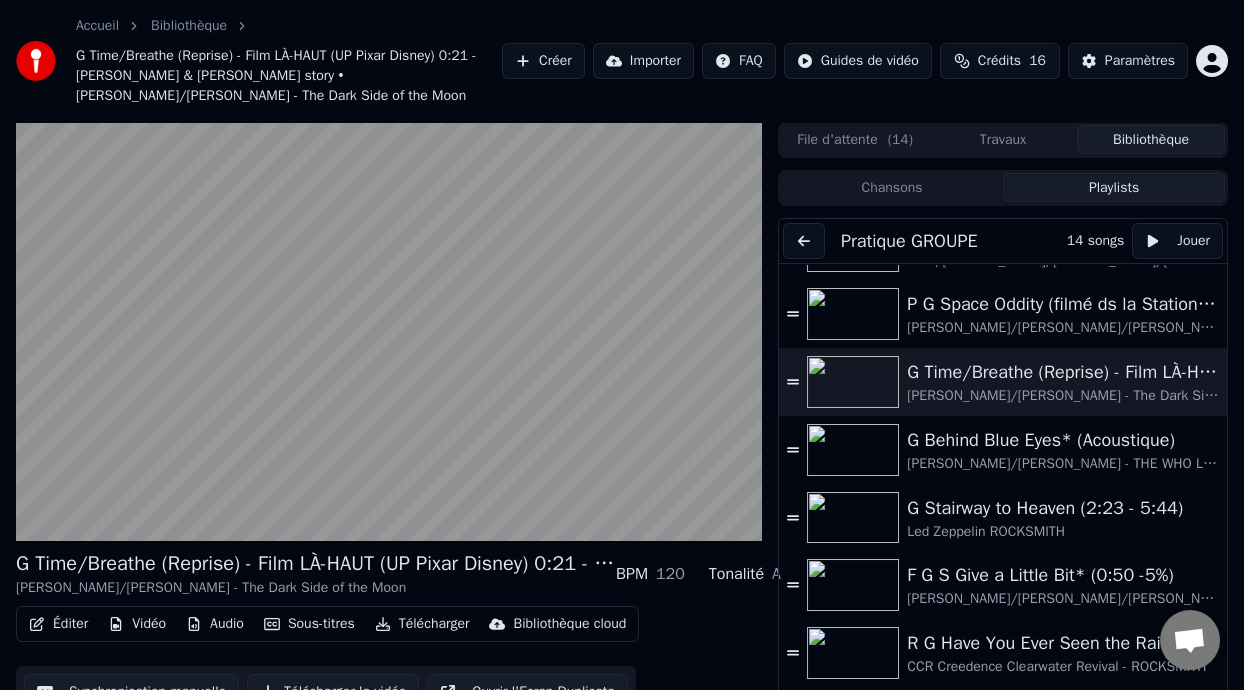 scroll, scrollTop: 382, scrollLeft: 0, axis: vertical 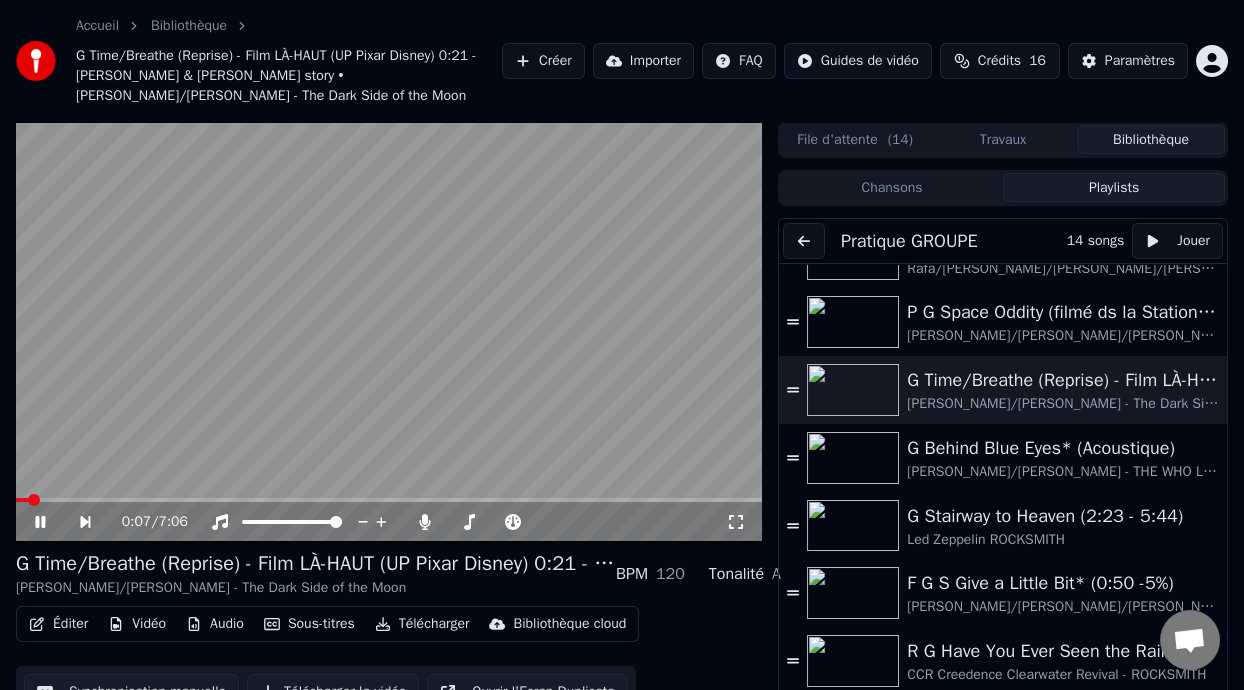 click 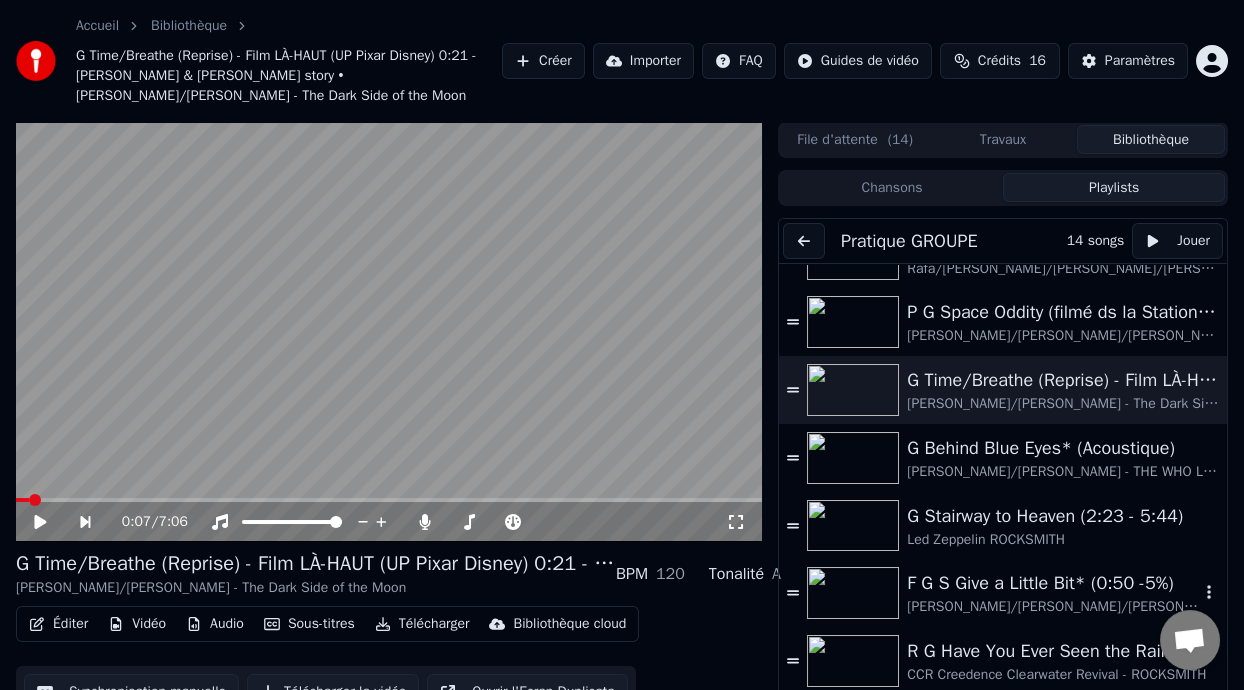 click on "F G S Give a Little Bit* (0:50 -5%)" at bounding box center (1053, 583) 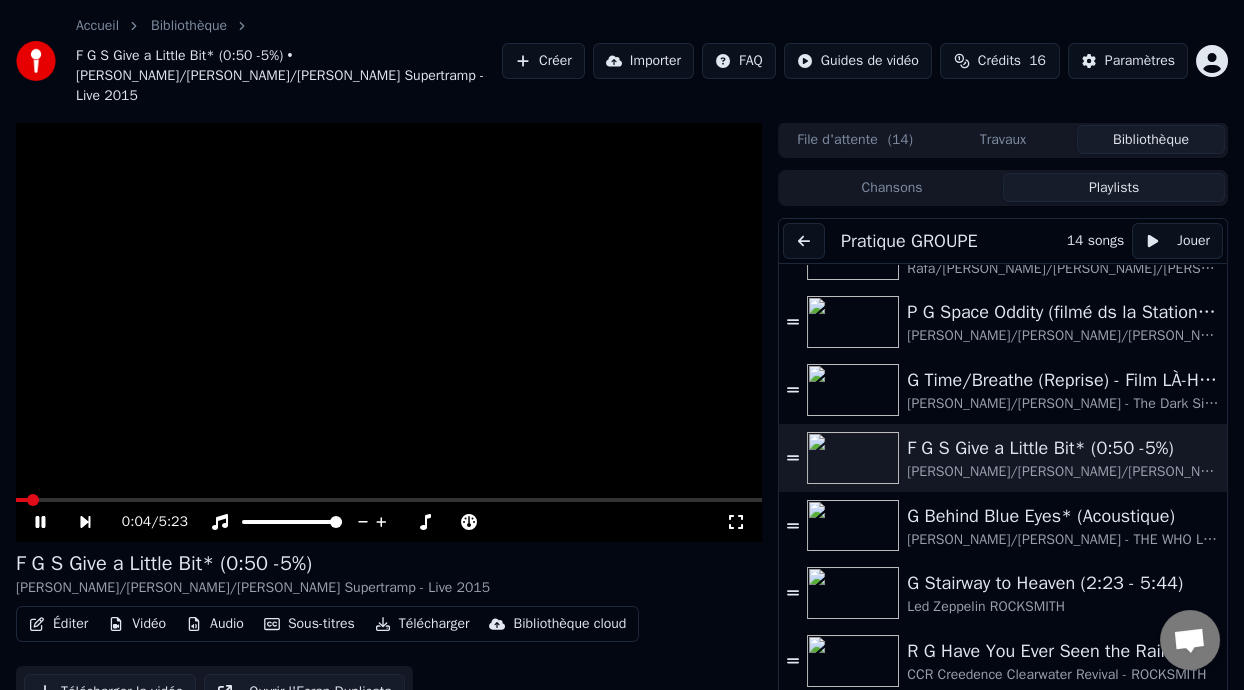 click 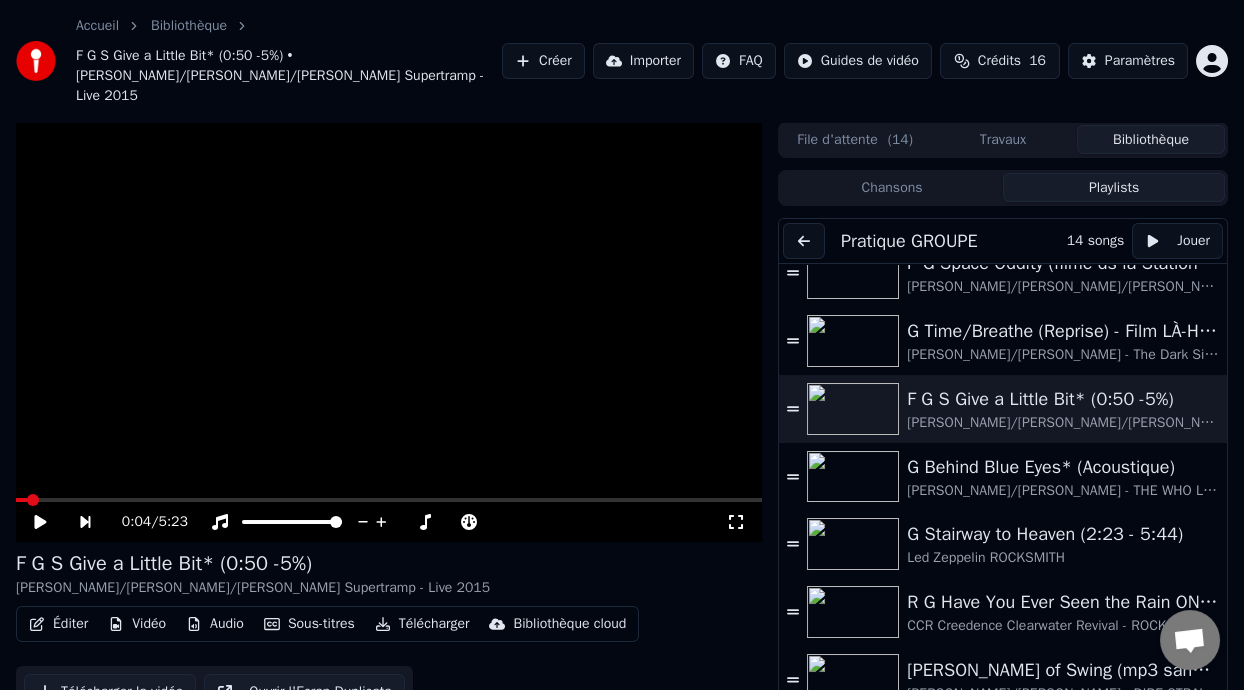 scroll, scrollTop: 442, scrollLeft: 0, axis: vertical 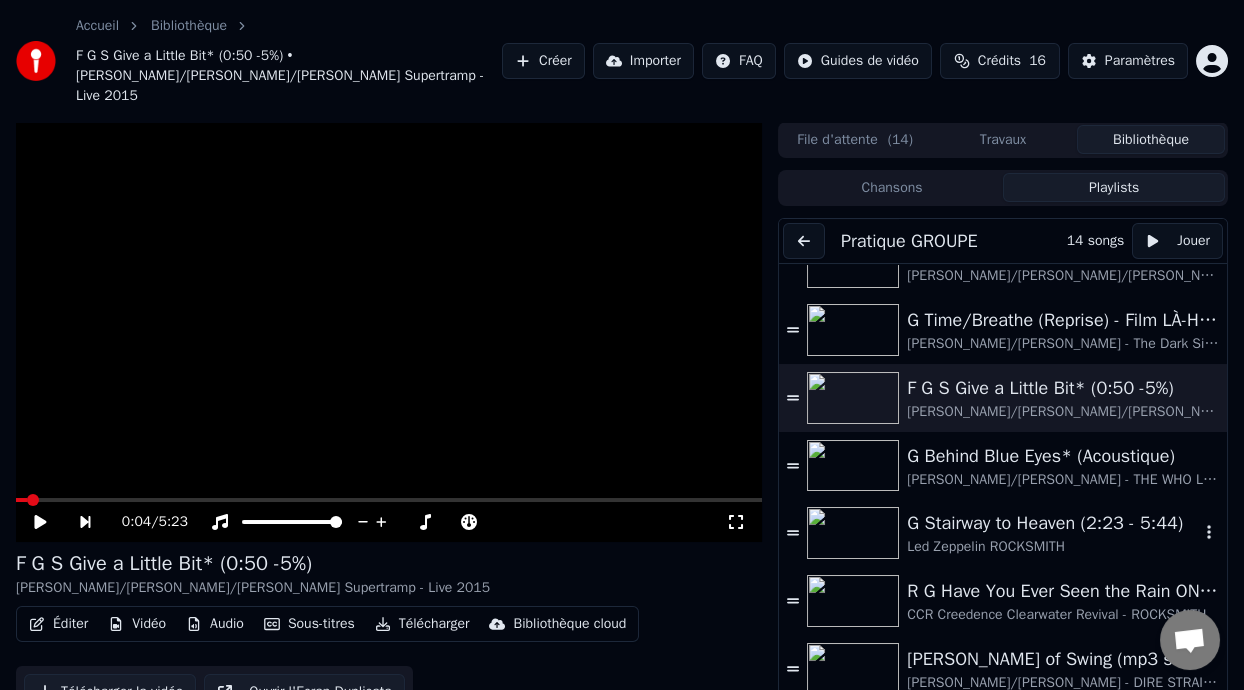 click on "G Stairway to Heaven (2:23 - 5:44)" at bounding box center (1053, 523) 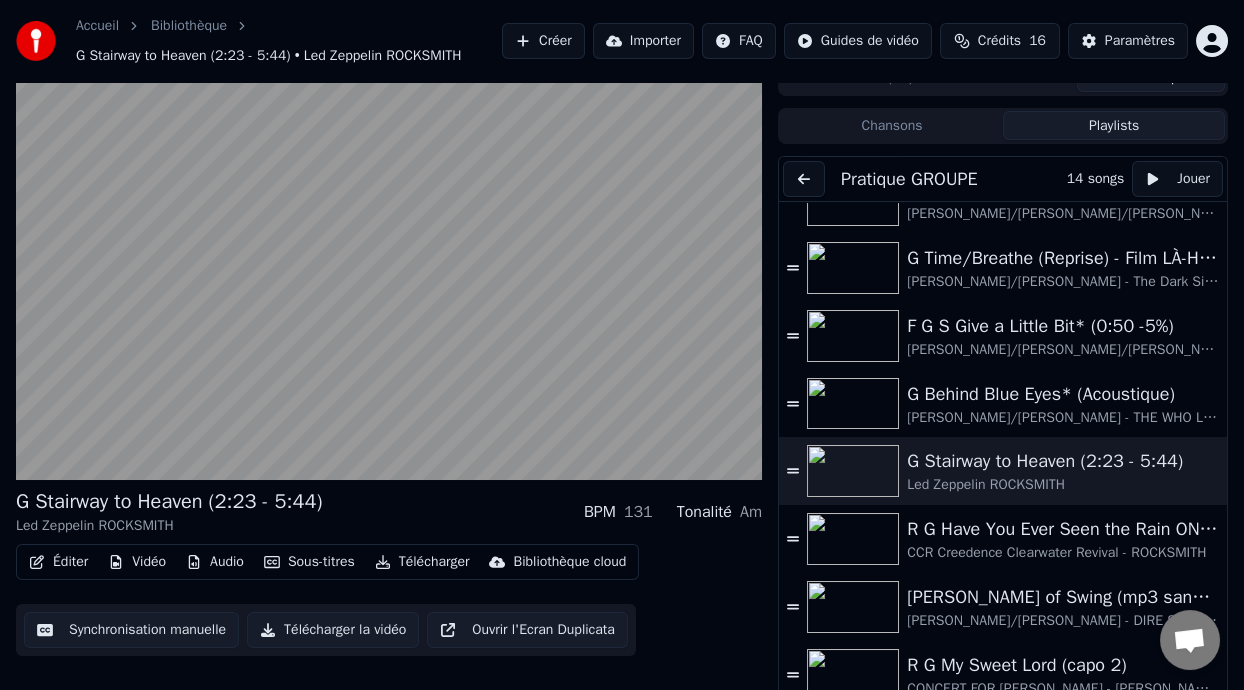 scroll, scrollTop: 59, scrollLeft: 0, axis: vertical 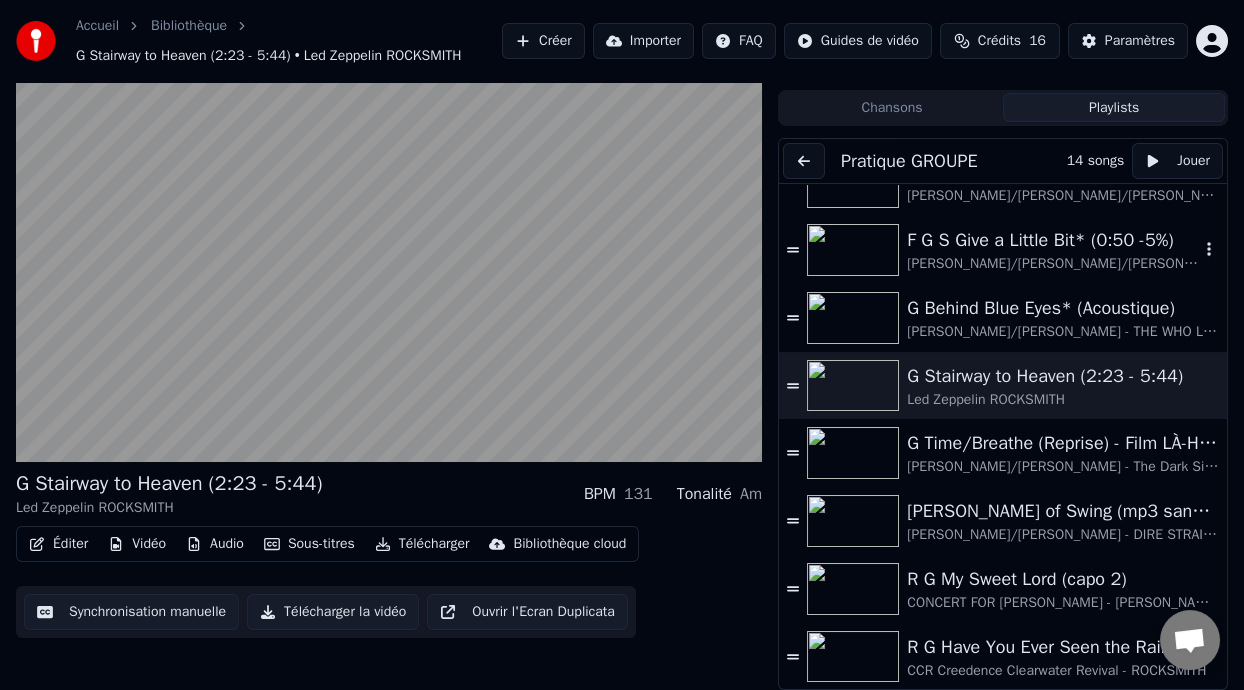 click on "Guillaume/François/Bernard - ROGER HODGSON Supertramp - Live 2015" at bounding box center [1053, 264] 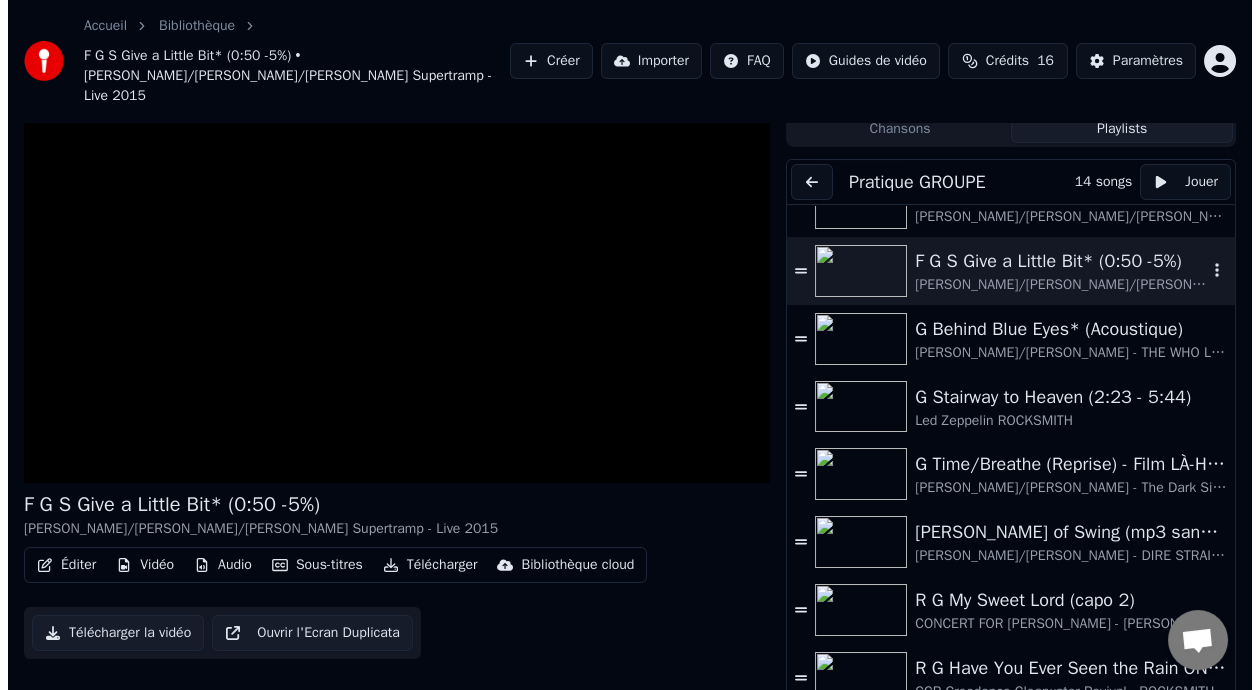 scroll, scrollTop: 79, scrollLeft: 0, axis: vertical 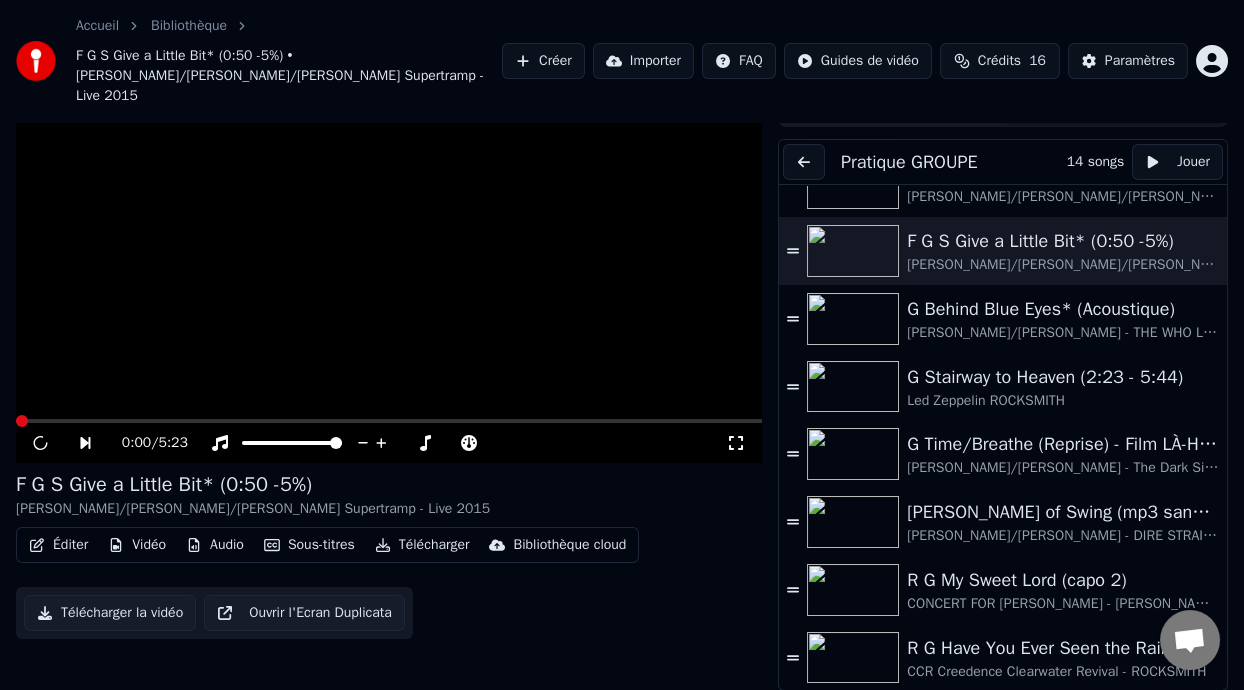 click on "Éditer" at bounding box center (58, 545) 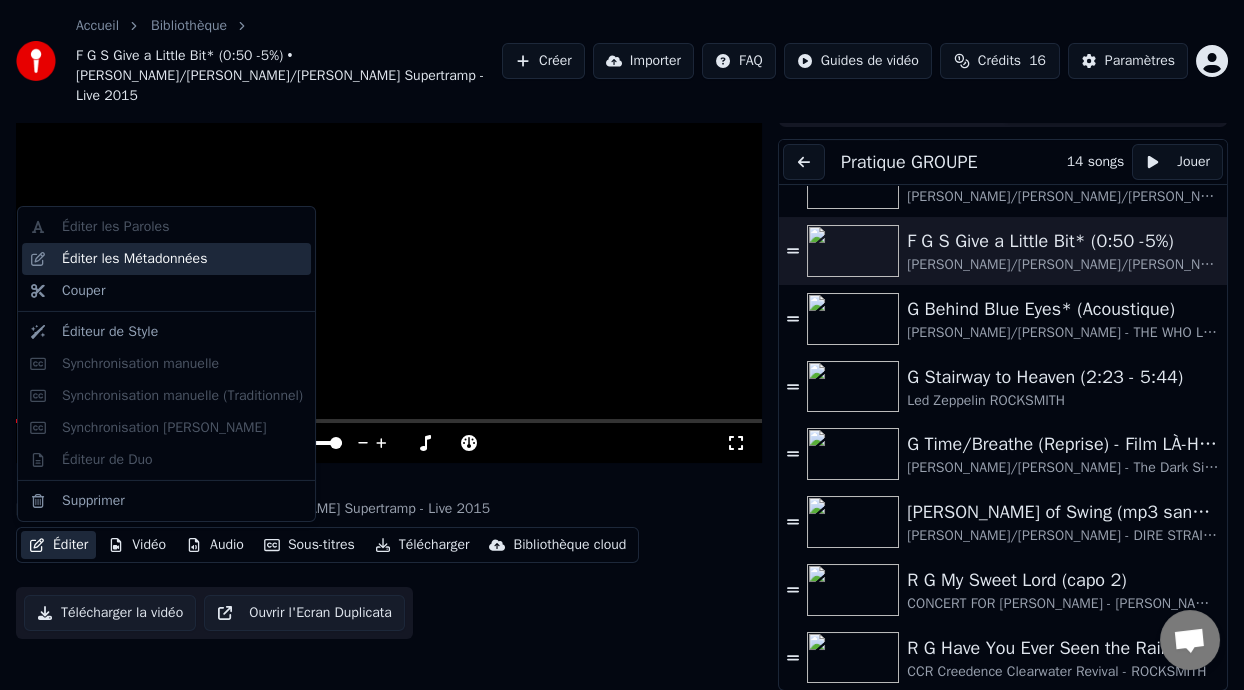 click on "Éditer les Métadonnées" at bounding box center [134, 259] 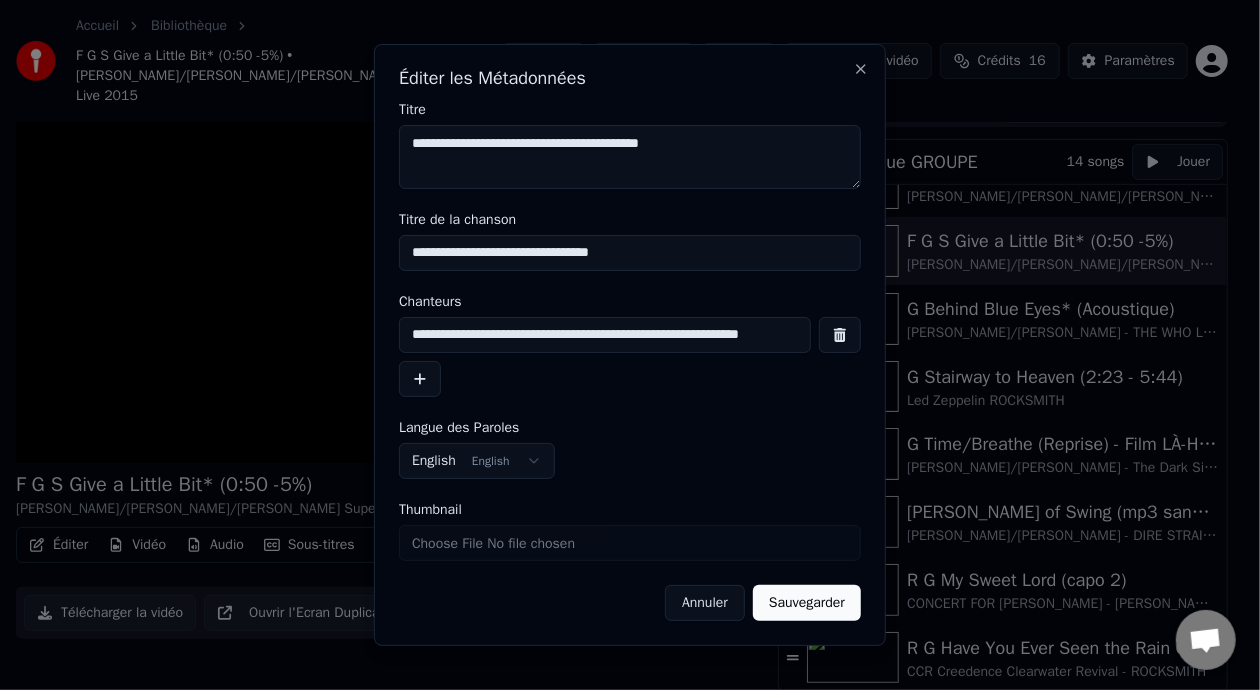 click on "**********" at bounding box center [605, 335] 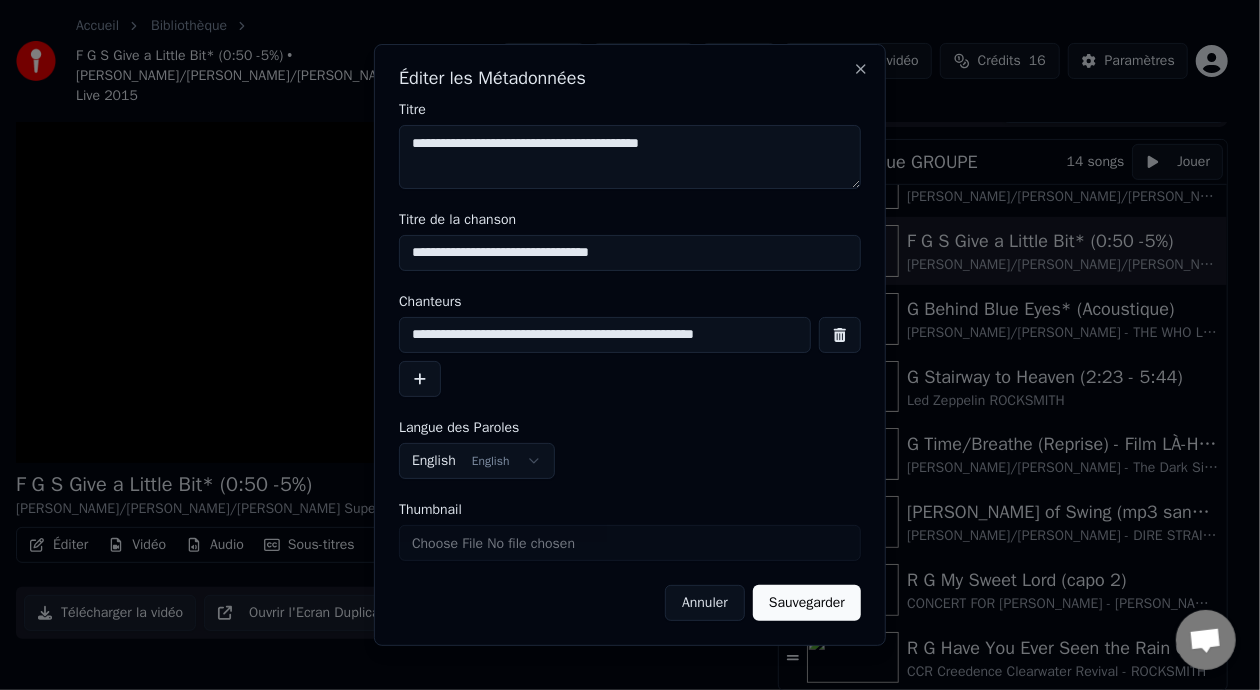 click on "**********" at bounding box center [605, 335] 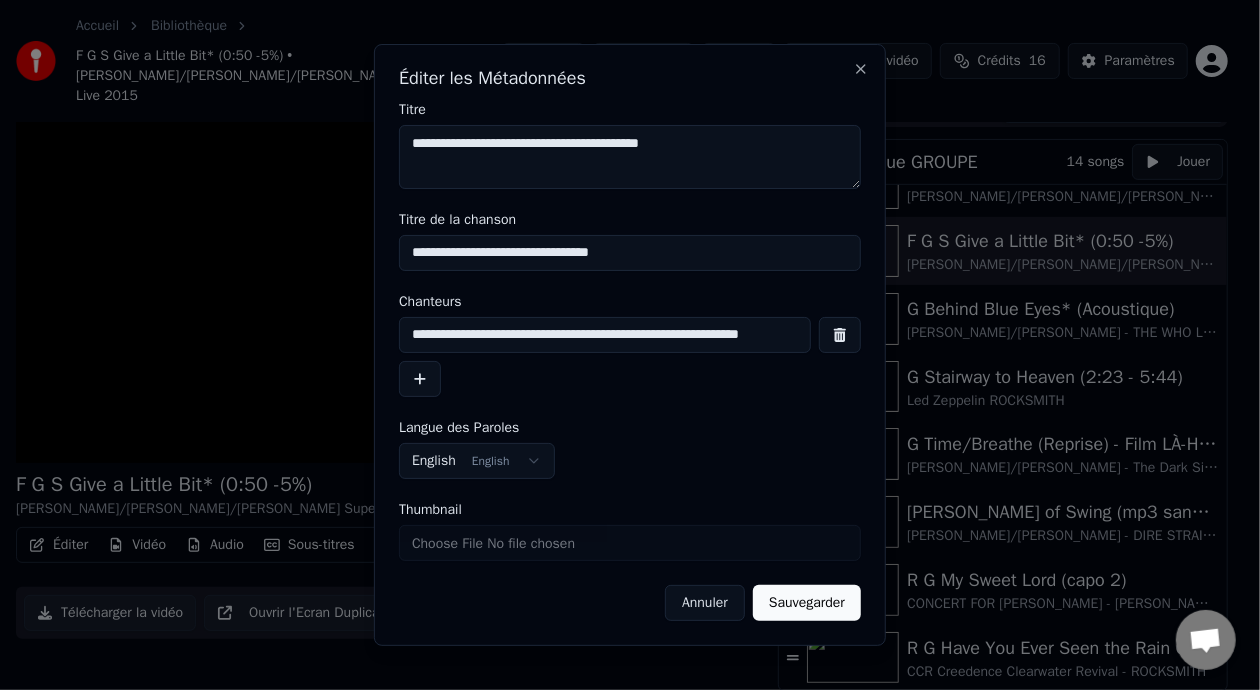 type on "**********" 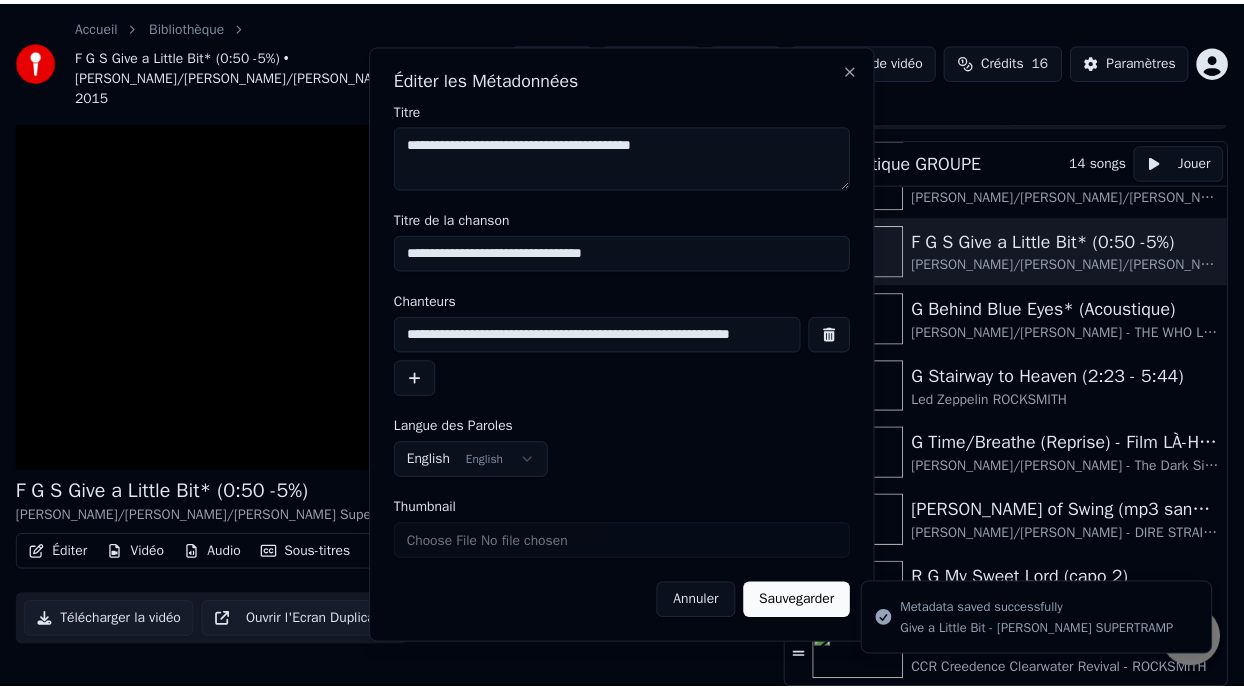 scroll, scrollTop: 59, scrollLeft: 0, axis: vertical 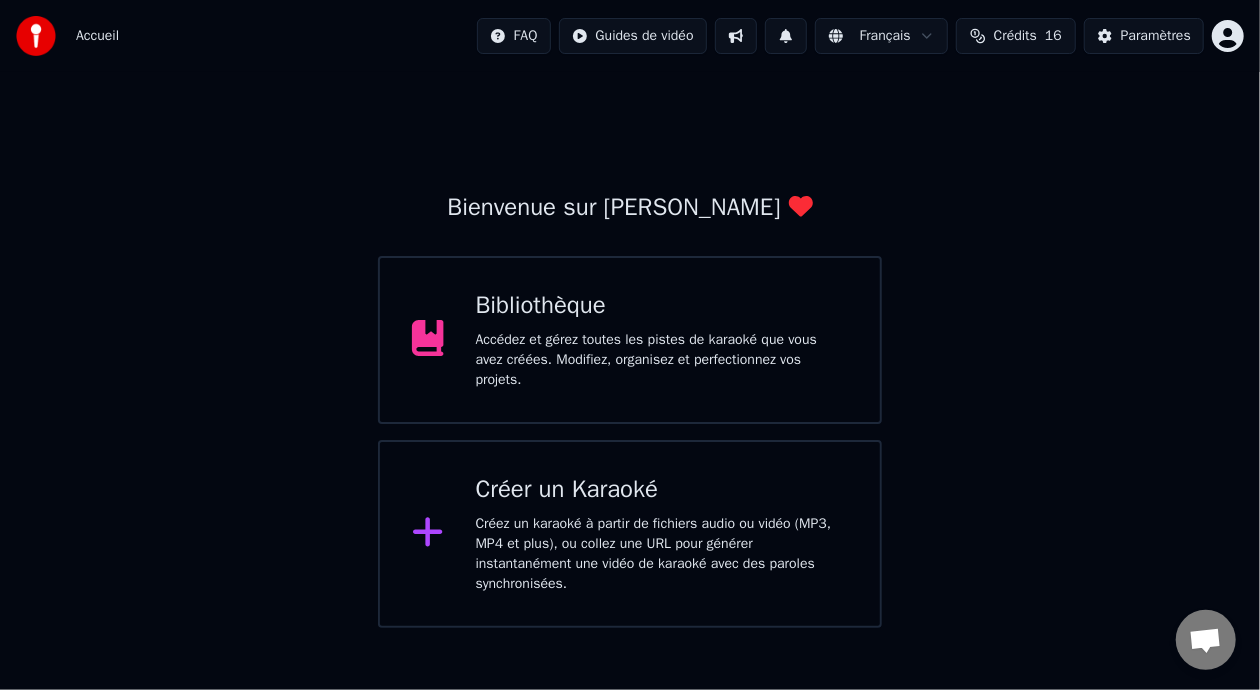 click on "Accédez et gérez toutes les pistes de karaoké que vous avez créées. Modifiez, organisez et perfectionnez vos projets." at bounding box center (662, 360) 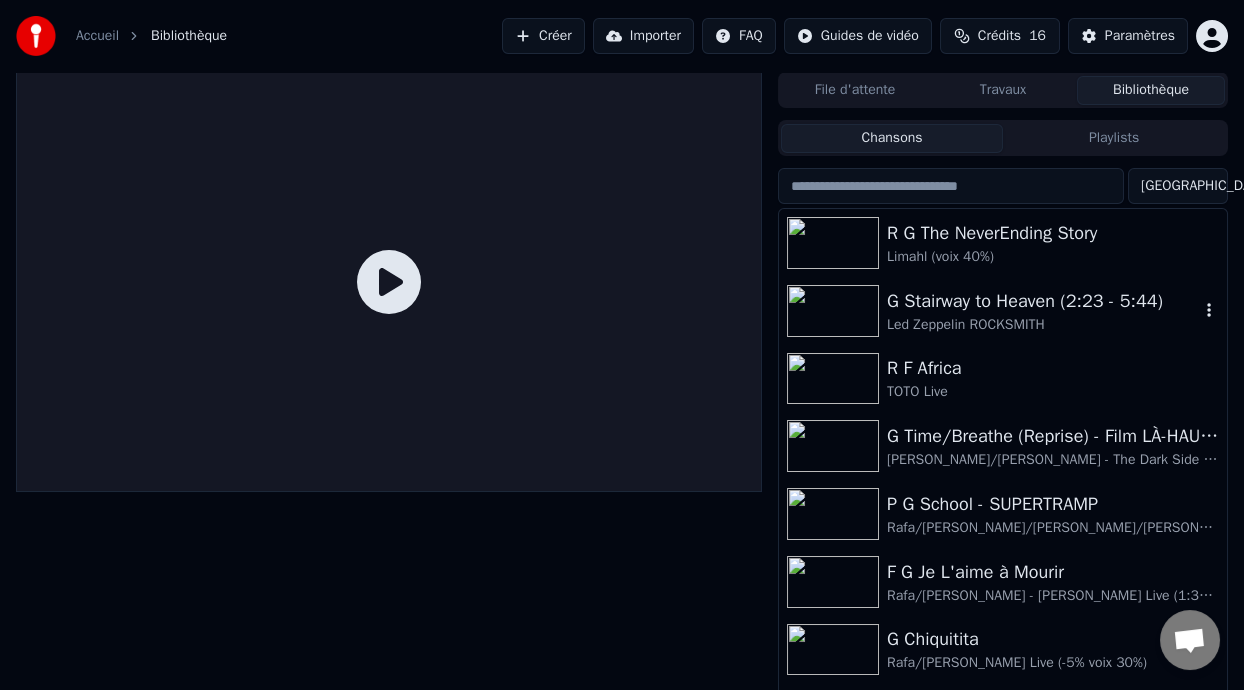 click on "G Stairway to Heaven (2:23 - 5:44)" at bounding box center (1043, 301) 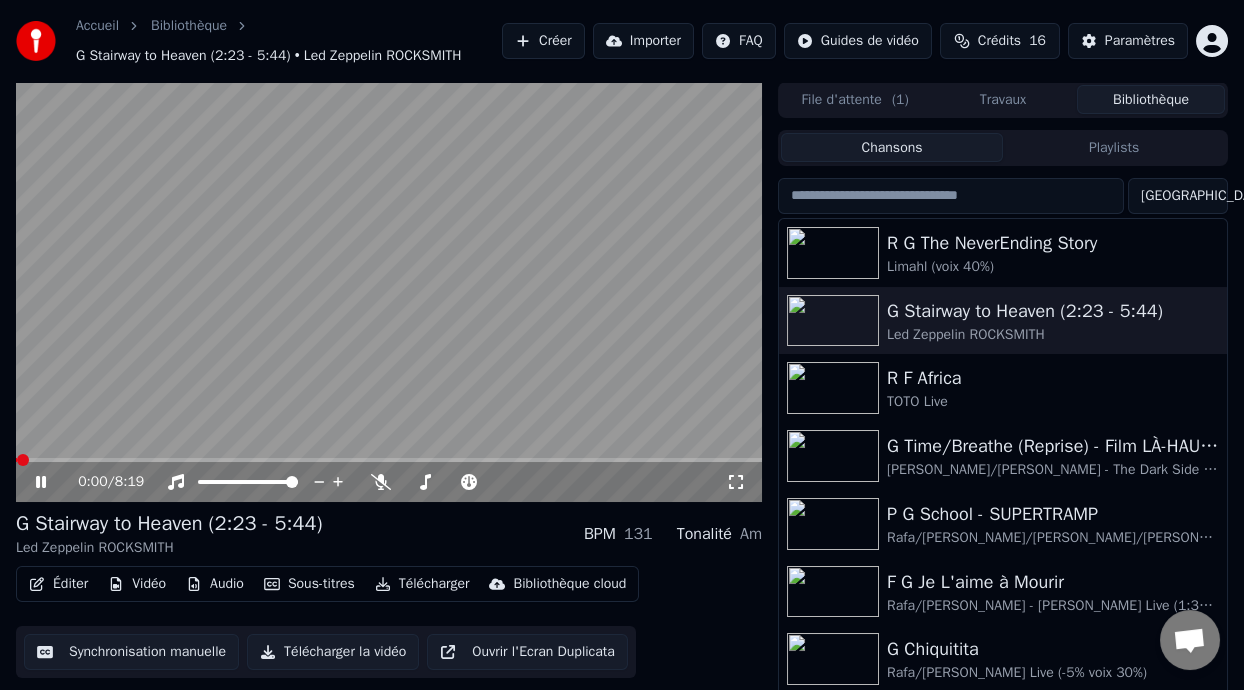 click 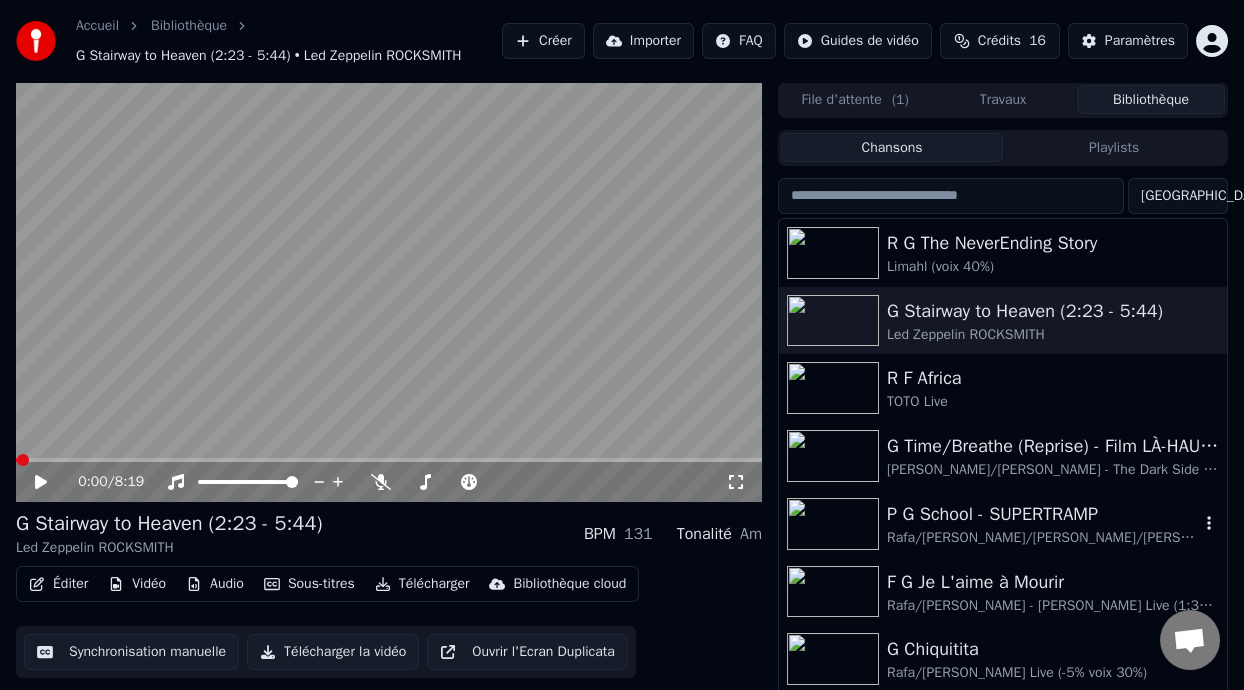 click on "P G School - SUPERTRAMP" at bounding box center [1043, 514] 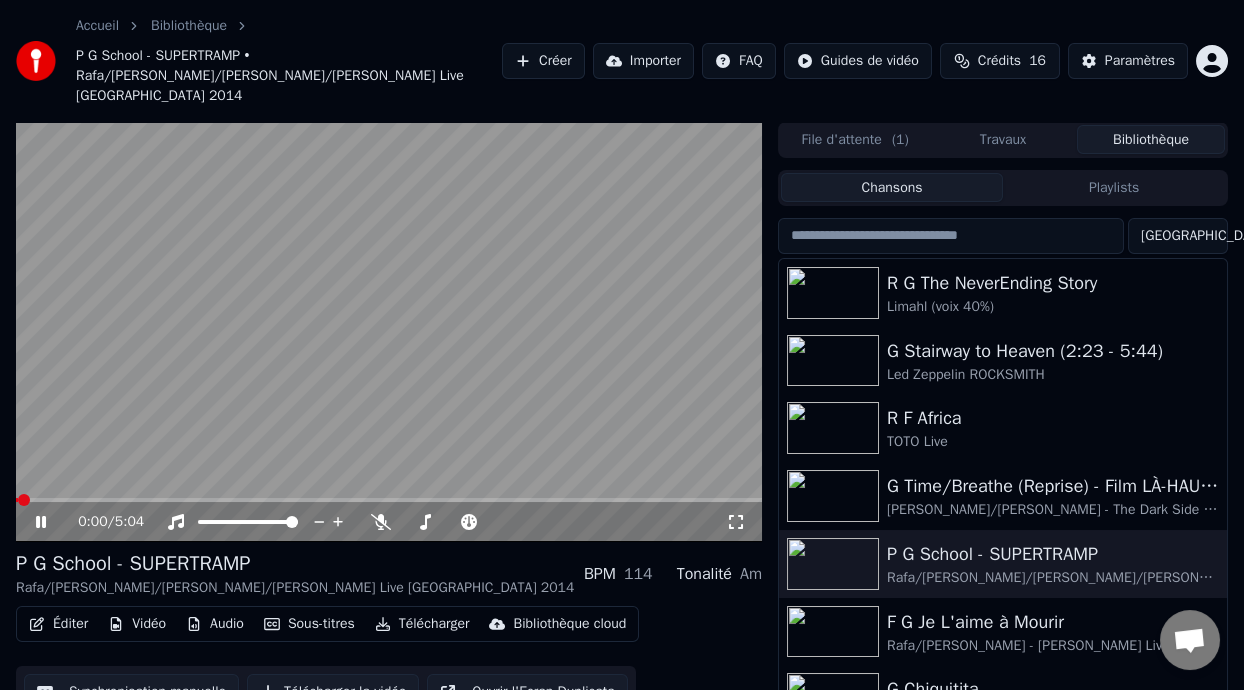 click 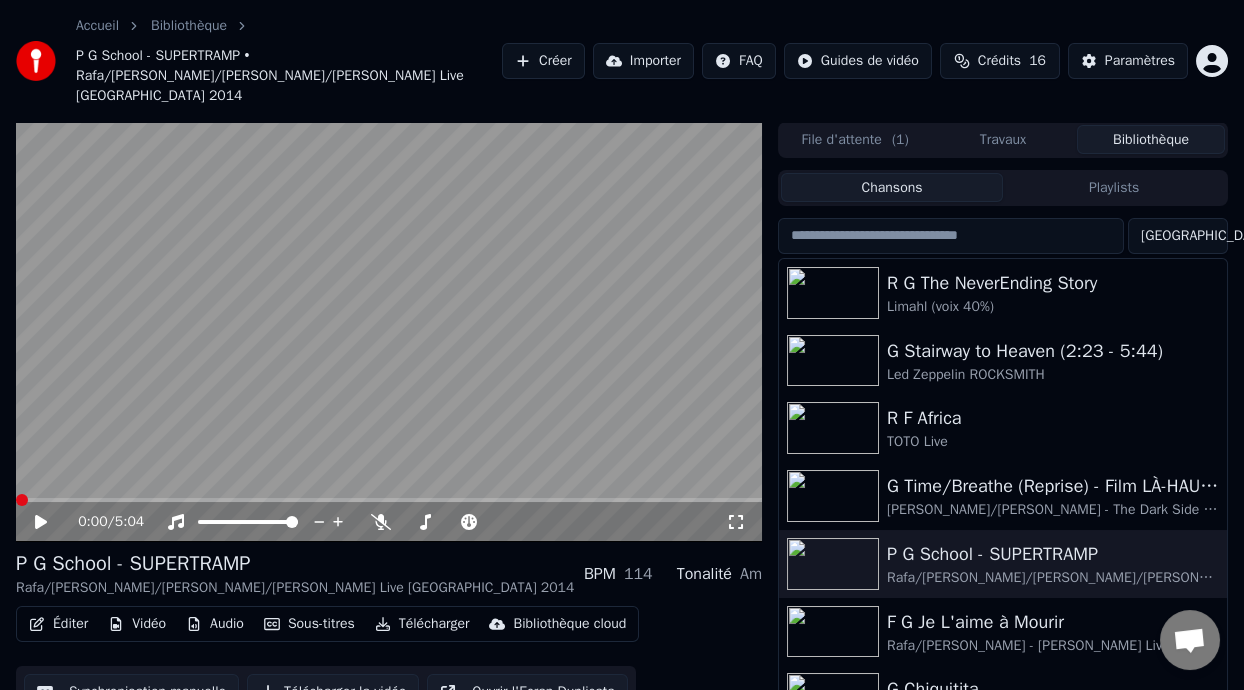 click 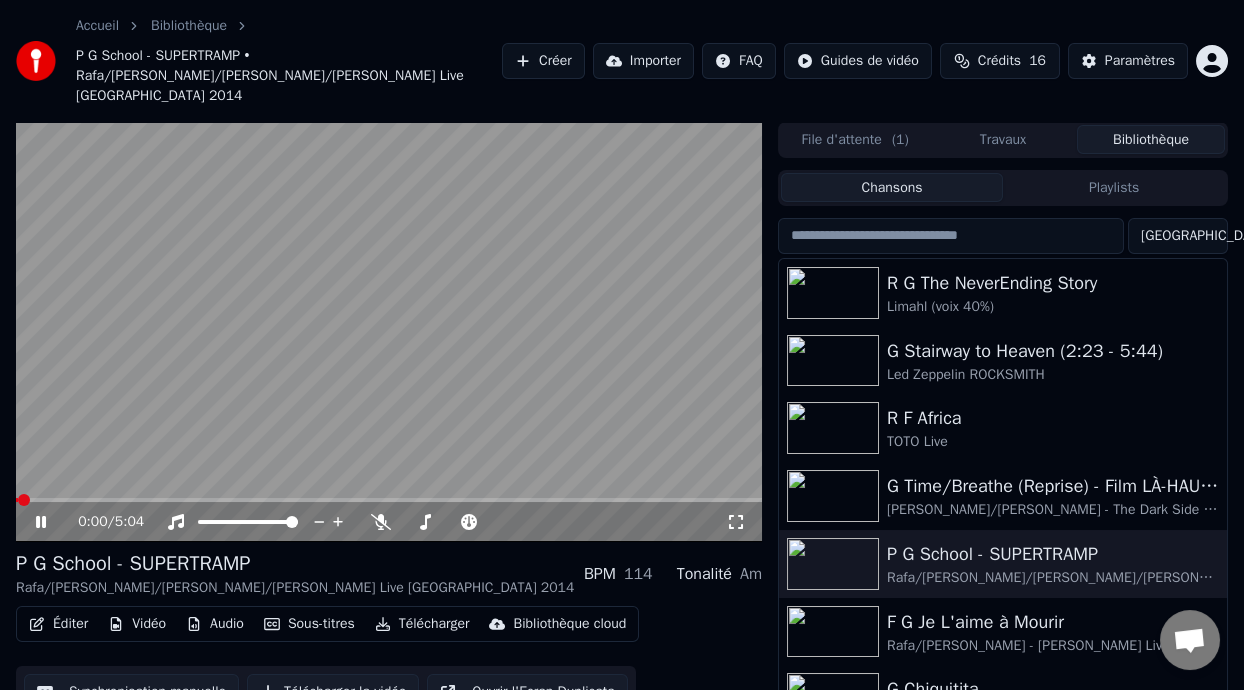click 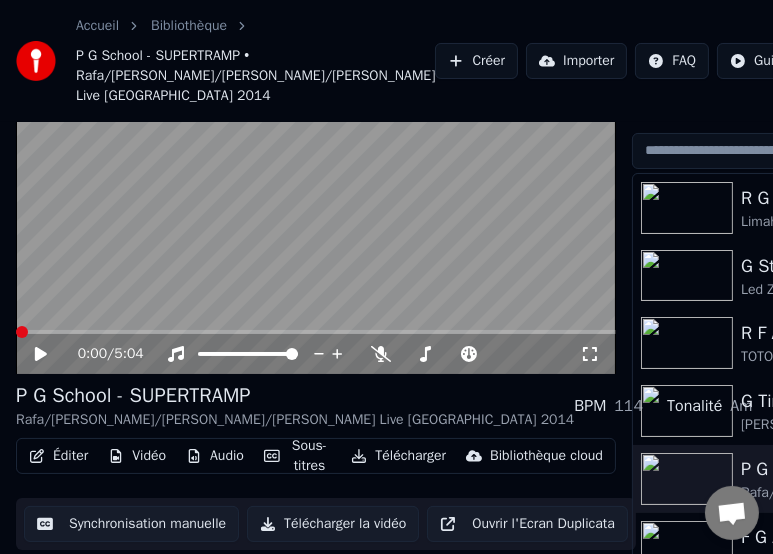 scroll, scrollTop: 151, scrollLeft: 0, axis: vertical 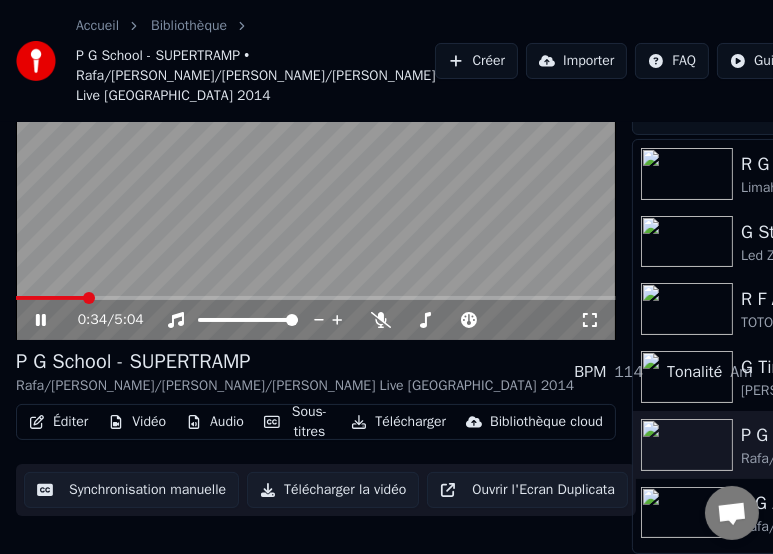 click 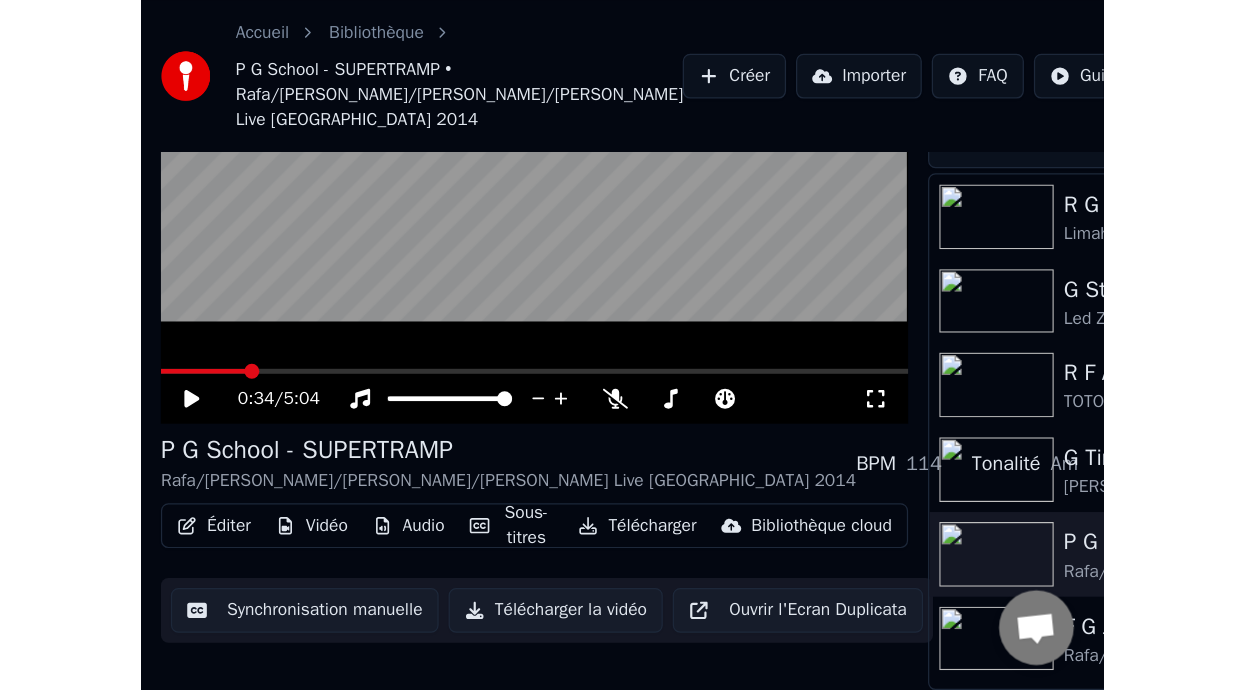 scroll, scrollTop: 85, scrollLeft: 0, axis: vertical 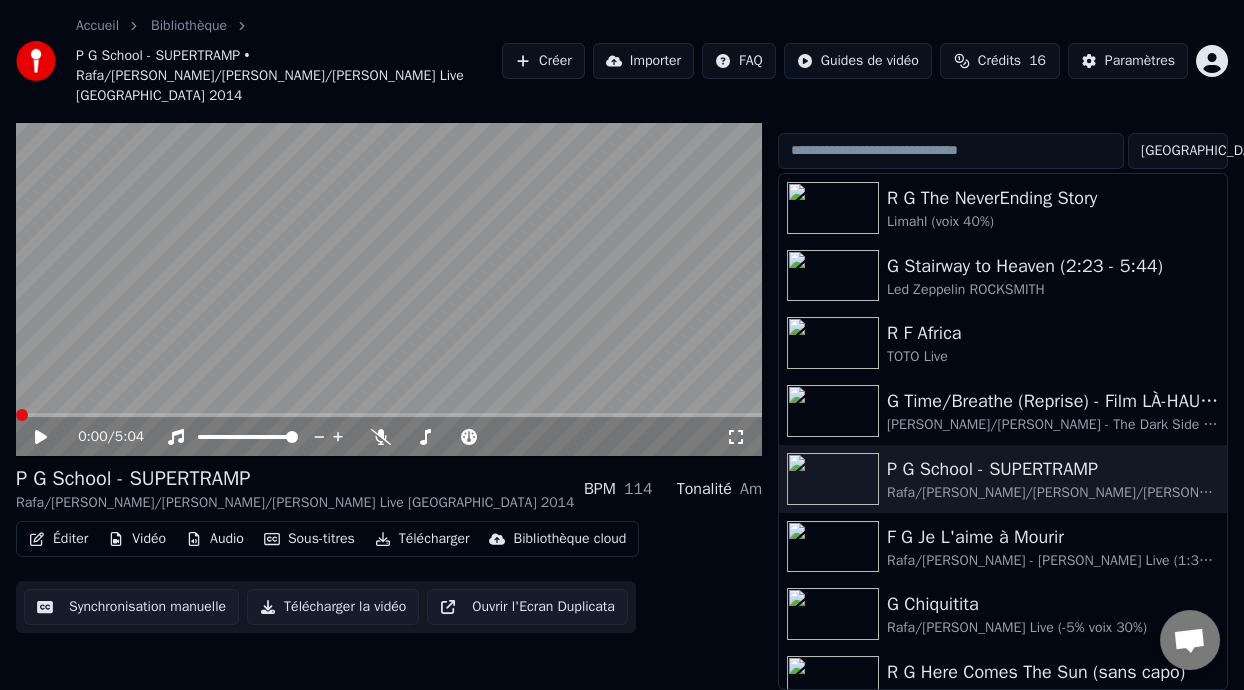 click 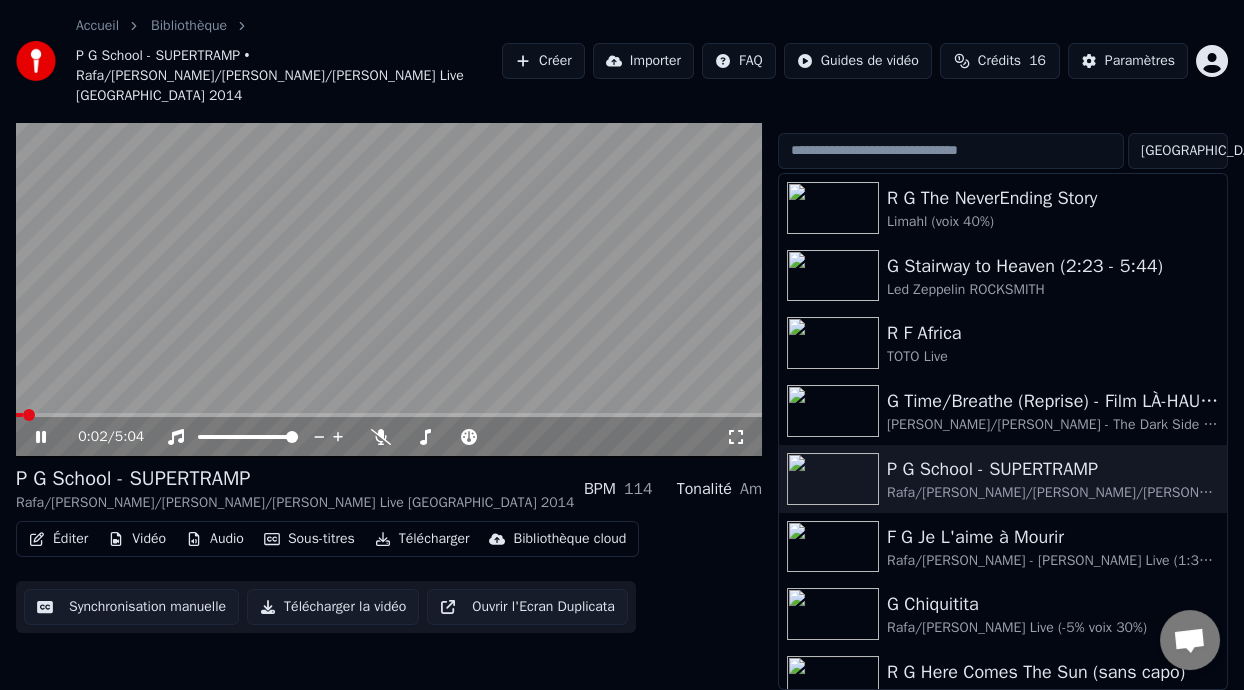 click 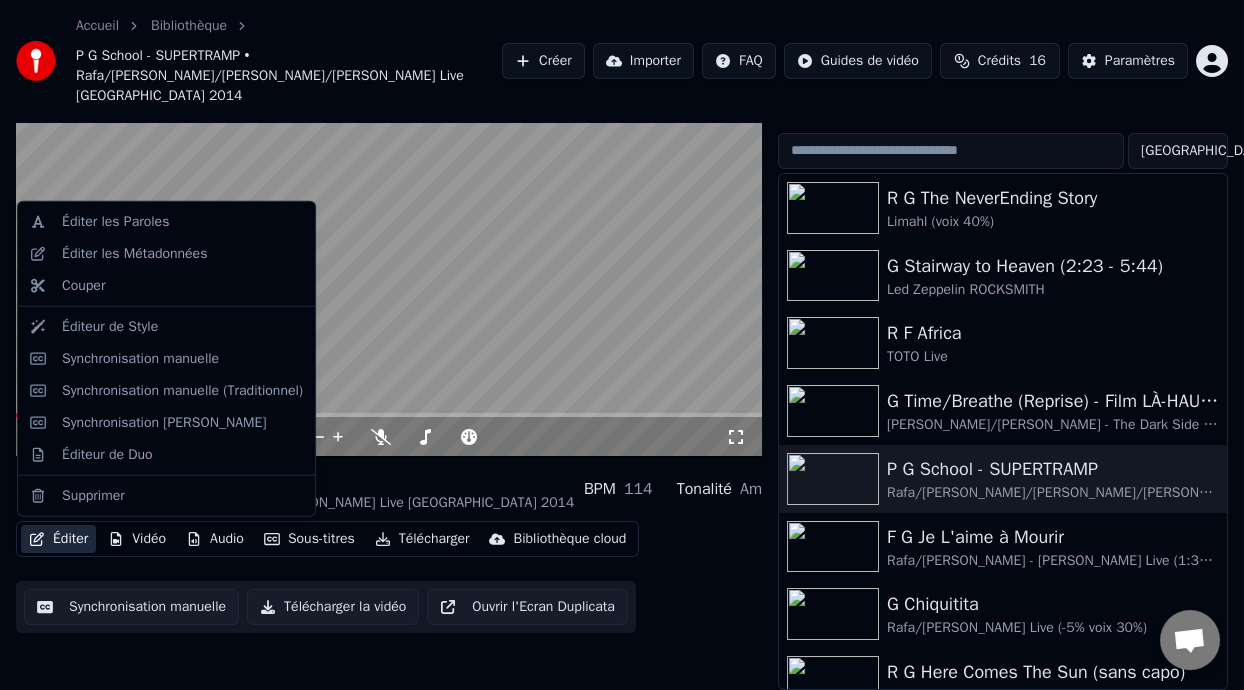 click on "Éditer" at bounding box center (58, 539) 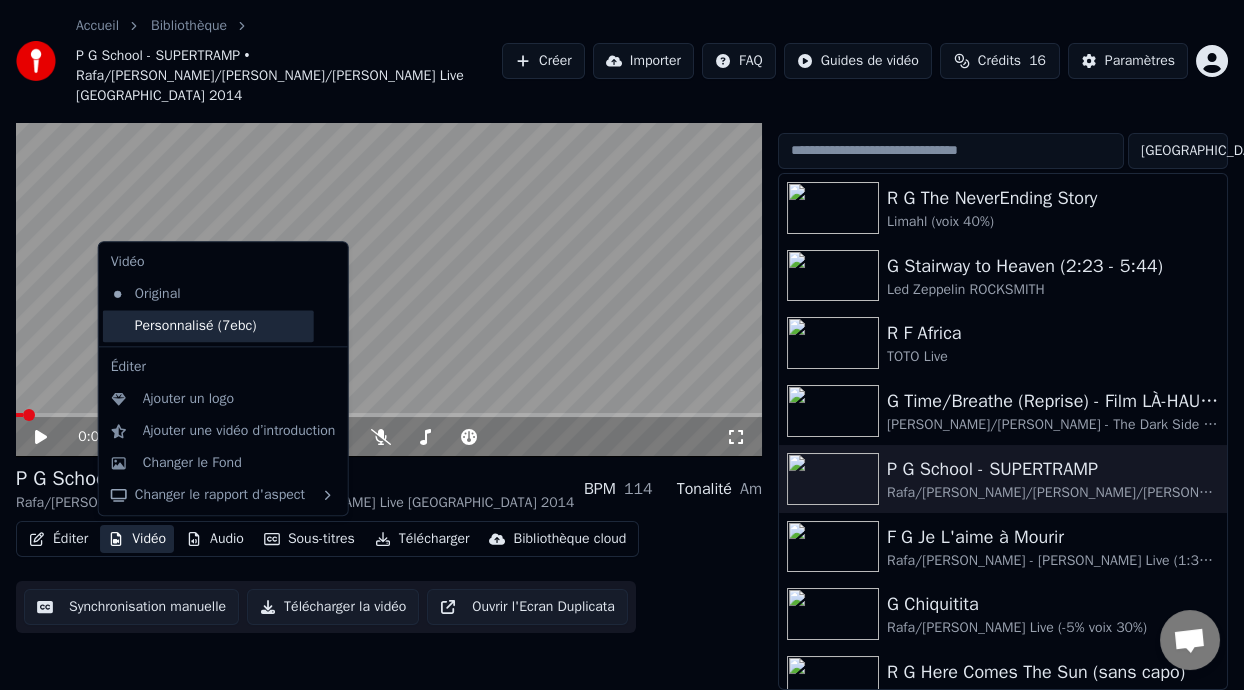 click on "Personnalisé (7ebc)" at bounding box center [208, 326] 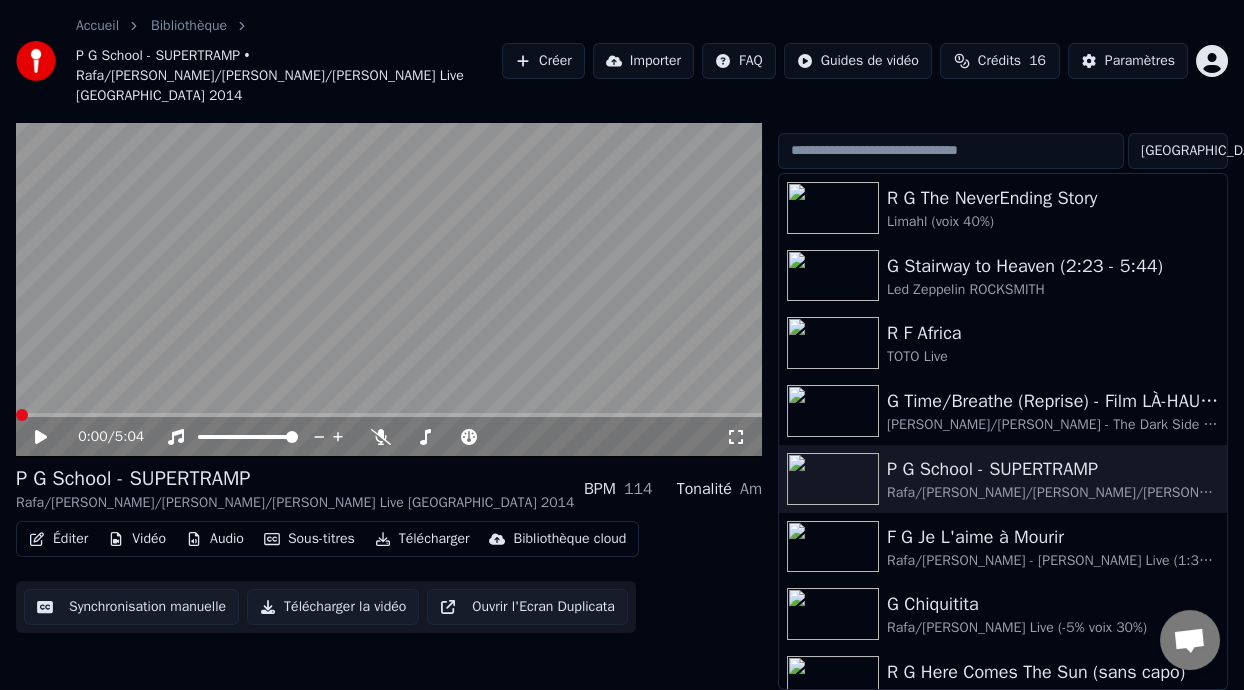 click 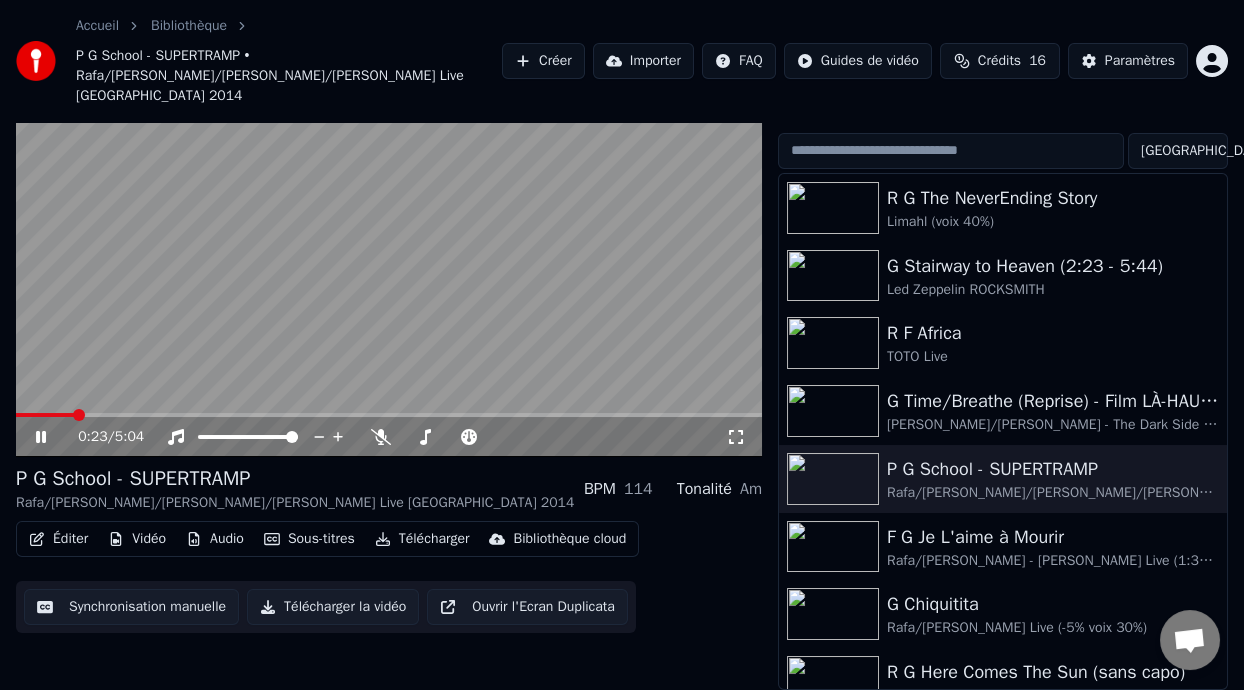 click 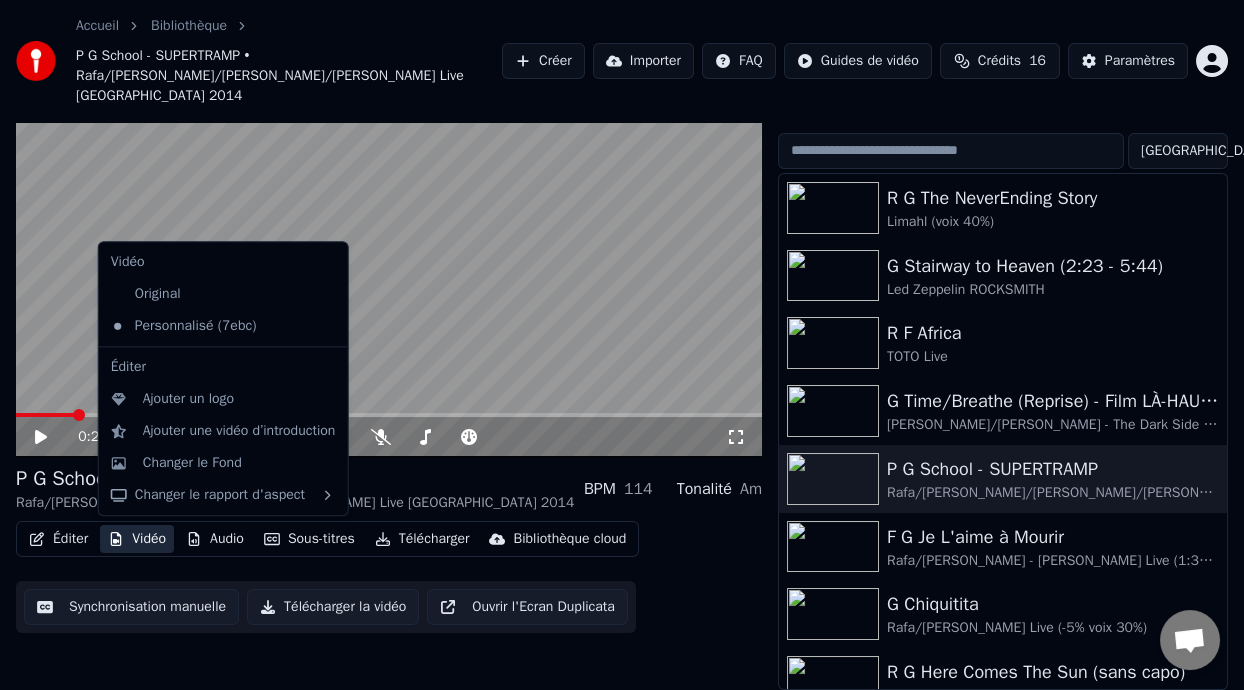 click on "Vidéo" at bounding box center (137, 539) 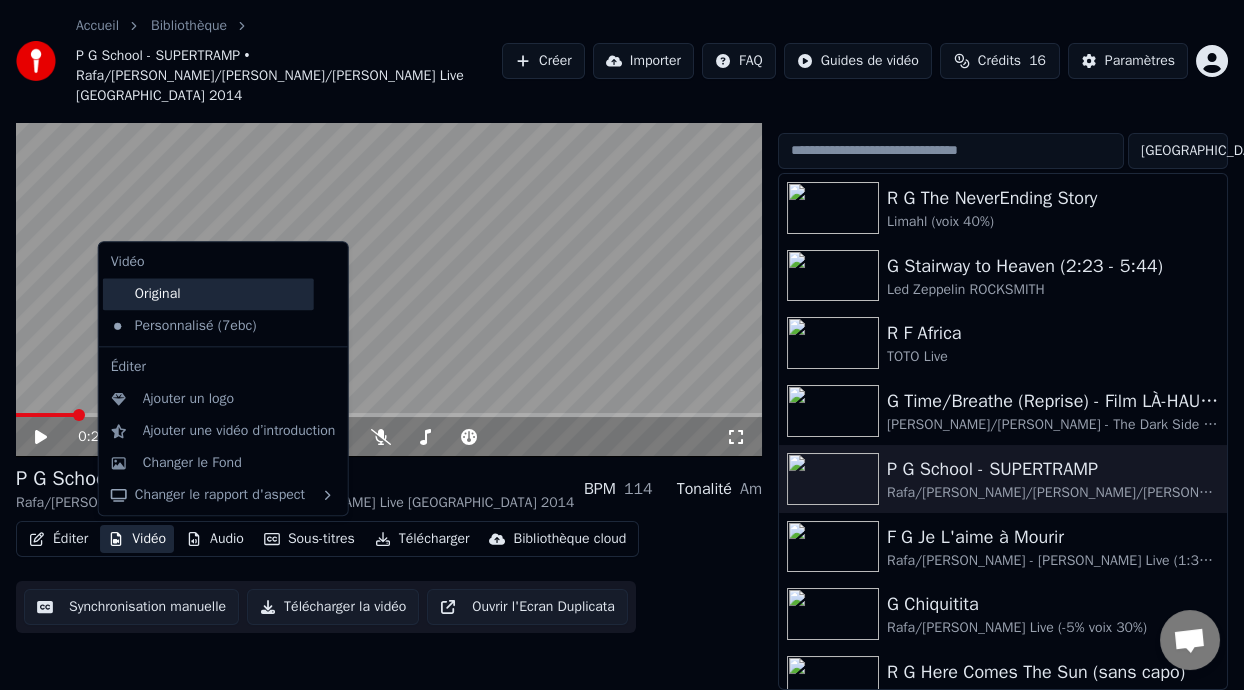 click on "Original" at bounding box center [208, 294] 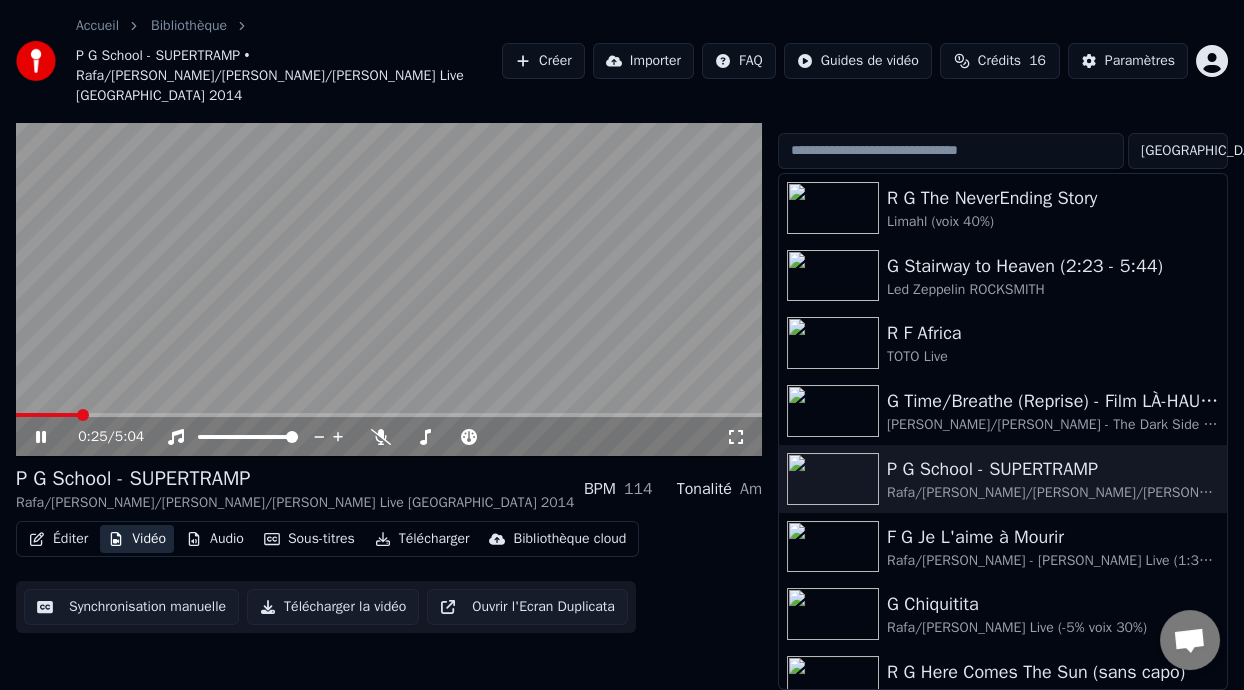 type 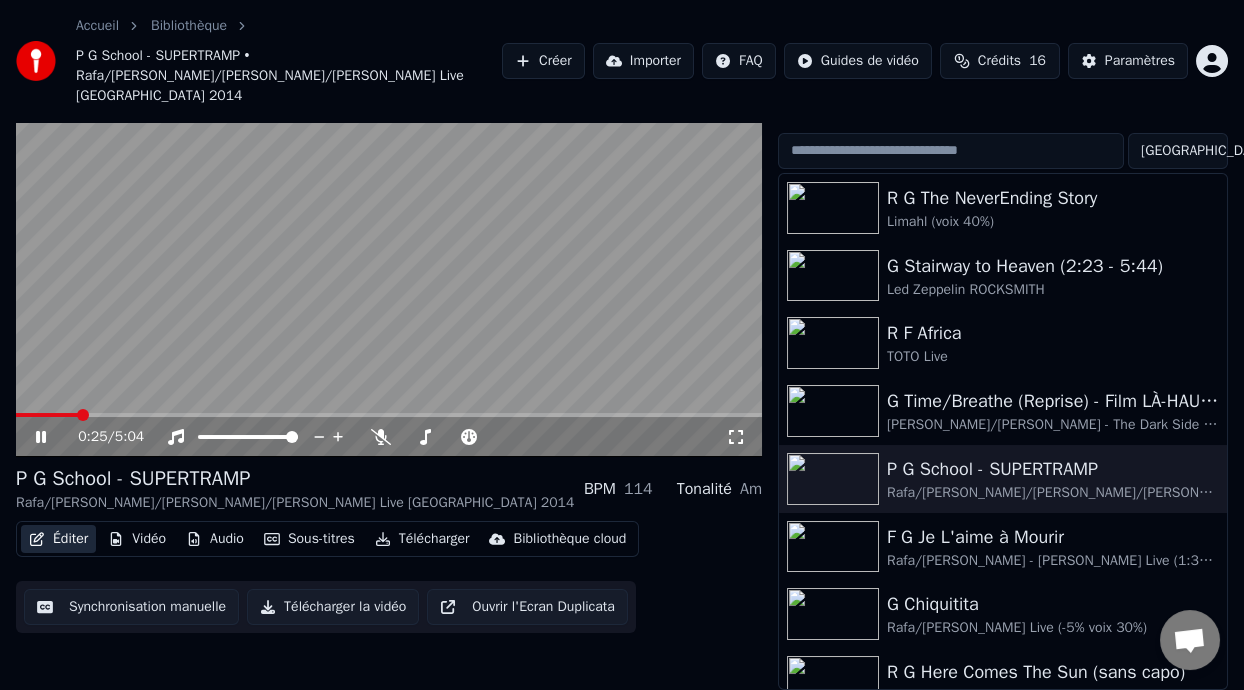 type 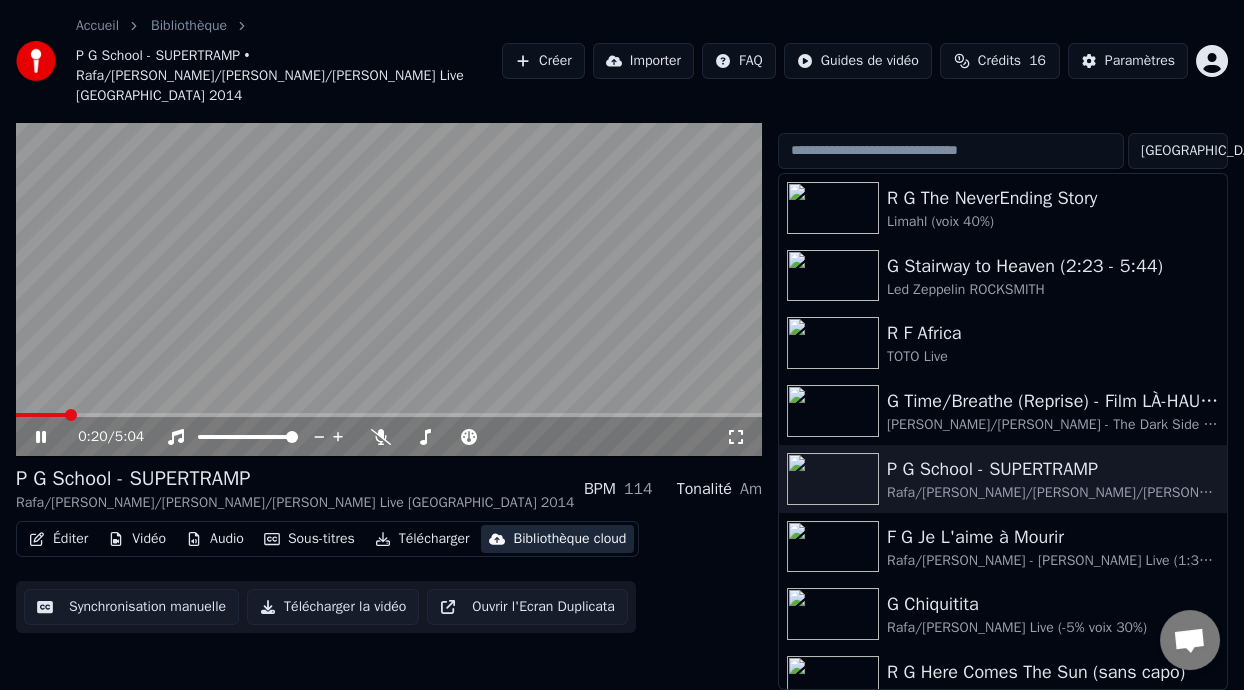 type 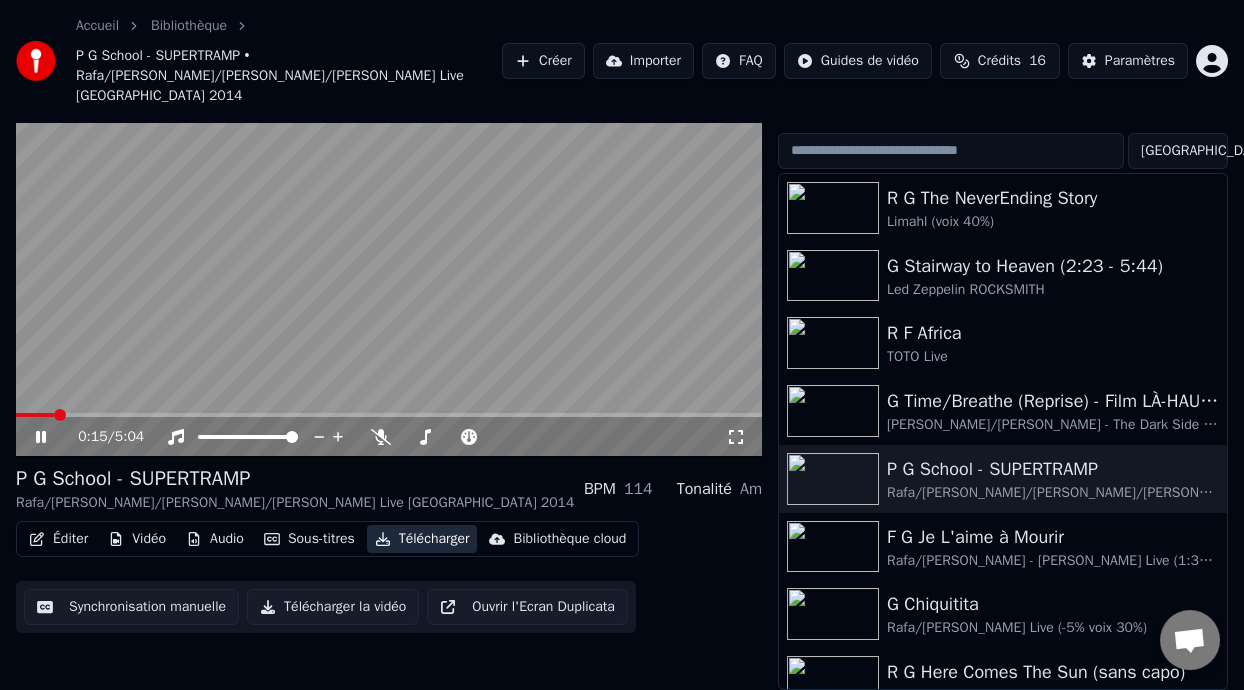 type 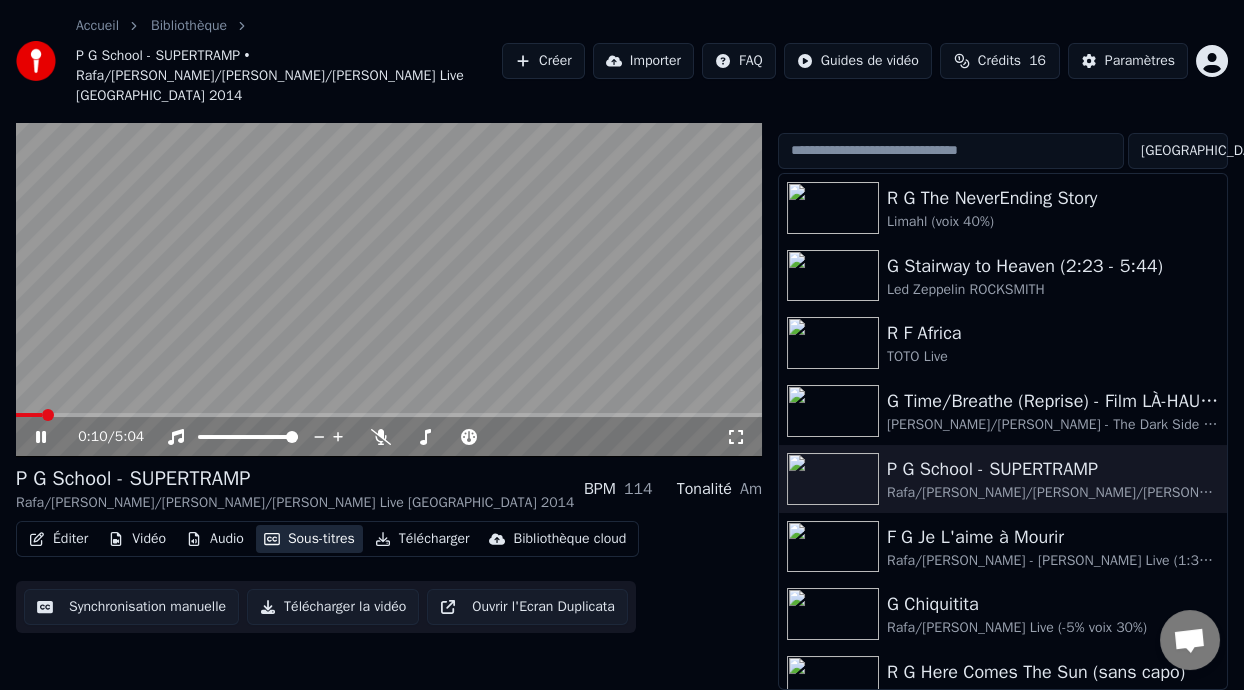 type 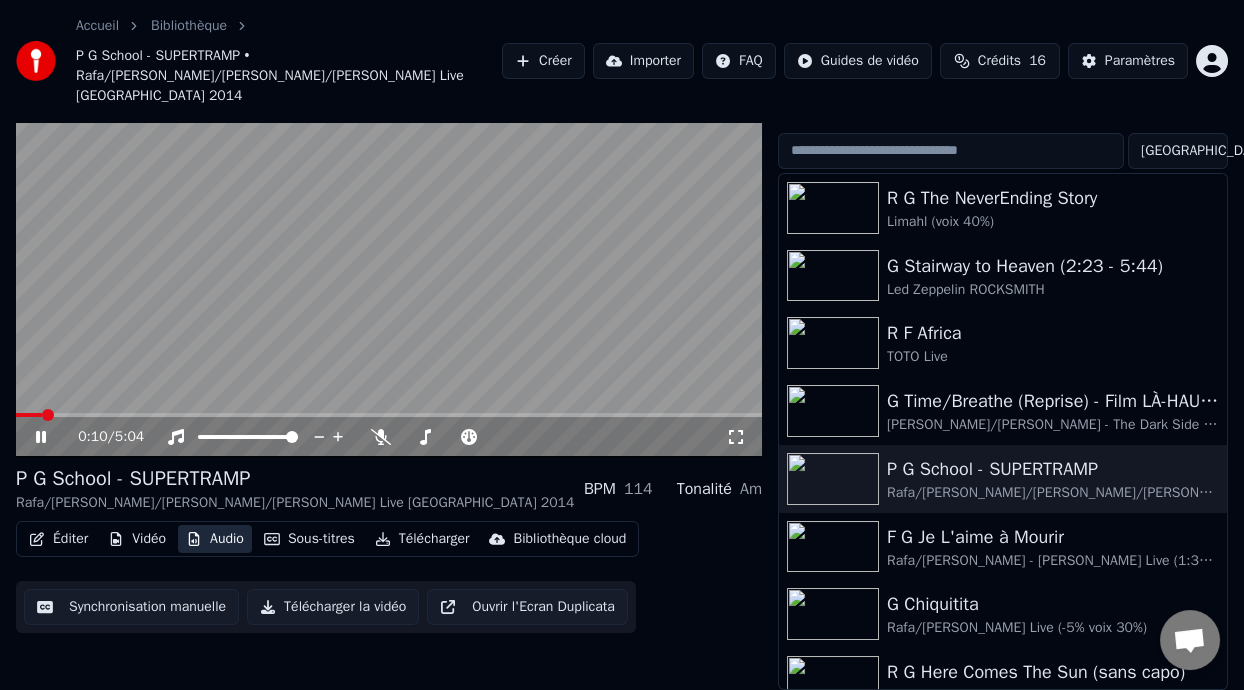 type 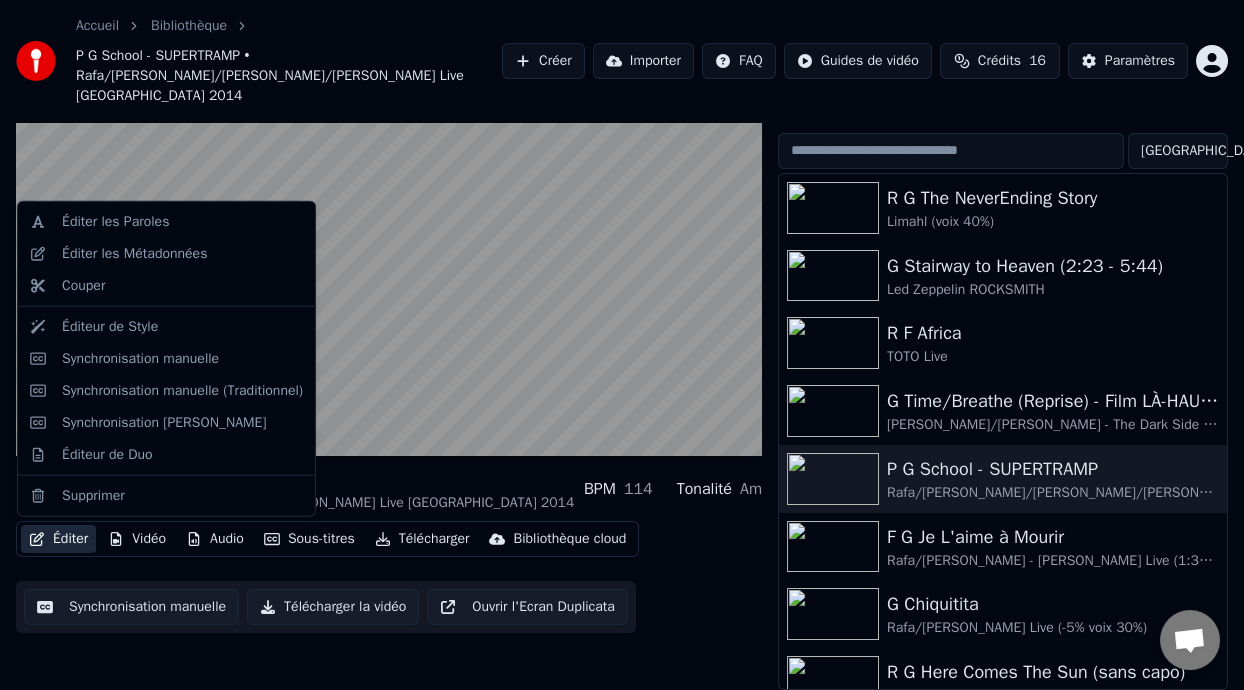 click on "Éditer" at bounding box center (58, 539) 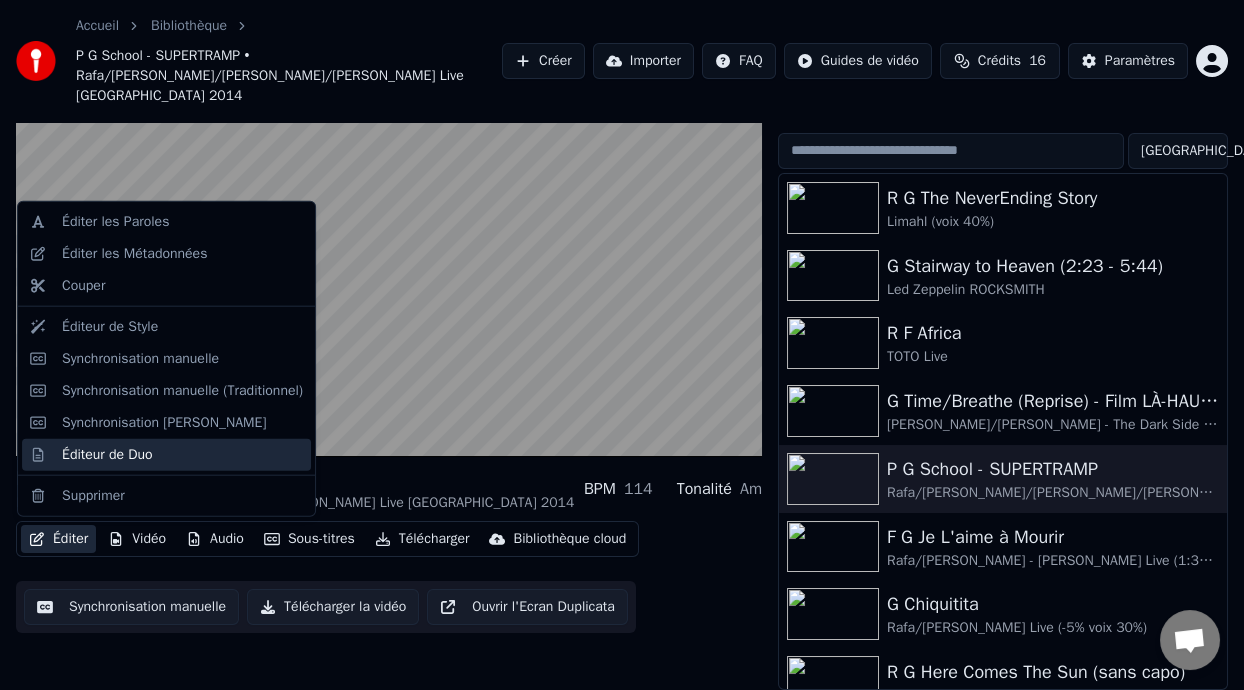 click on "Éditeur de Duo" at bounding box center (182, 455) 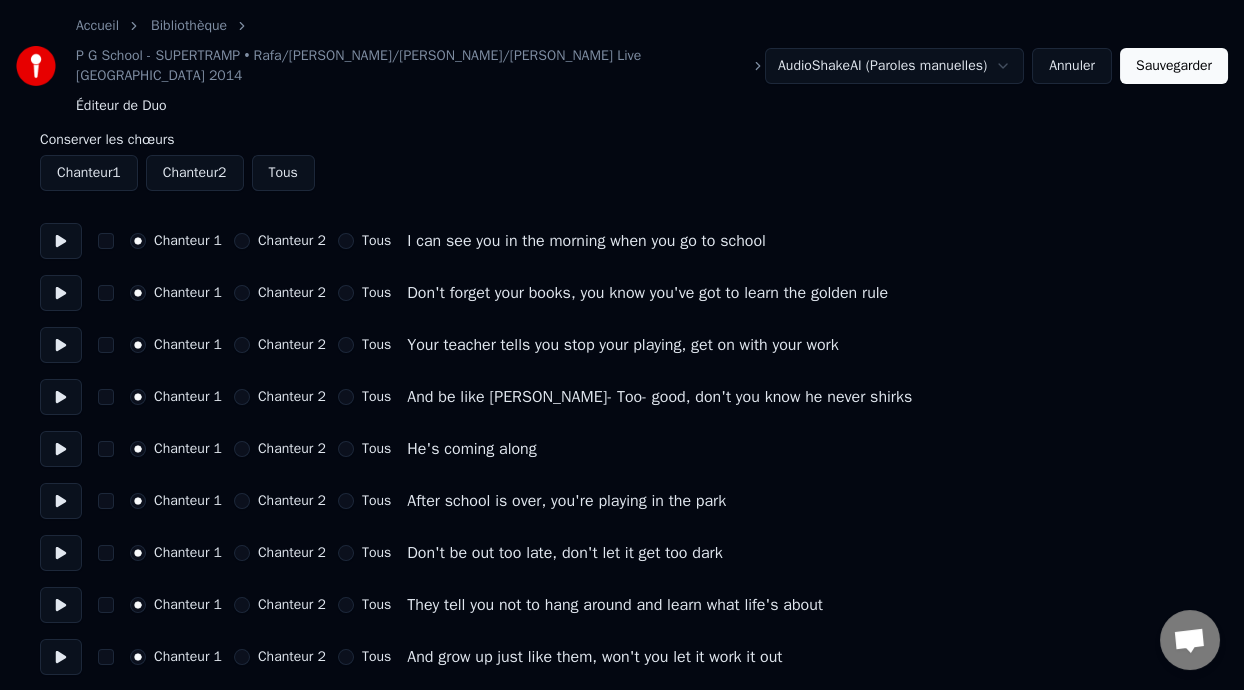 scroll, scrollTop: 0, scrollLeft: 0, axis: both 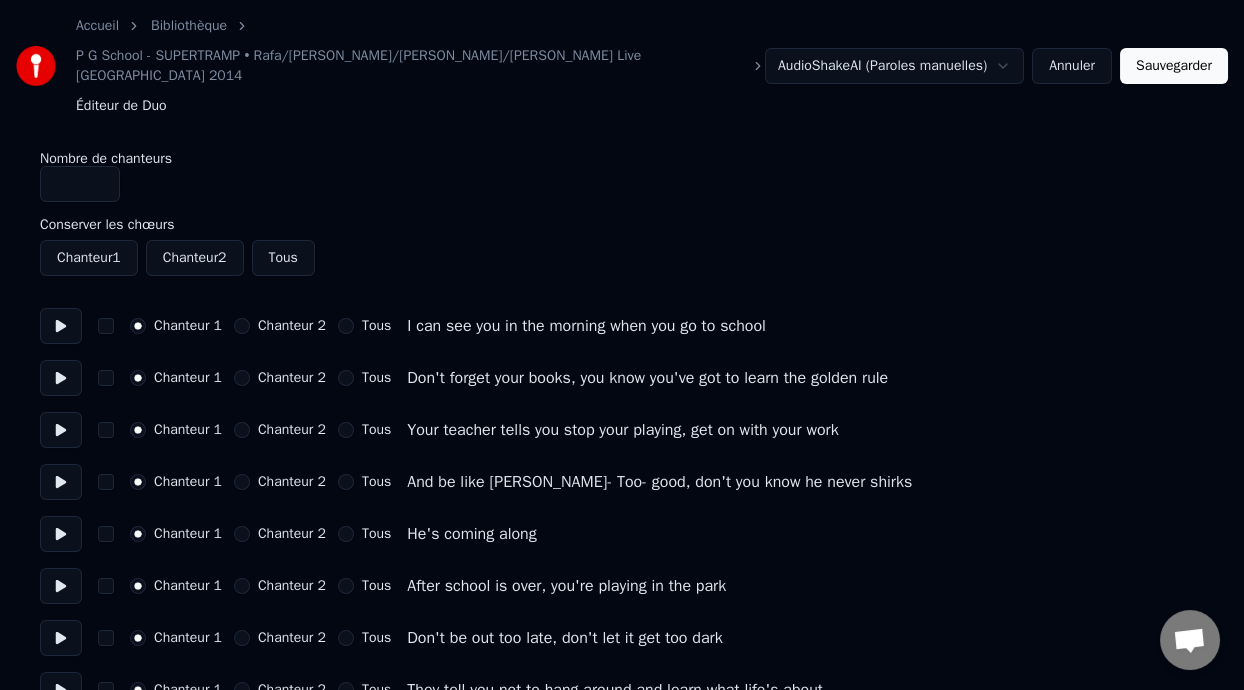 click on "Accueil Bibliothèque P G School - SUPERTRAMP • Rafa/Guillaume/Bernard/François - ROGER HODGSON Live Sao Paulo 2014  Éditeur de Duo AudioShakeAI (Paroles manuelles) Annuler Sauvegarder Nombre de chanteurs * Conserver les chœurs Chanteur  1 Chanteur  2 Tous Chanteur 1 Chanteur 2 Tous I can see you in the morning when you go to school Chanteur 1 Chanteur 2 Tous Don't forget your books, you know you've got to learn the golden rule Chanteur 1 Chanteur 2 Tous Your teacher tells you stop your playing, get on with your work Chanteur 1 Chanteur 2 Tous And be like Johnnie- Too- good, don't you know he never shirks Chanteur 1 Chanteur 2 Tous He's coming along Chanteur 1 Chanteur 2 Tous After school is over, you're playing in the park Chanteur 1 Chanteur 2 Tous Don't be out too late, don't let it get too dark Chanteur 1 Chanteur 2 Tous They tell you not to hang around and learn what life's about Chanteur 1 Chanteur 2 Tous And grow up just like them, won't you let it work it out Chanteur 1 Chanteur 2 Tous Chanteur 1" at bounding box center (622, 780) 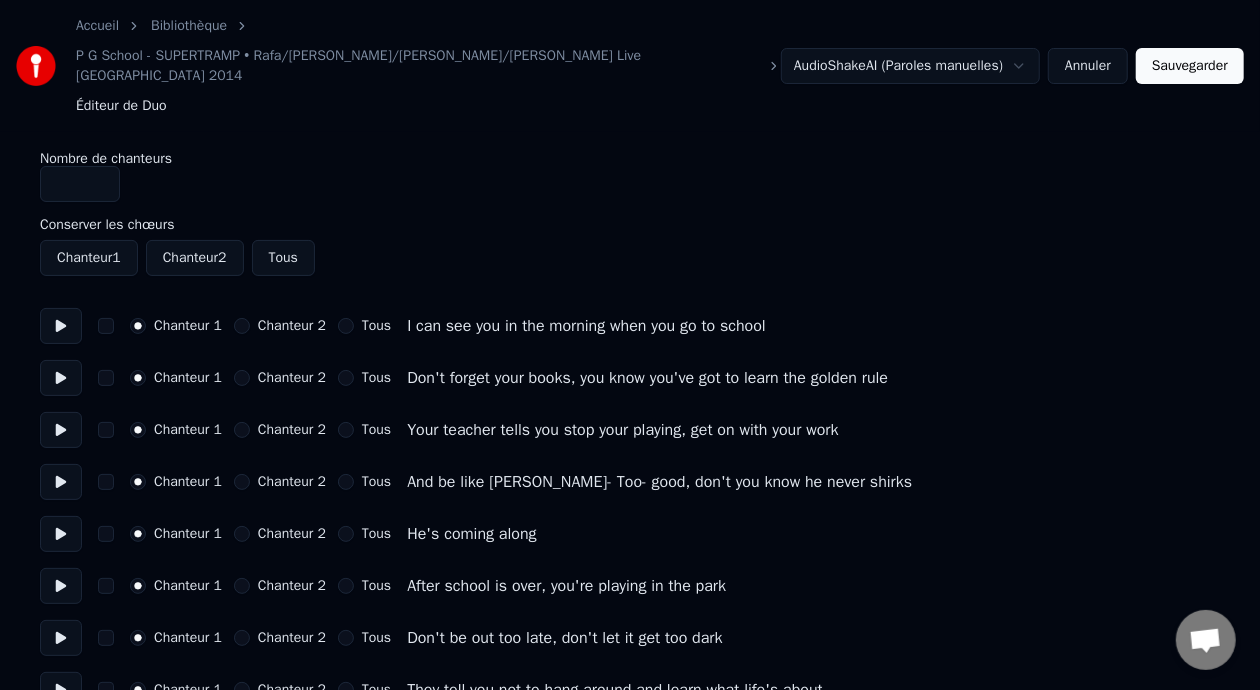 click on "Accueil Bibliothèque P G School - SUPERTRAMP • Rafa/Guillaume/Bernard/François - ROGER HODGSON Live Sao Paulo 2014  Éditeur de Duo AudioShakeAI (Paroles manuelles) Annuler Sauvegarder Nombre de chanteurs * Conserver les chœurs Chanteur  1 Chanteur  2 Tous Chanteur 1 Chanteur 2 Tous I can see you in the morning when you go to school Chanteur 1 Chanteur 2 Tous Don't forget your books, you know you've got to learn the golden rule Chanteur 1 Chanteur 2 Tous Your teacher tells you stop your playing, get on with your work Chanteur 1 Chanteur 2 Tous And be like Johnnie- Too- good, don't you know he never shirks Chanteur 1 Chanteur 2 Tous He's coming along Chanteur 1 Chanteur 2 Tous After school is over, you're playing in the park Chanteur 1 Chanteur 2 Tous Don't be out too late, don't let it get too dark Chanteur 1 Chanteur 2 Tous They tell you not to hang around and learn what life's about Chanteur 1 Chanteur 2 Tous And grow up just like them, won't you let it work it out Chanteur 1 Chanteur 2 Tous Chanteur 1" at bounding box center [630, 780] 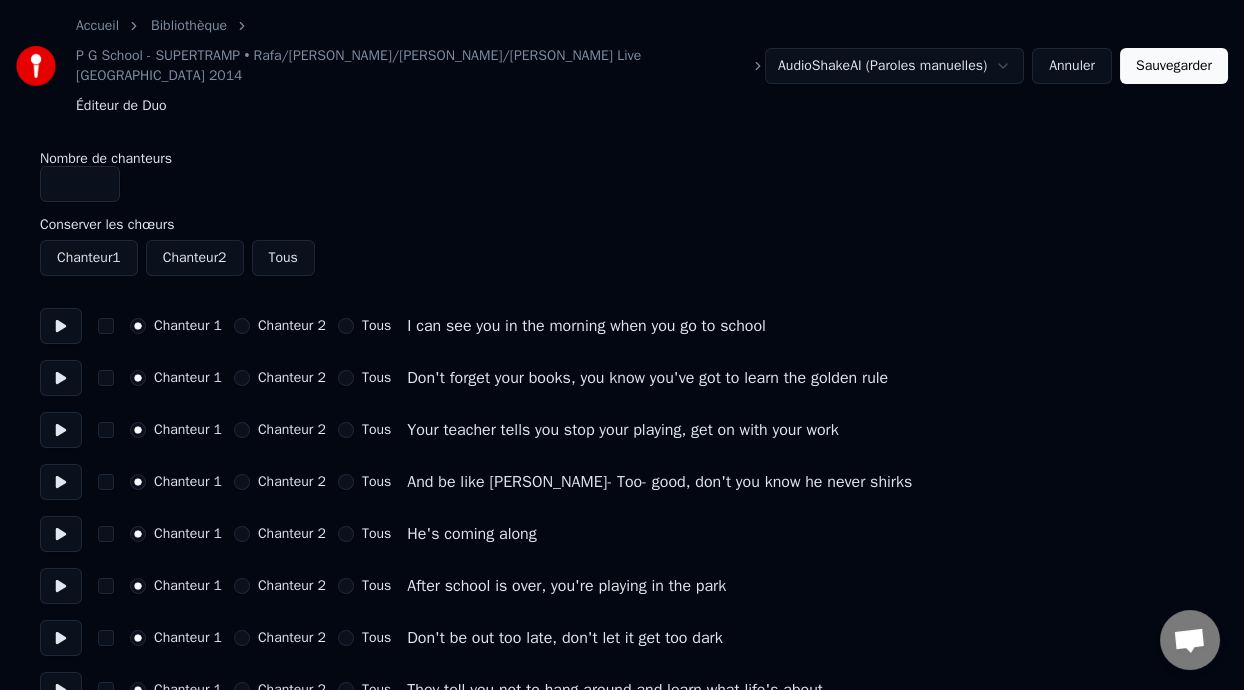 click on "Accueil Bibliothèque P G School - SUPERTRAMP • Rafa/Guillaume/Bernard/François - ROGER HODGSON Live Sao Paulo 2014  Éditeur de Duo AudioShakeAI (Paroles manuelles) Annuler Sauvegarder Nombre de chanteurs * Conserver les chœurs Chanteur  1 Chanteur  2 Tous Chanteur 1 Chanteur 2 Tous I can see you in the morning when you go to school Chanteur 1 Chanteur 2 Tous Don't forget your books, you know you've got to learn the golden rule Chanteur 1 Chanteur 2 Tous Your teacher tells you stop your playing, get on with your work Chanteur 1 Chanteur 2 Tous And be like Johnnie- Too- good, don't you know he never shirks Chanteur 1 Chanteur 2 Tous He's coming along Chanteur 1 Chanteur 2 Tous After school is over, you're playing in the park Chanteur 1 Chanteur 2 Tous Don't be out too late, don't let it get too dark Chanteur 1 Chanteur 2 Tous They tell you not to hang around and learn what life's about Chanteur 1 Chanteur 2 Tous And grow up just like them, won't you let it work it out Chanteur 1 Chanteur 2 Tous Chanteur 1" at bounding box center (622, 780) 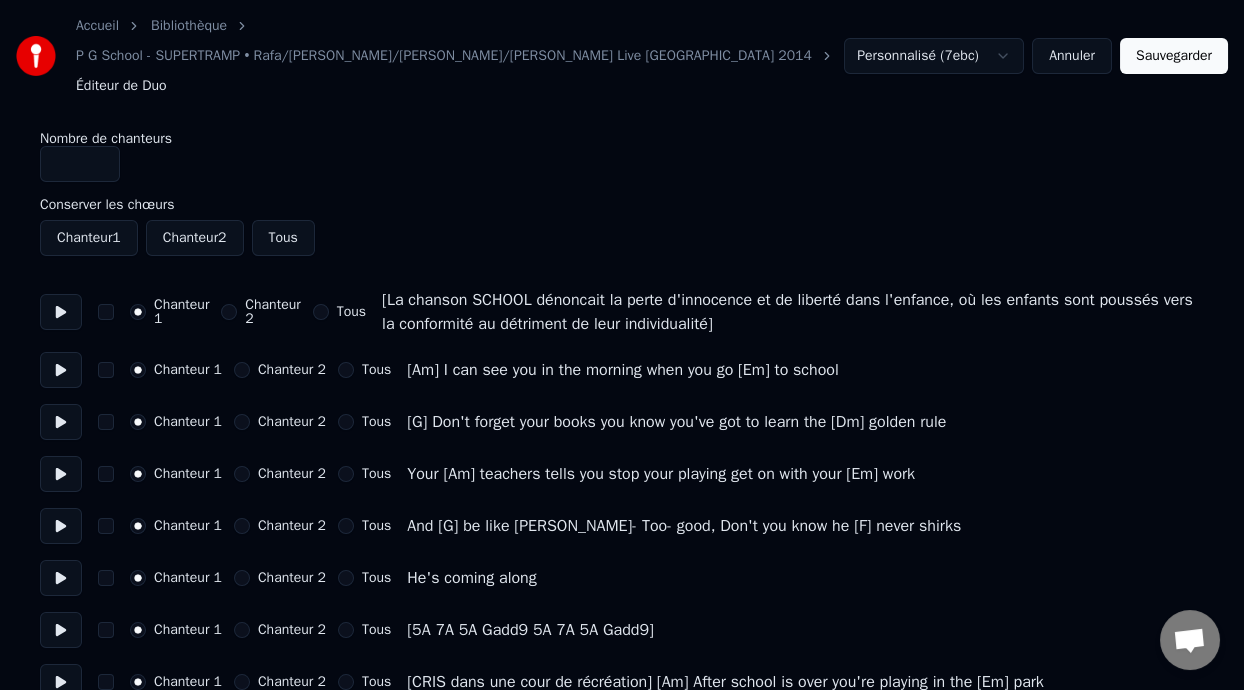 click on "Annuler" at bounding box center [1072, 56] 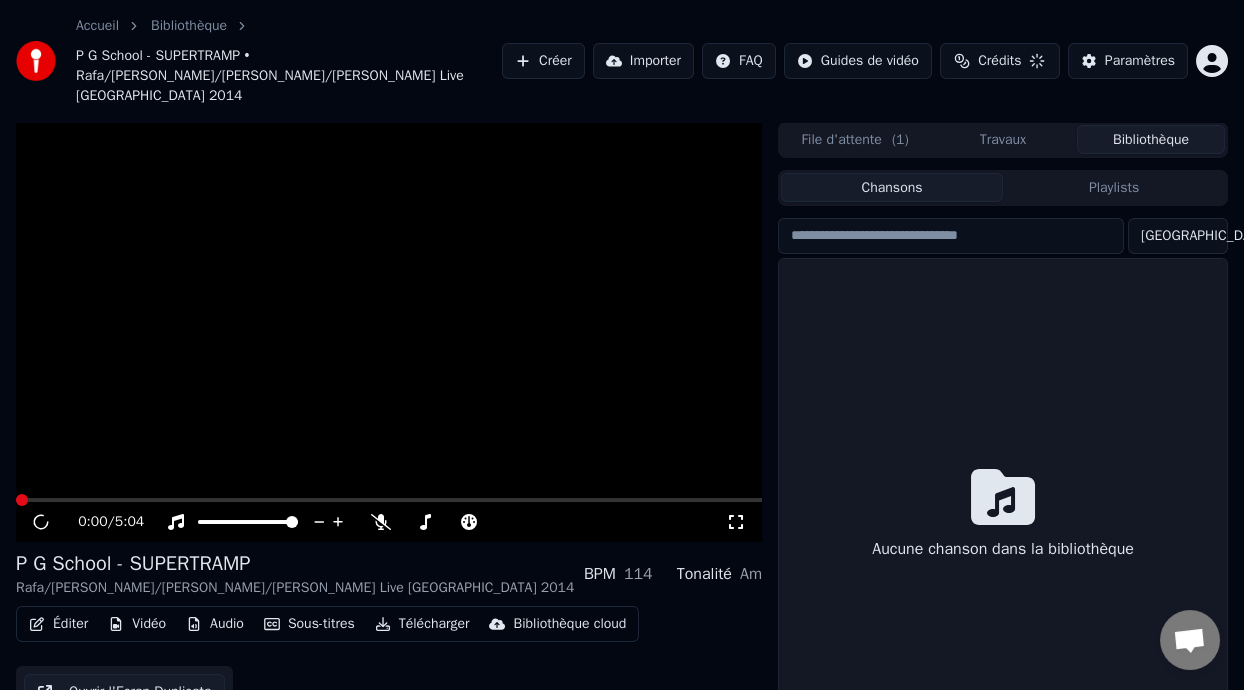 scroll, scrollTop: 85, scrollLeft: 0, axis: vertical 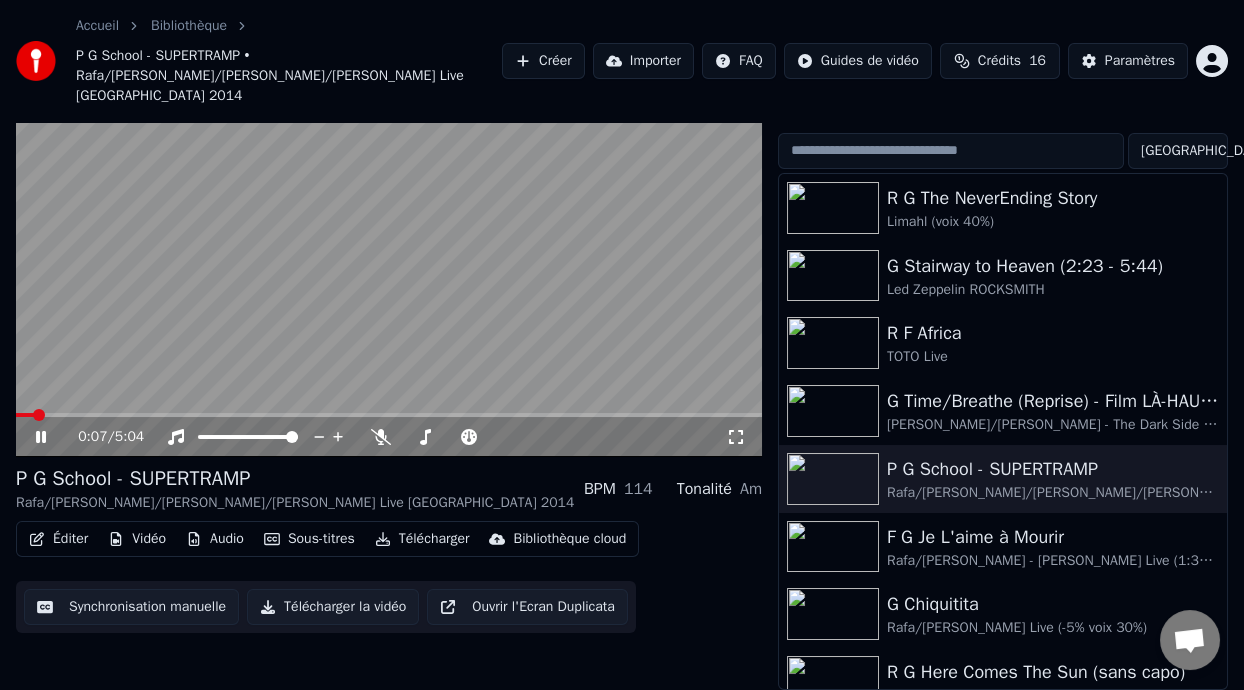 click on "Éditer" at bounding box center [58, 539] 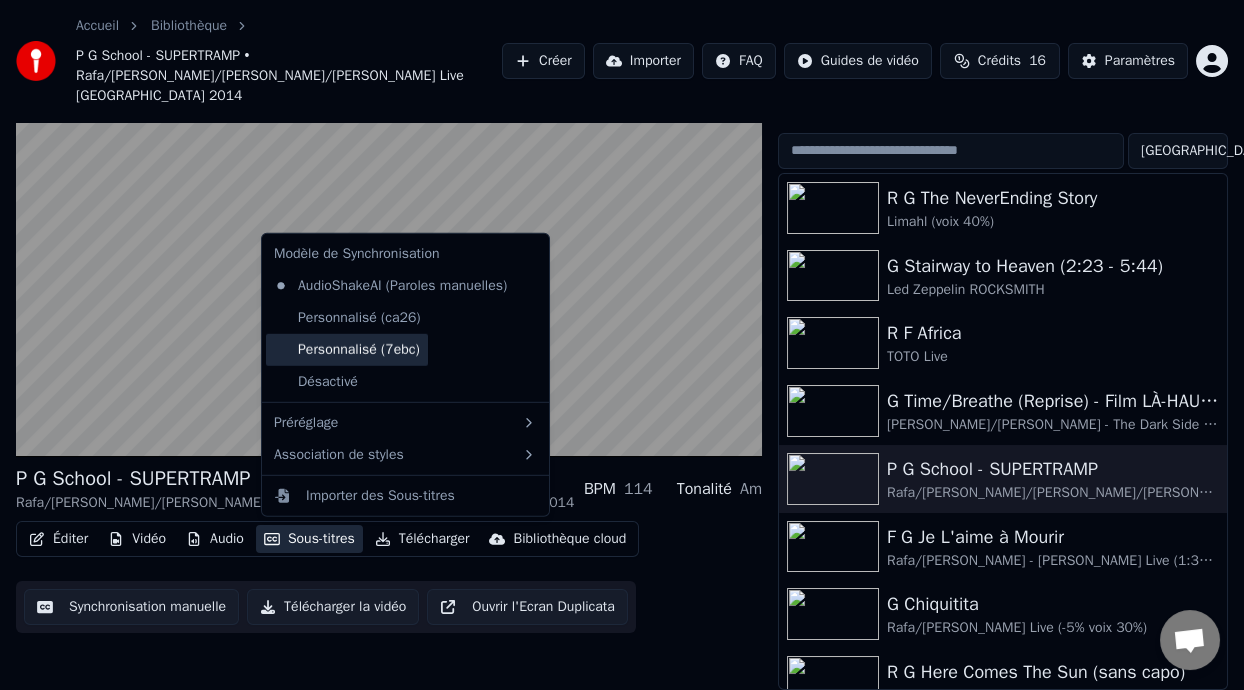 click on "Personnalisé (7ebc)" at bounding box center (347, 350) 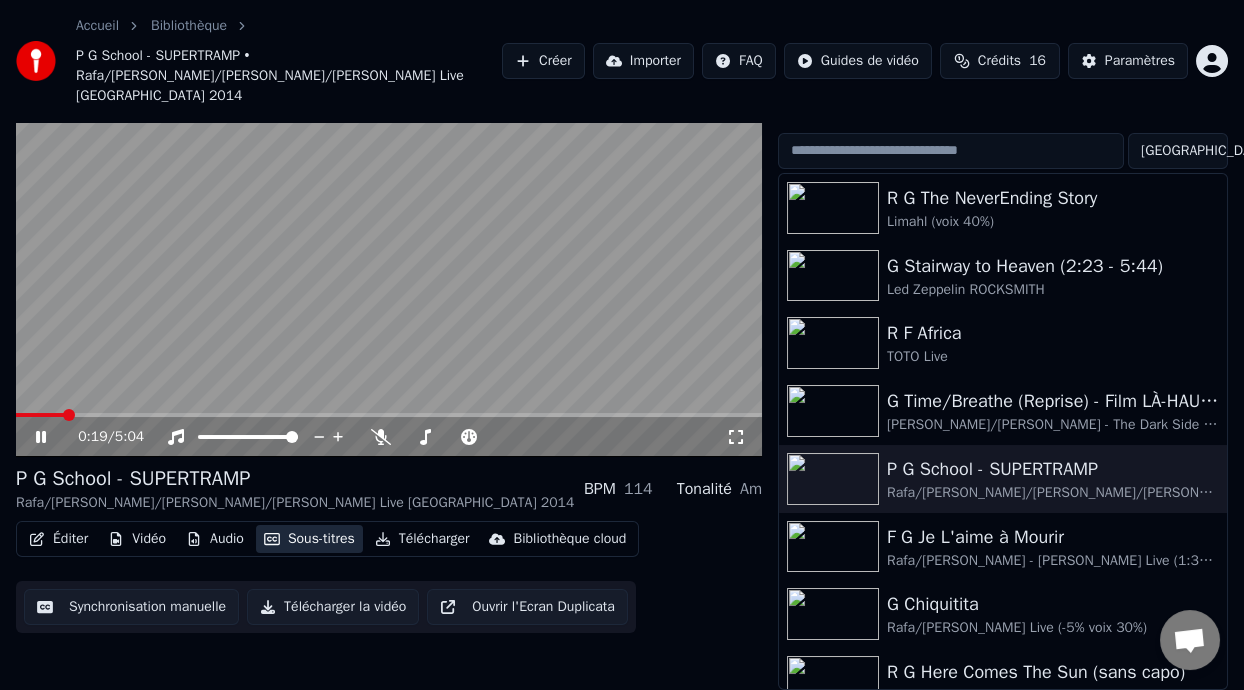 type 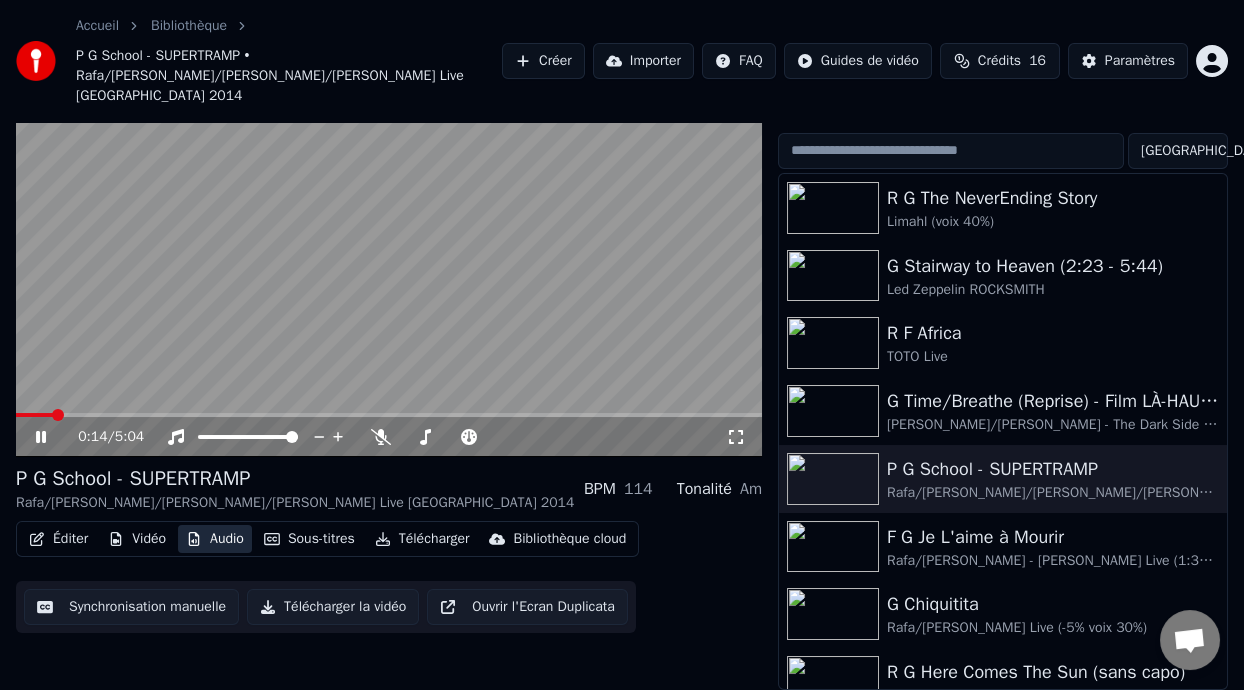 type 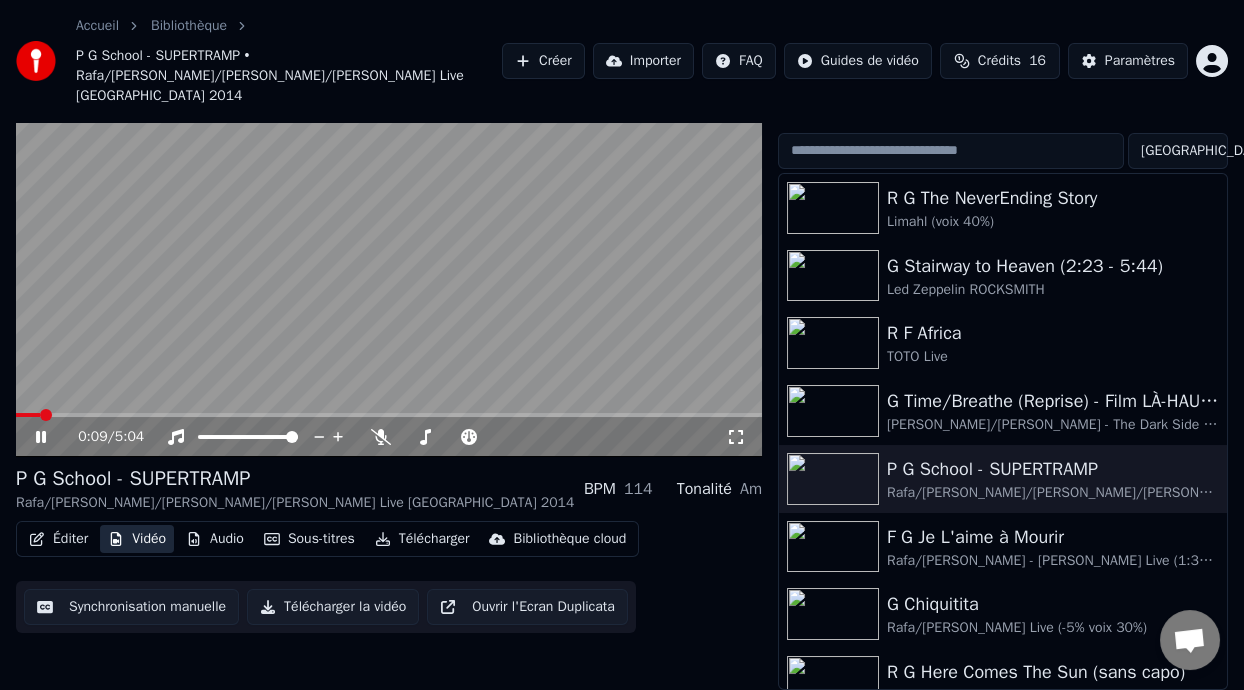 type 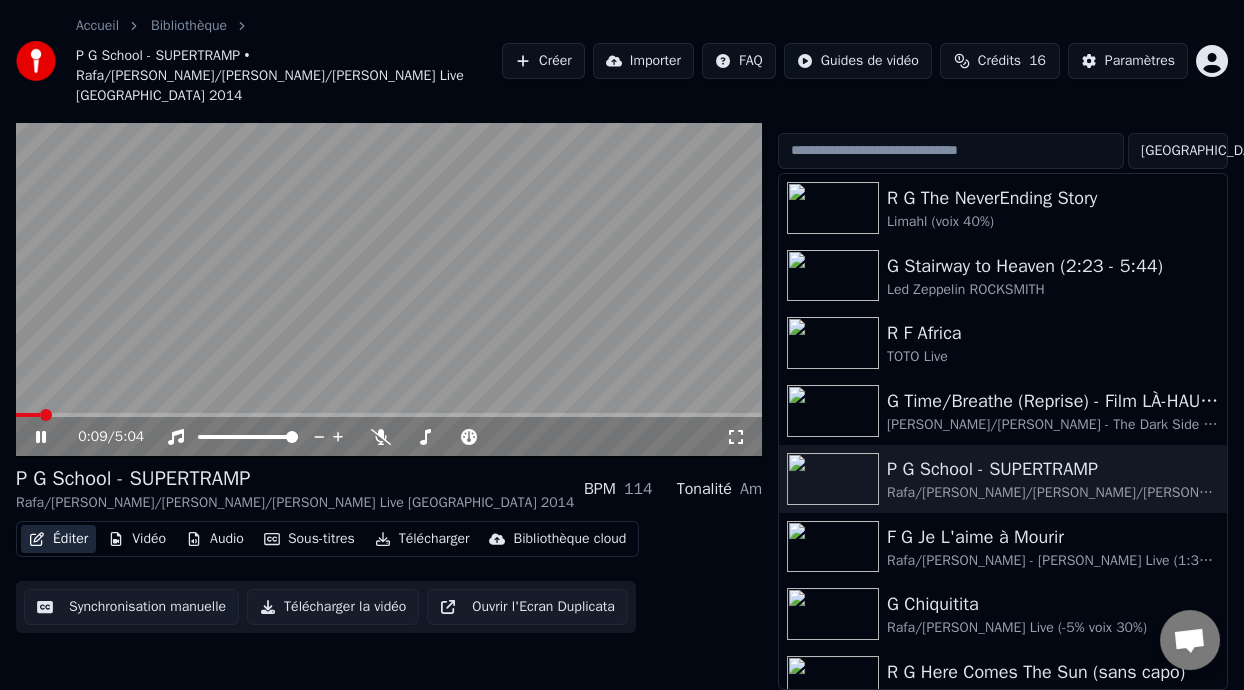 type 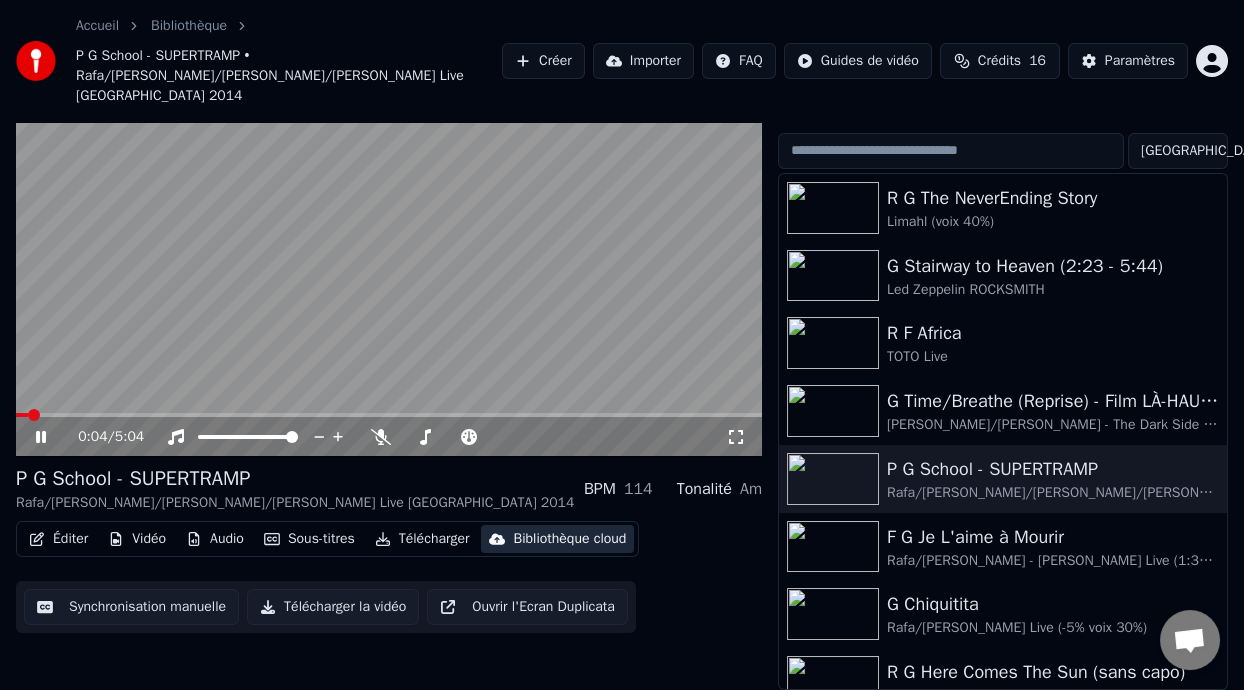type 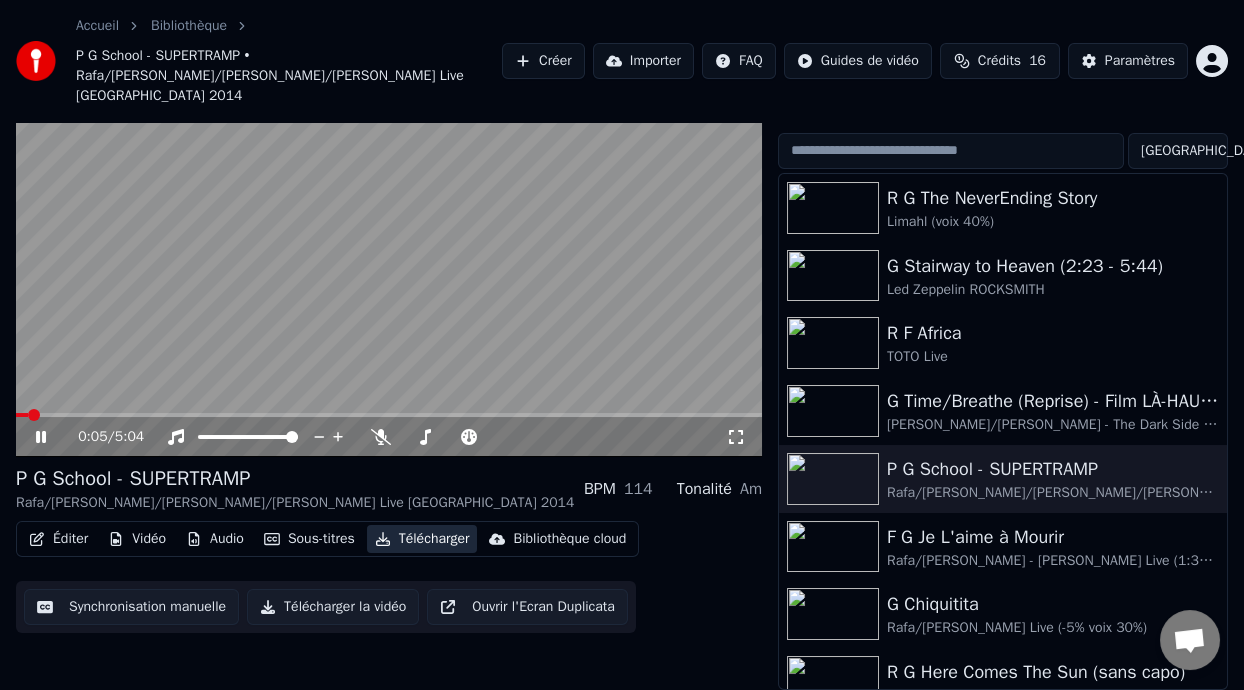 type 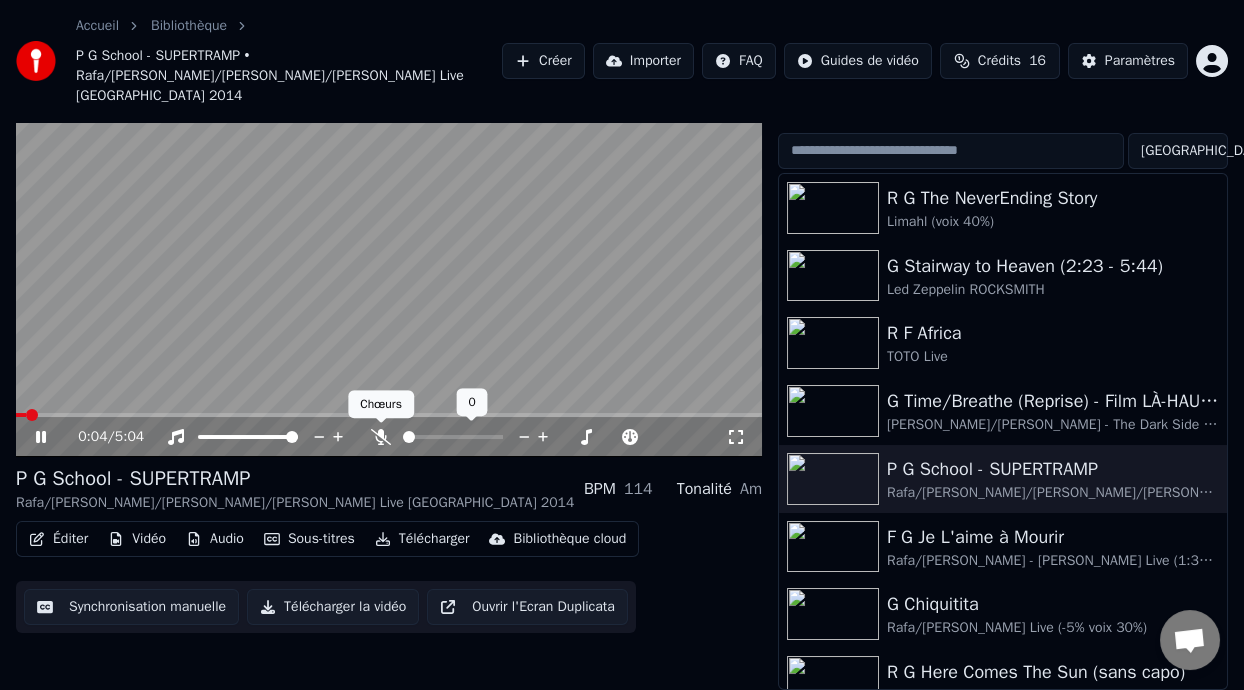 click 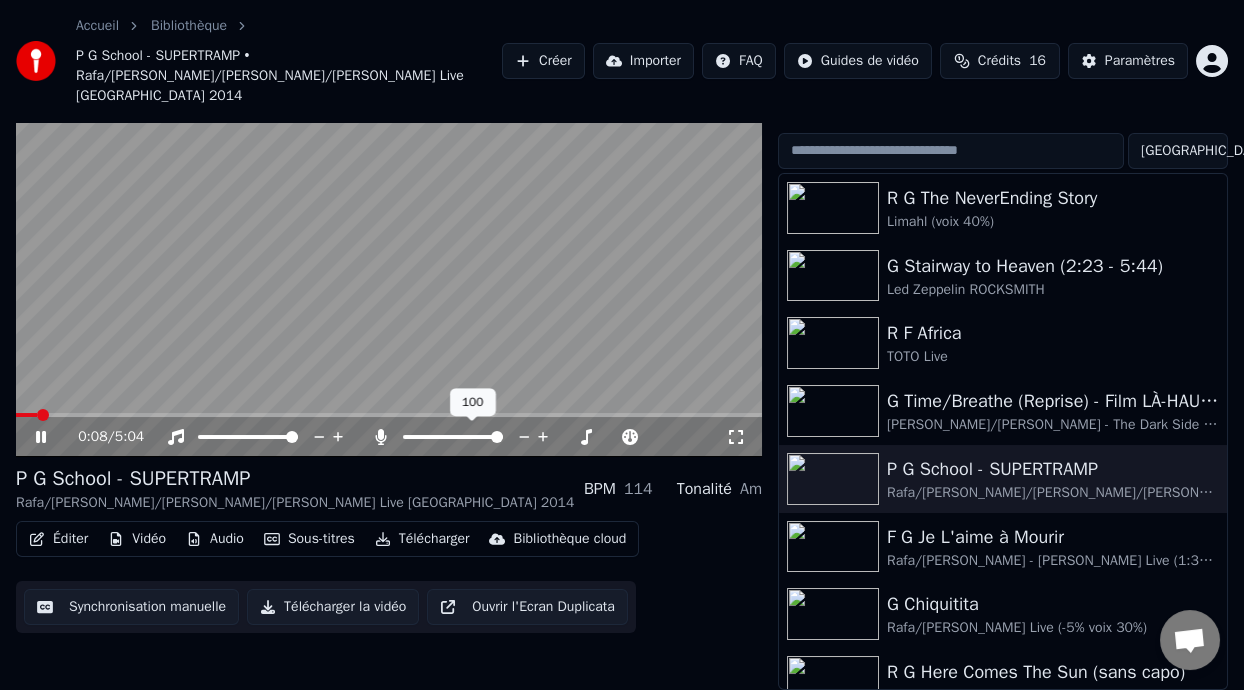 click 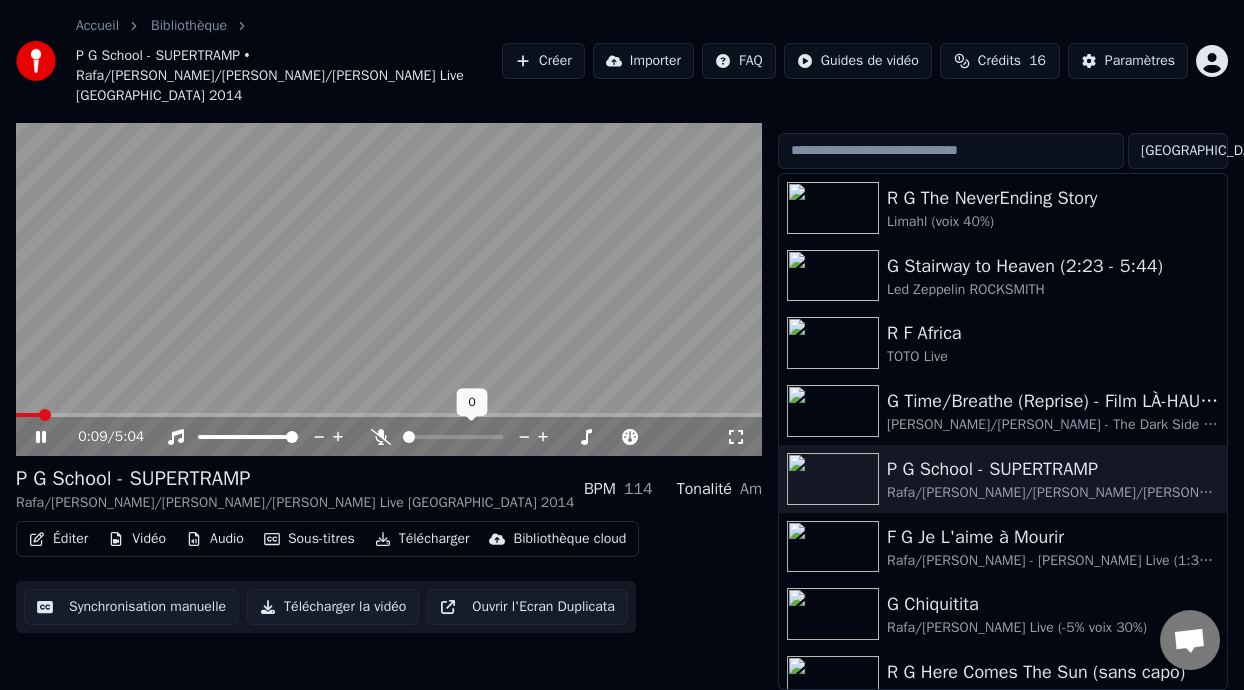 click 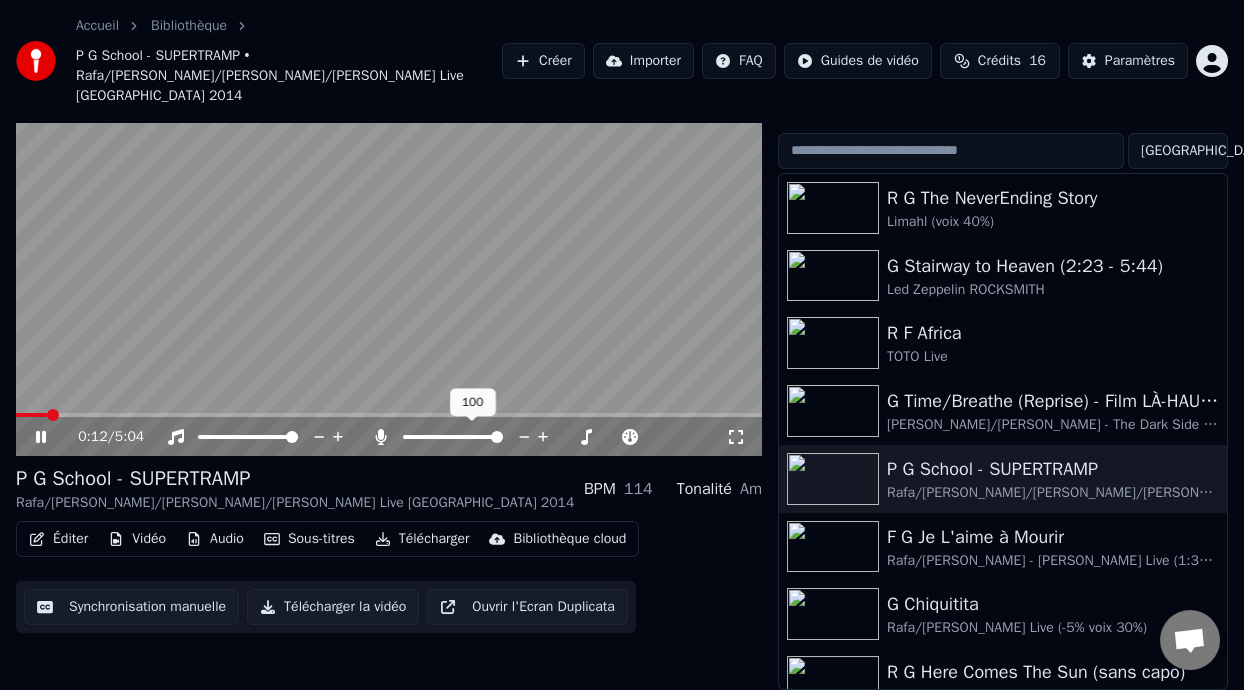 click 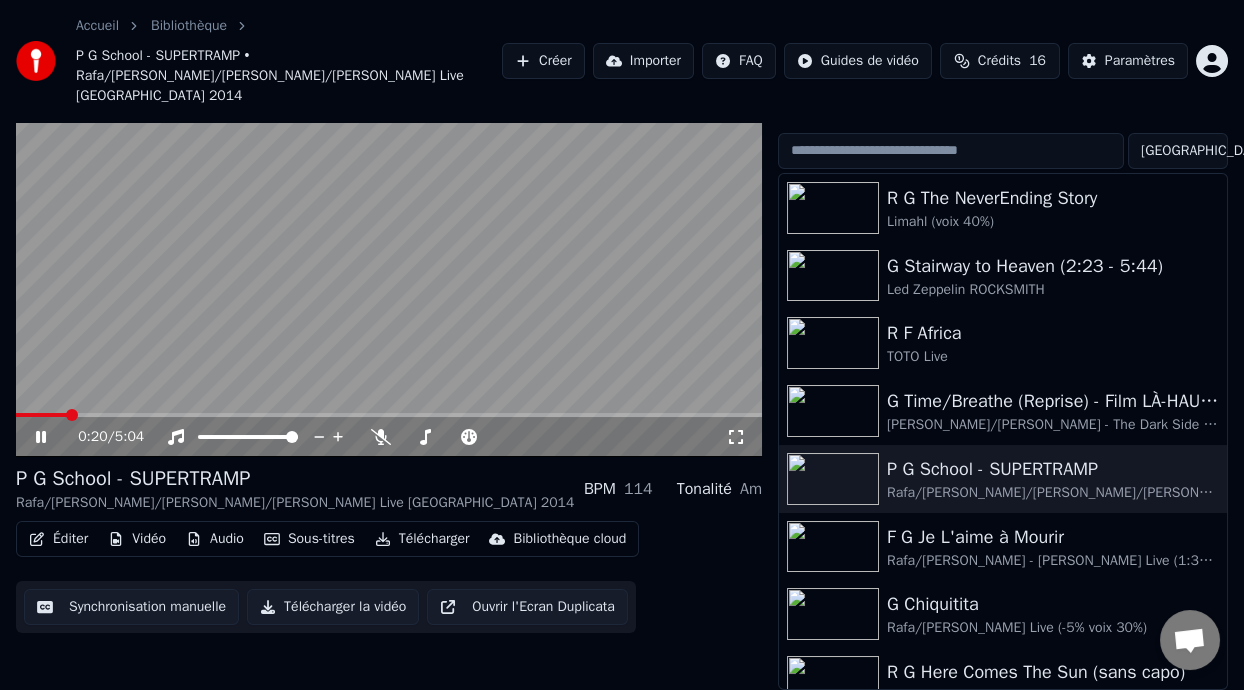 click on "Sous-titres" at bounding box center (309, 539) 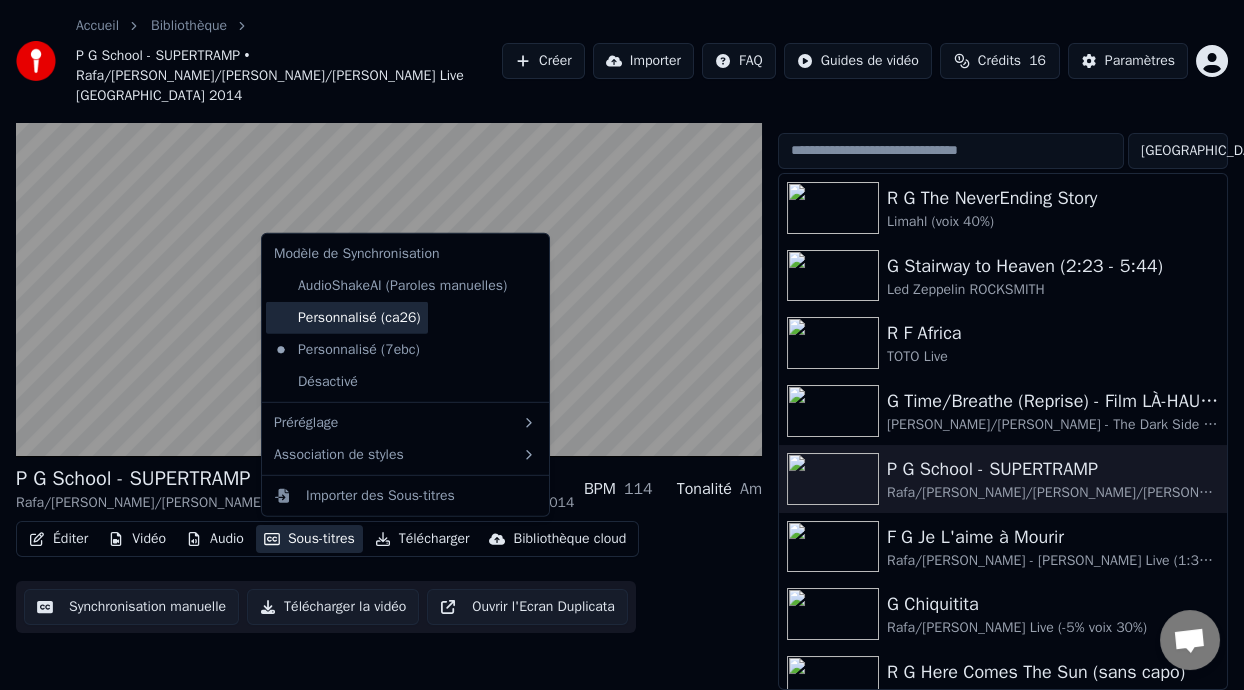 click on "Personnalisé (ca26)" at bounding box center (347, 318) 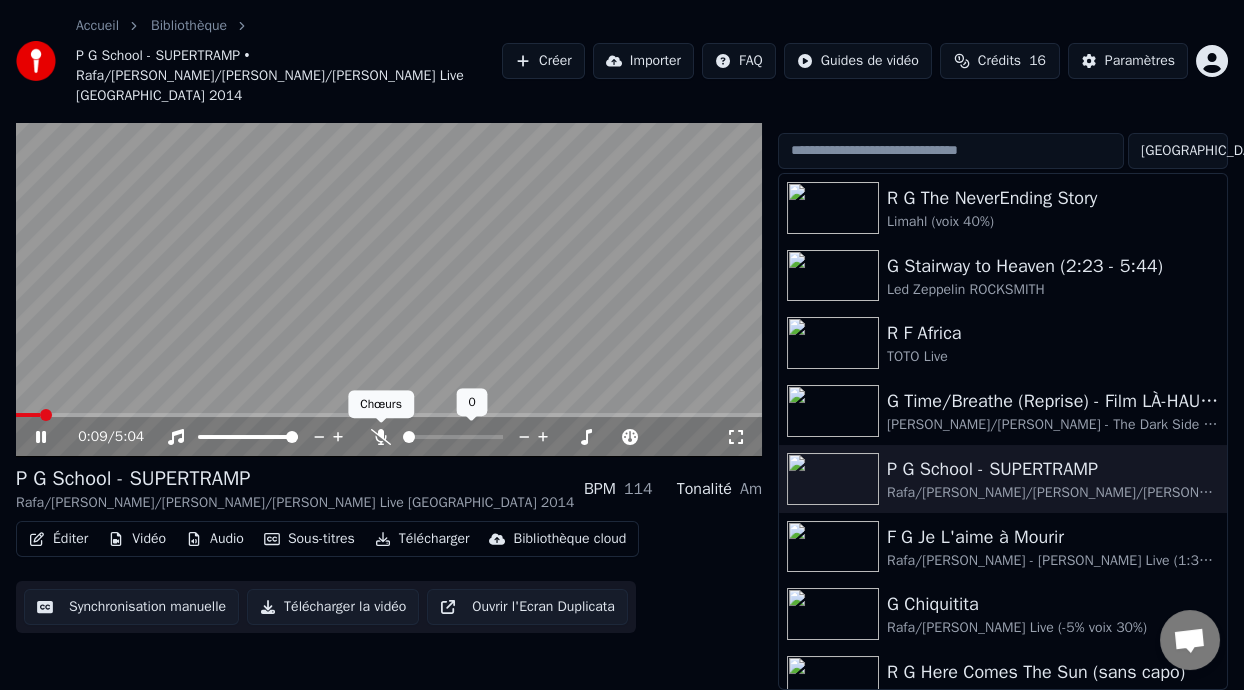 click 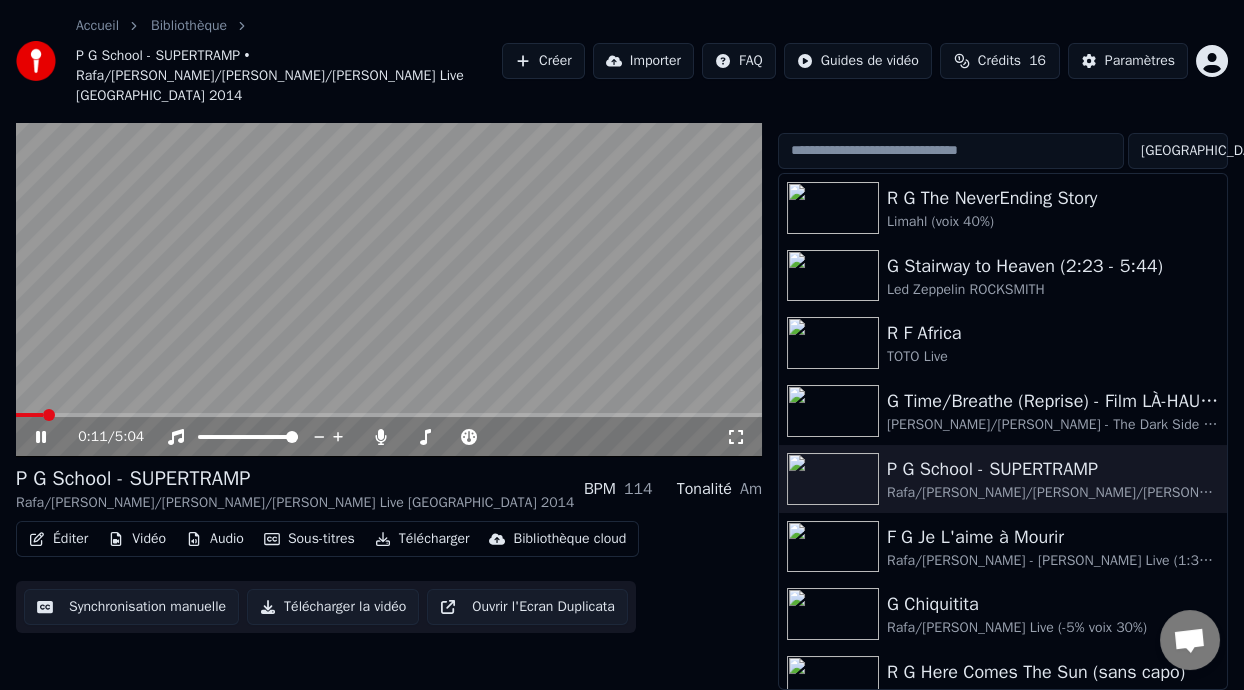 click on "Sous-titres" at bounding box center [309, 539] 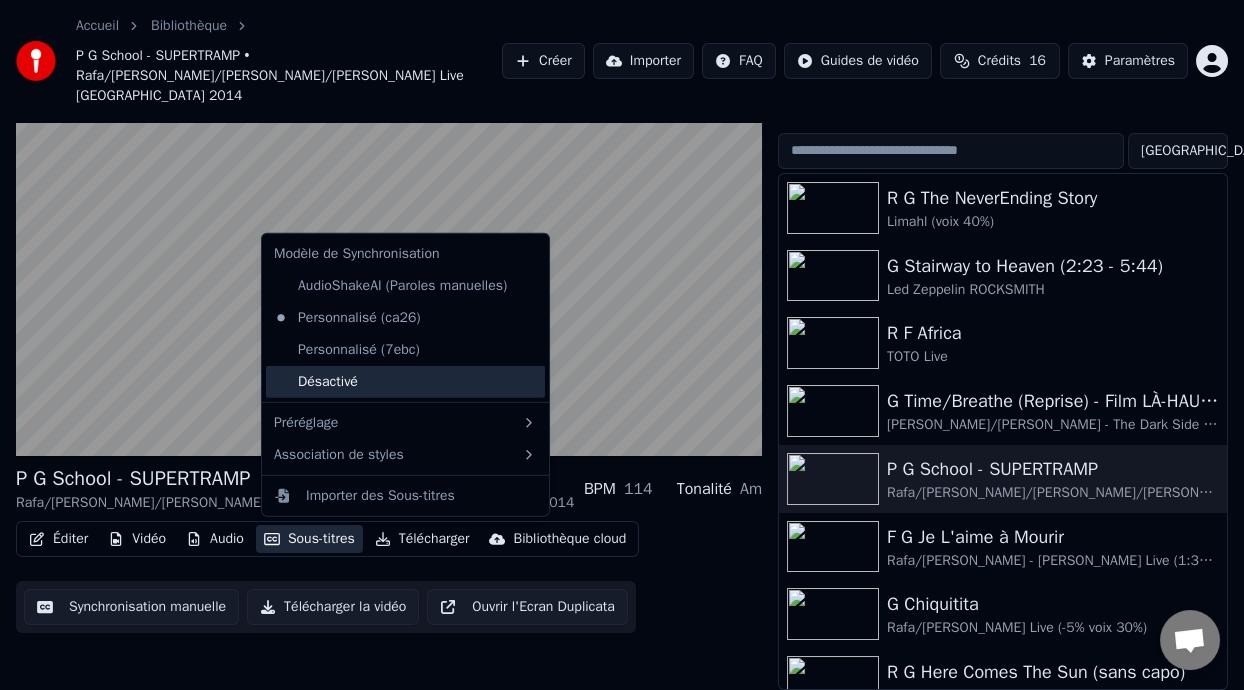 click on "Désactivé" at bounding box center (405, 382) 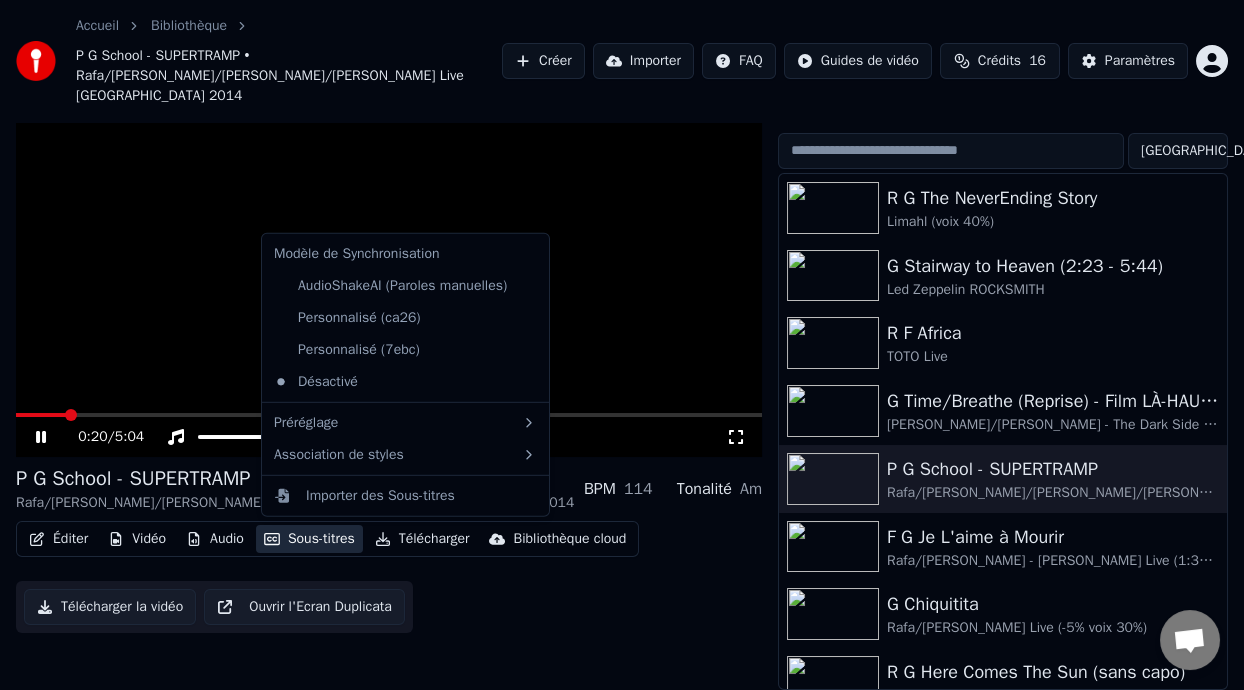 click on "Sous-titres" at bounding box center (309, 539) 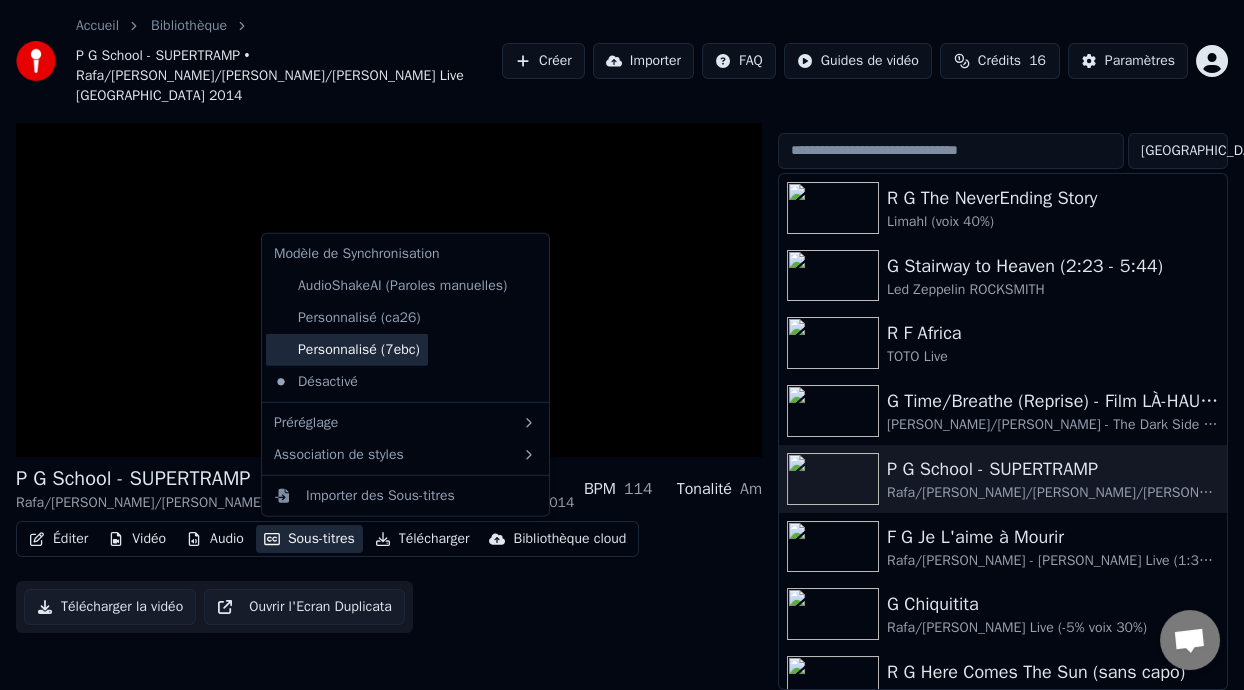 click on "Personnalisé (7ebc)" at bounding box center (347, 350) 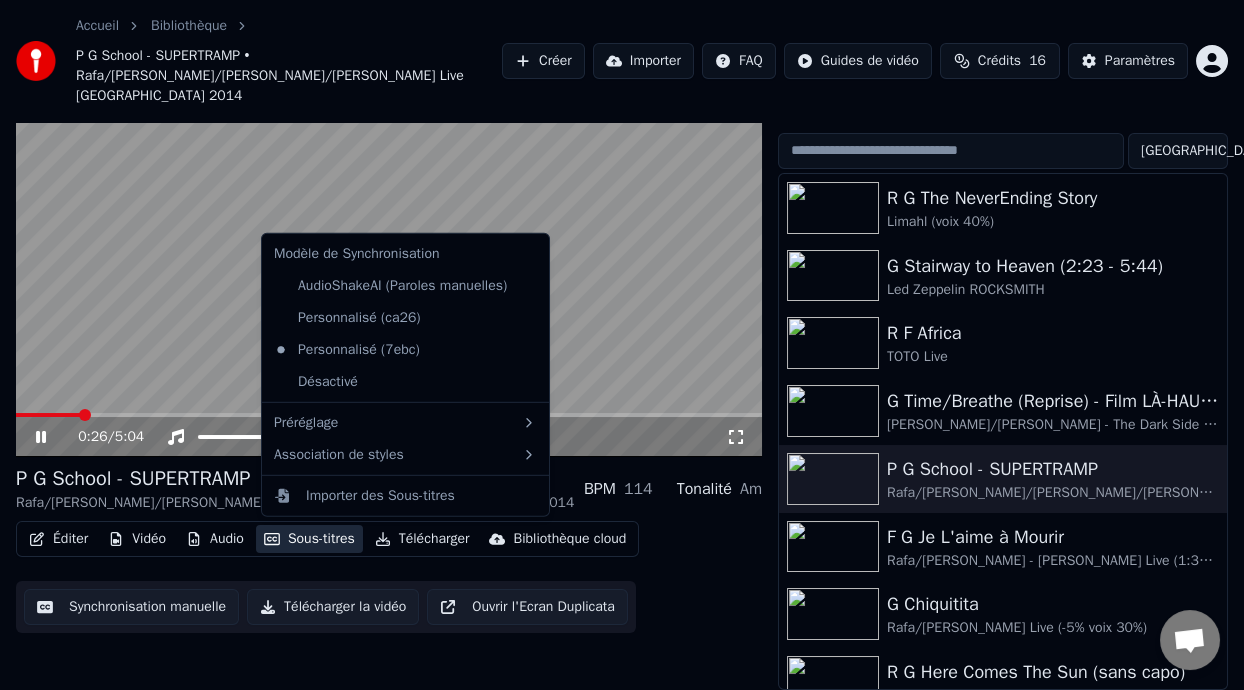 click on "Sous-titres" at bounding box center (309, 539) 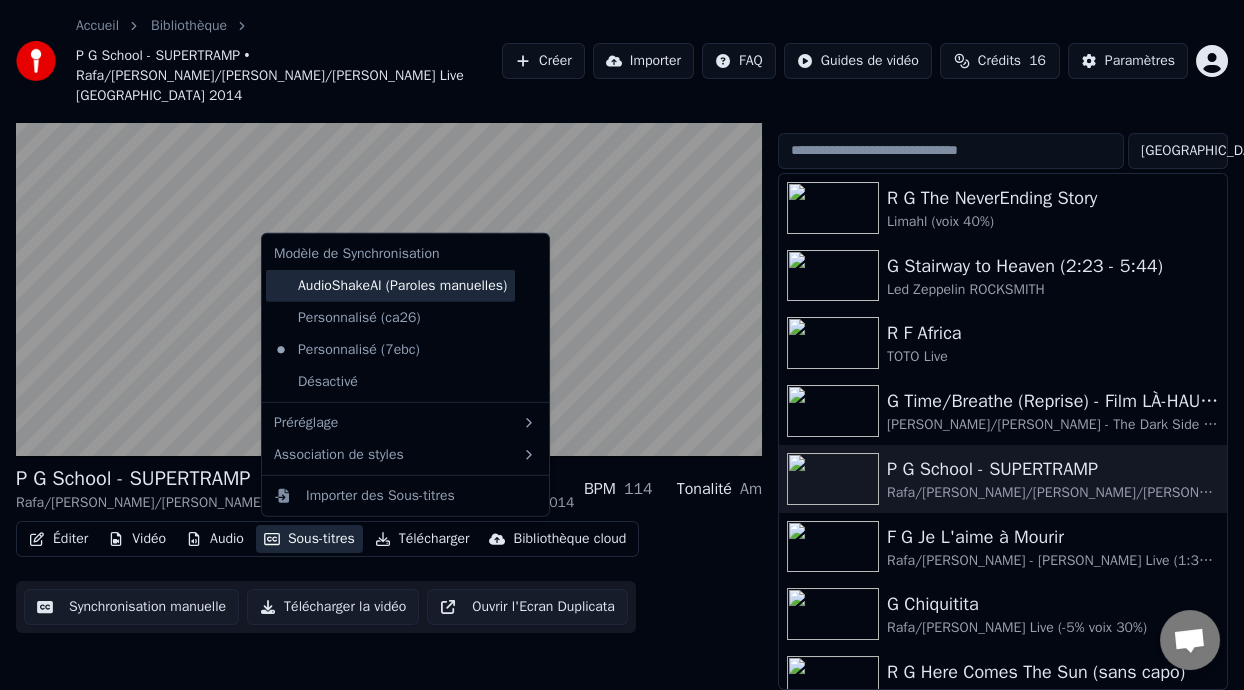 click on "AudioShakeAI (Paroles manuelles)" at bounding box center [390, 286] 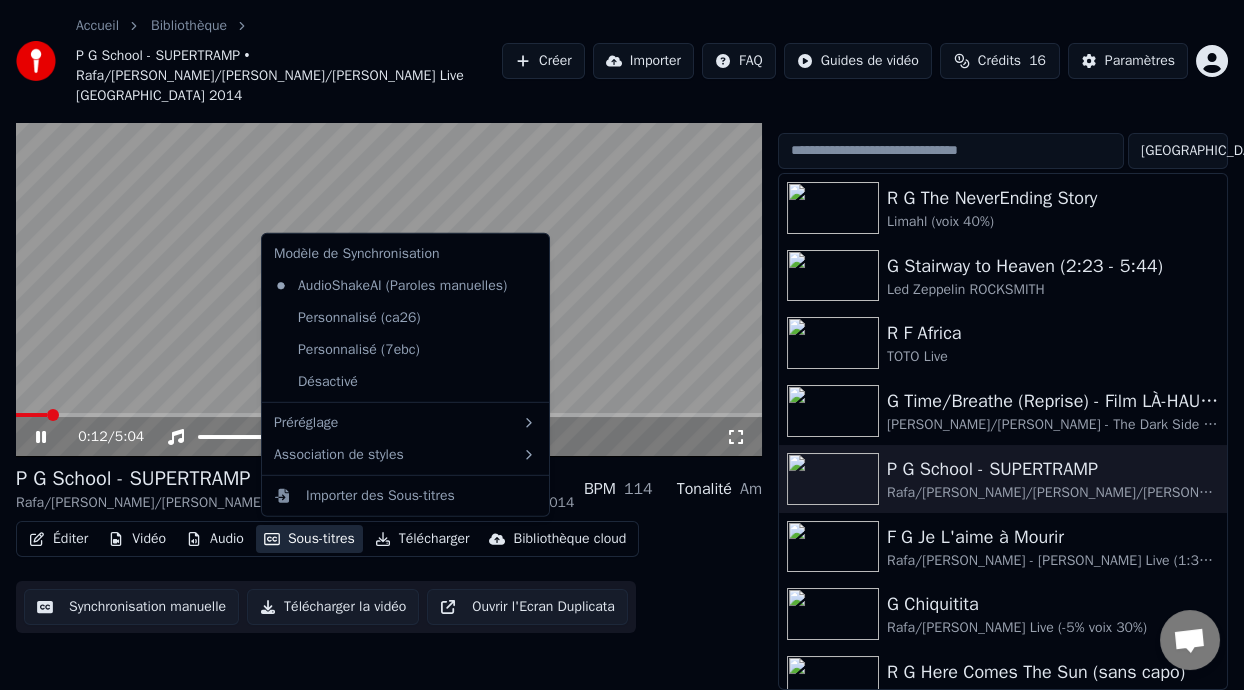 click on "Sous-titres" at bounding box center [309, 539] 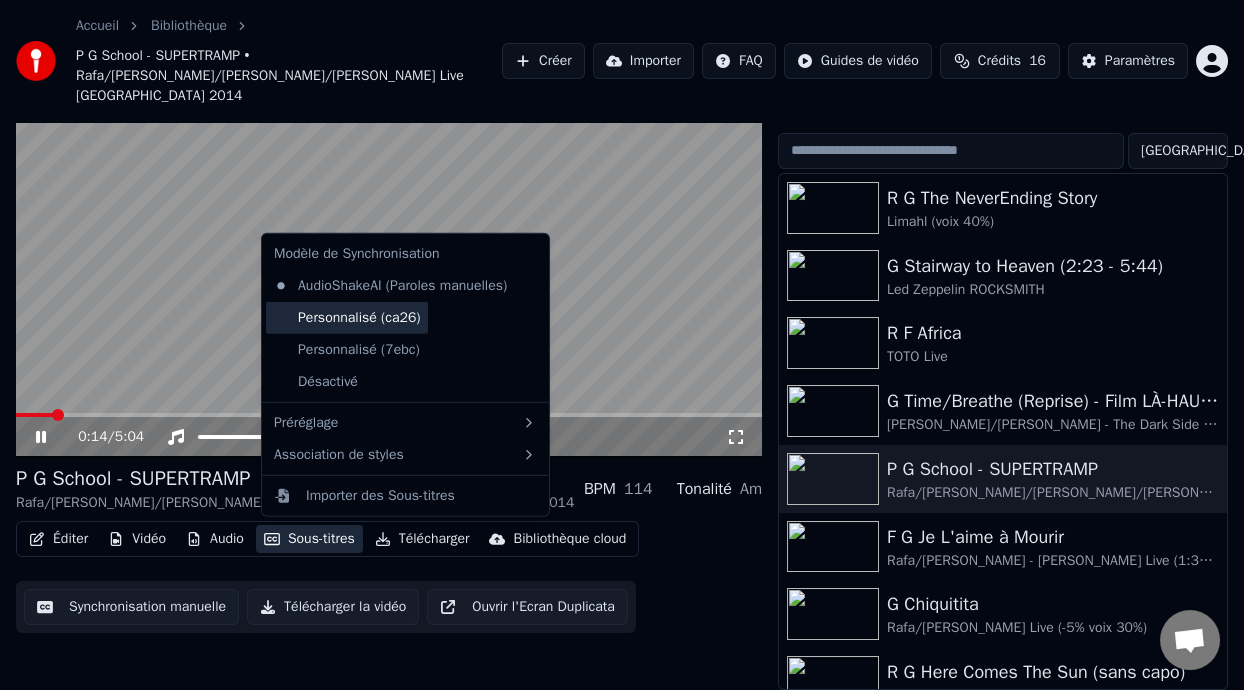 click on "Personnalisé (ca26)" at bounding box center [347, 318] 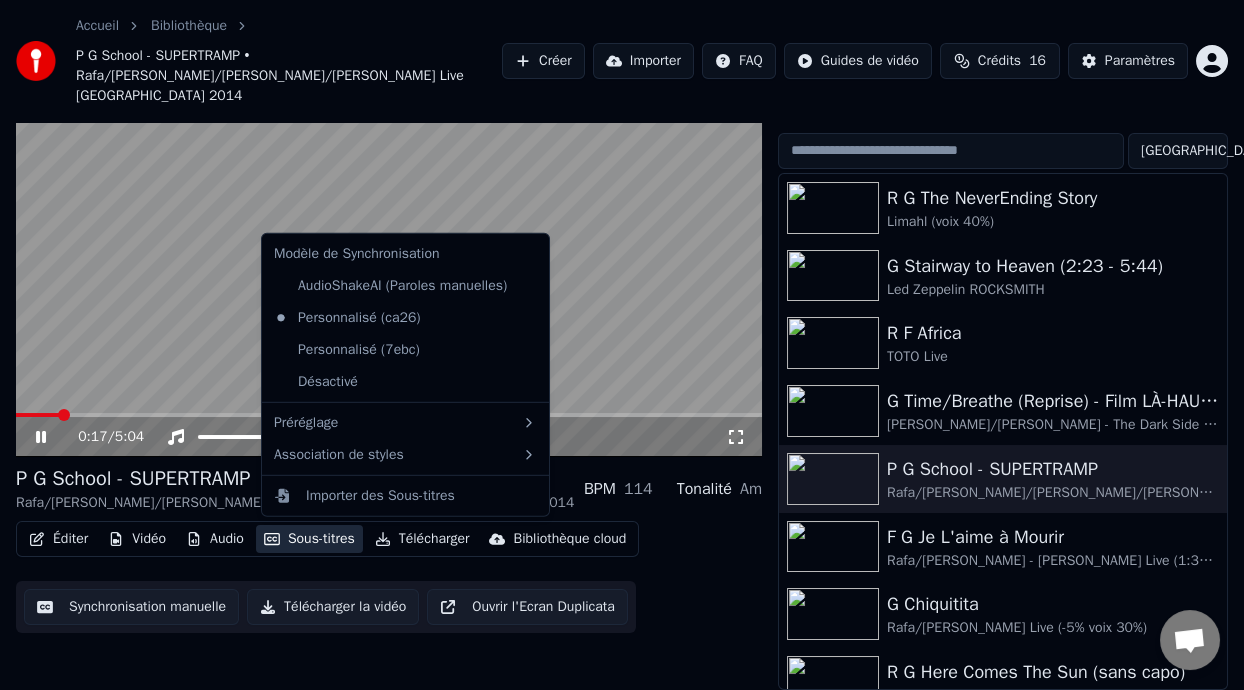 click on "Sous-titres" at bounding box center (309, 539) 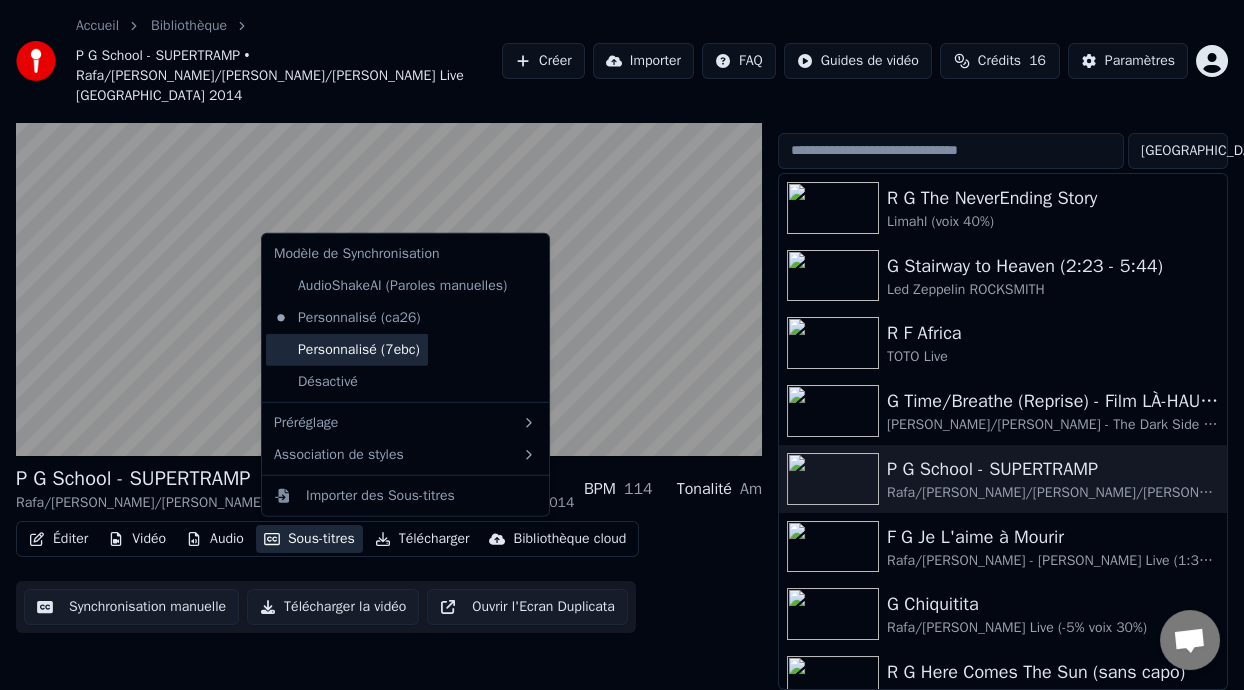 click on "Personnalisé (7ebc)" at bounding box center (347, 350) 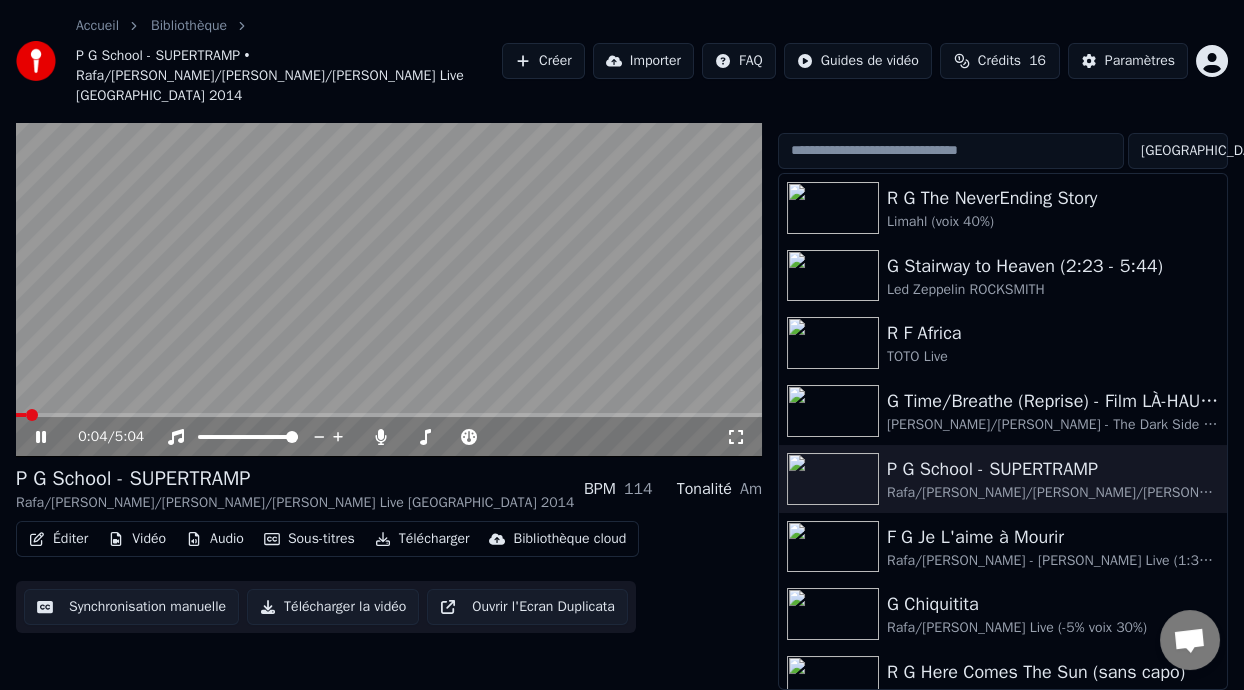 click on "Sous-titres" at bounding box center [309, 539] 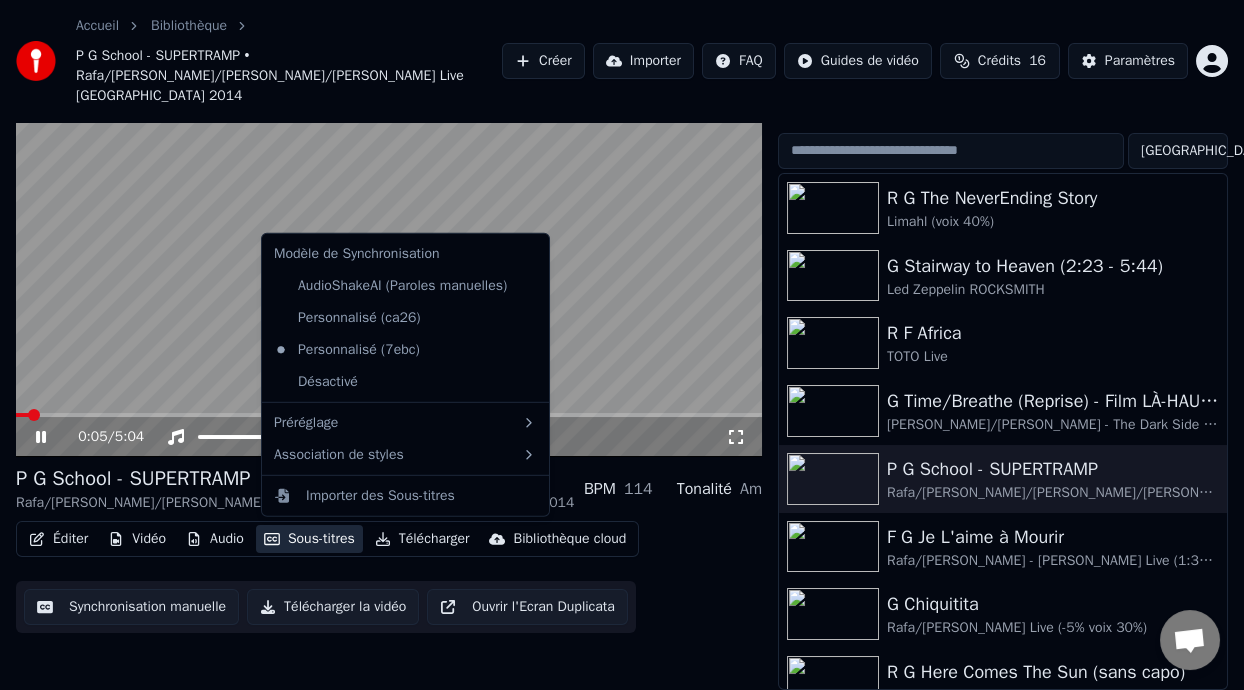 click on "Sous-titres" at bounding box center (309, 539) 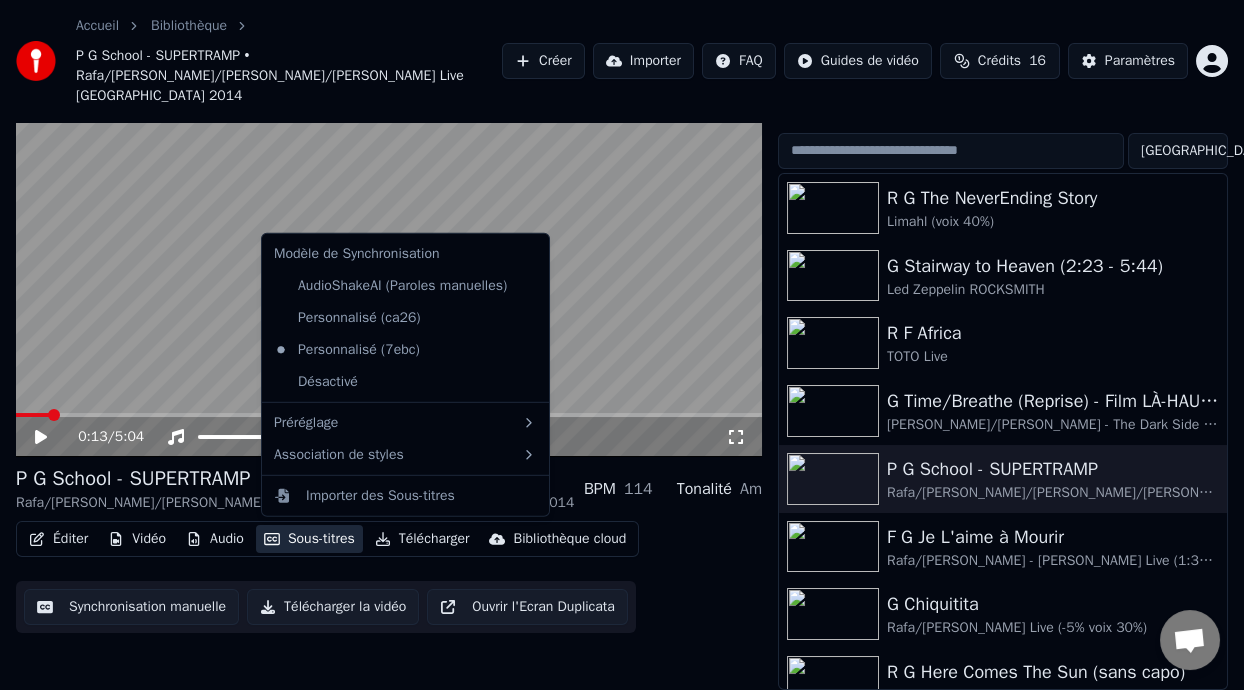 click on "Sous-titres" at bounding box center [309, 539] 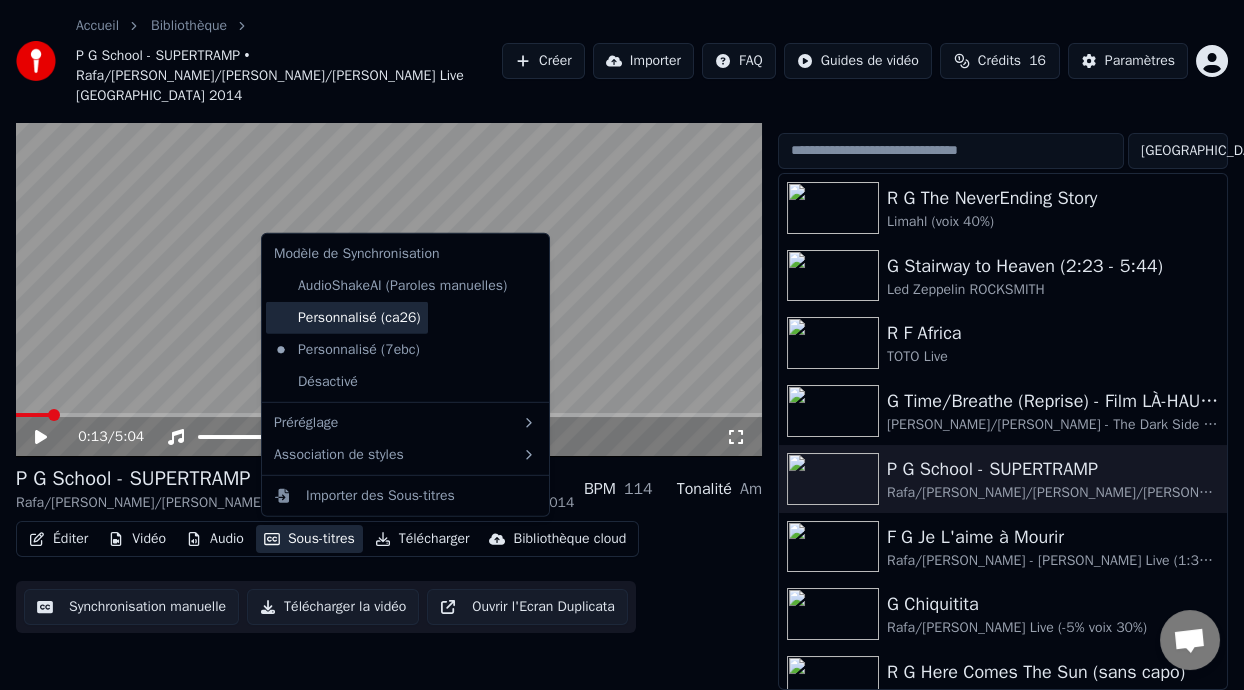 click on "Personnalisé (ca26)" at bounding box center [347, 318] 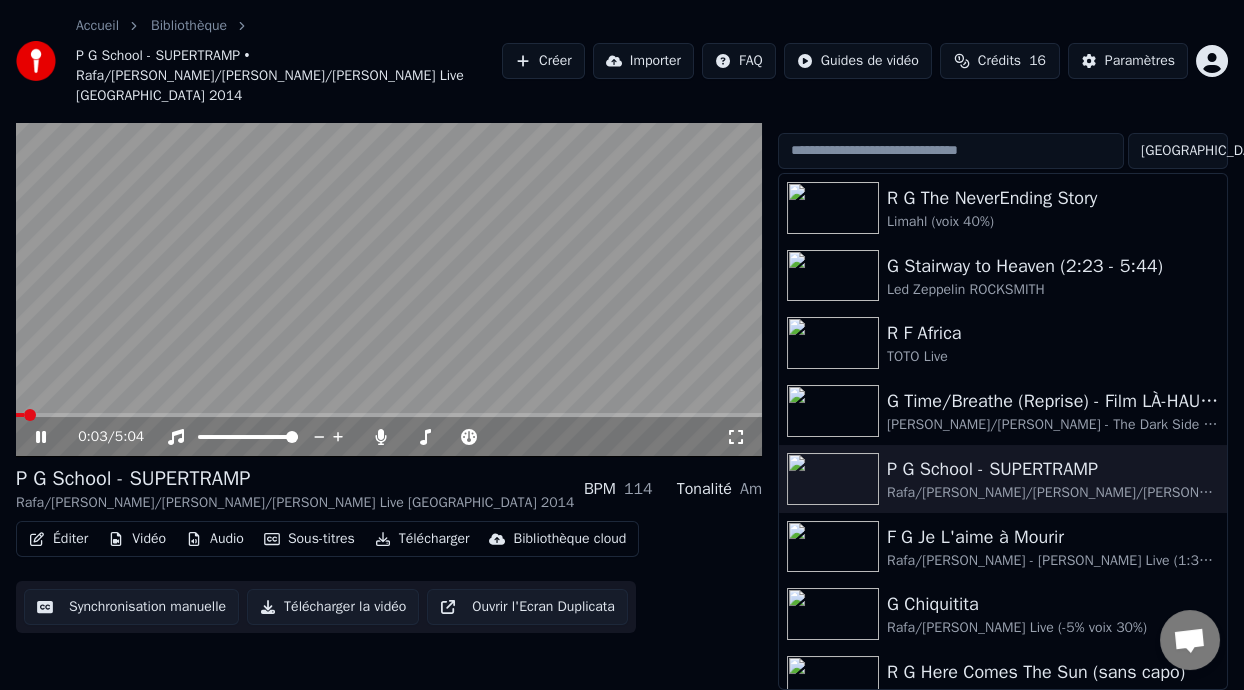click 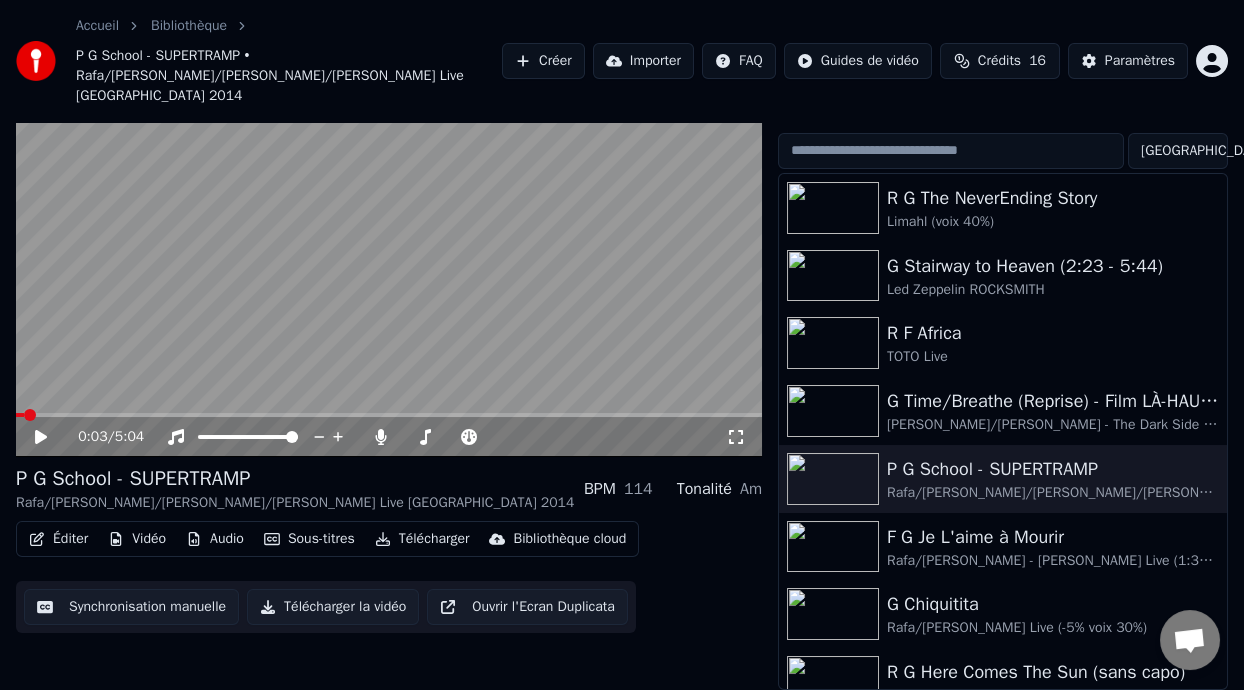 scroll, scrollTop: 0, scrollLeft: 0, axis: both 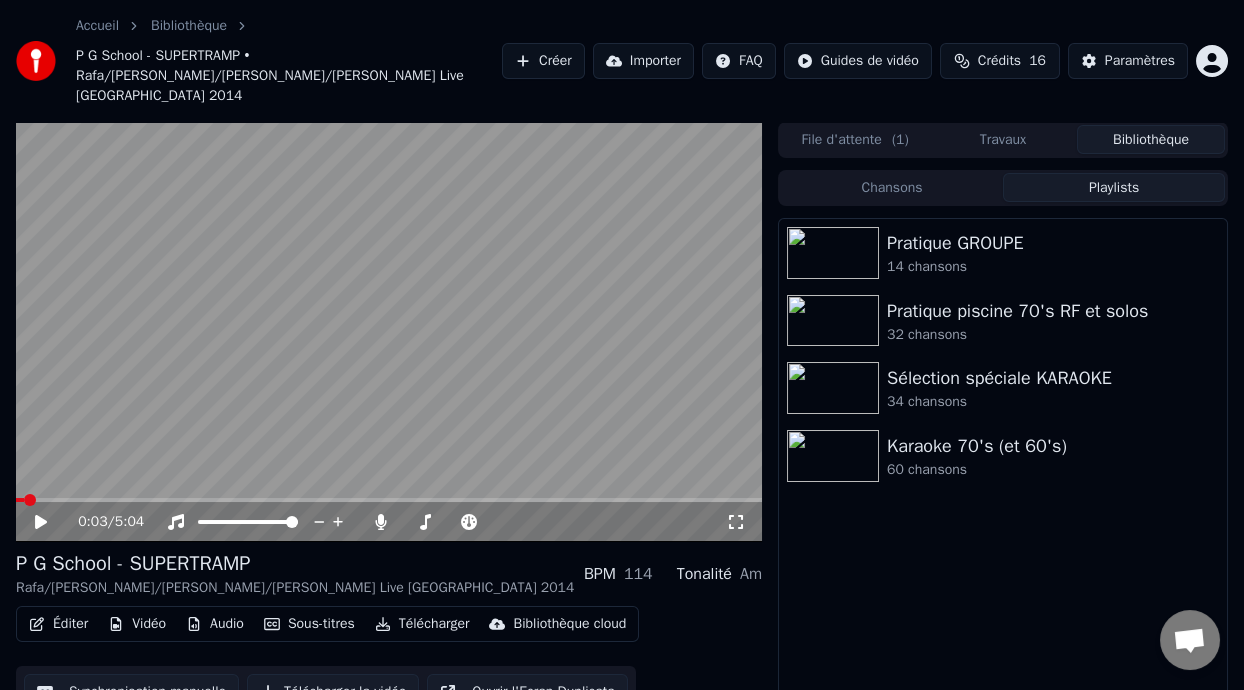 click on "Playlists" at bounding box center (1114, 187) 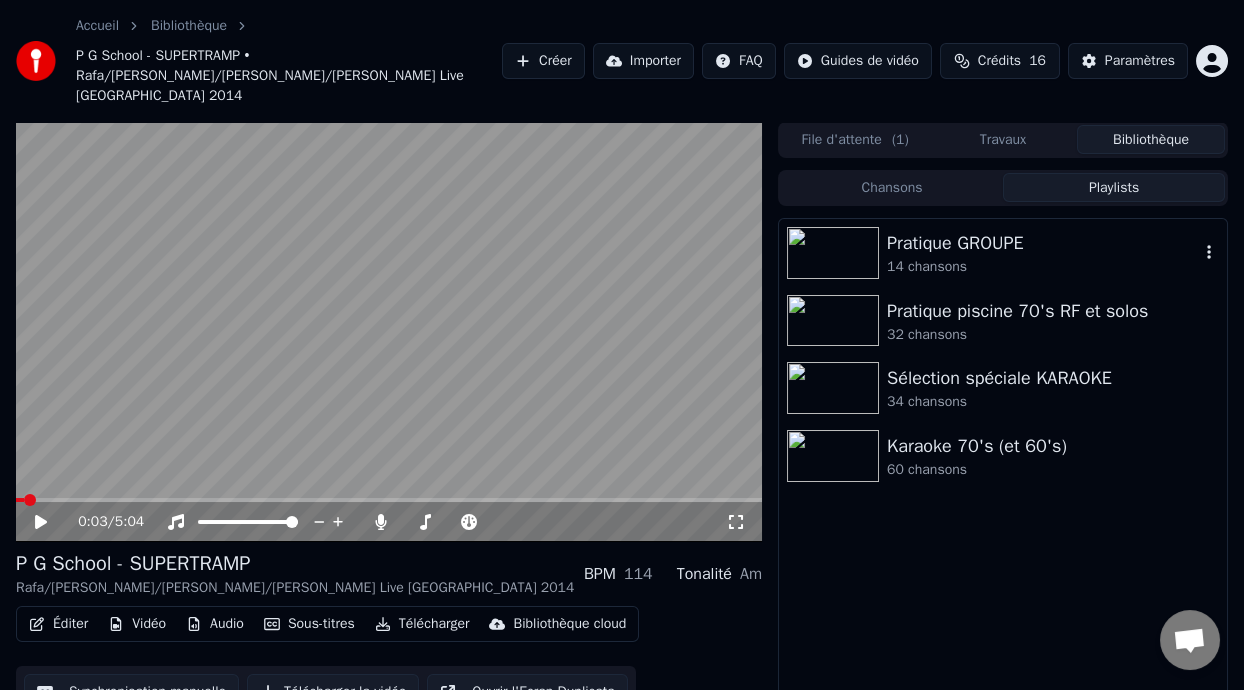 click on "14 chansons" at bounding box center (1043, 267) 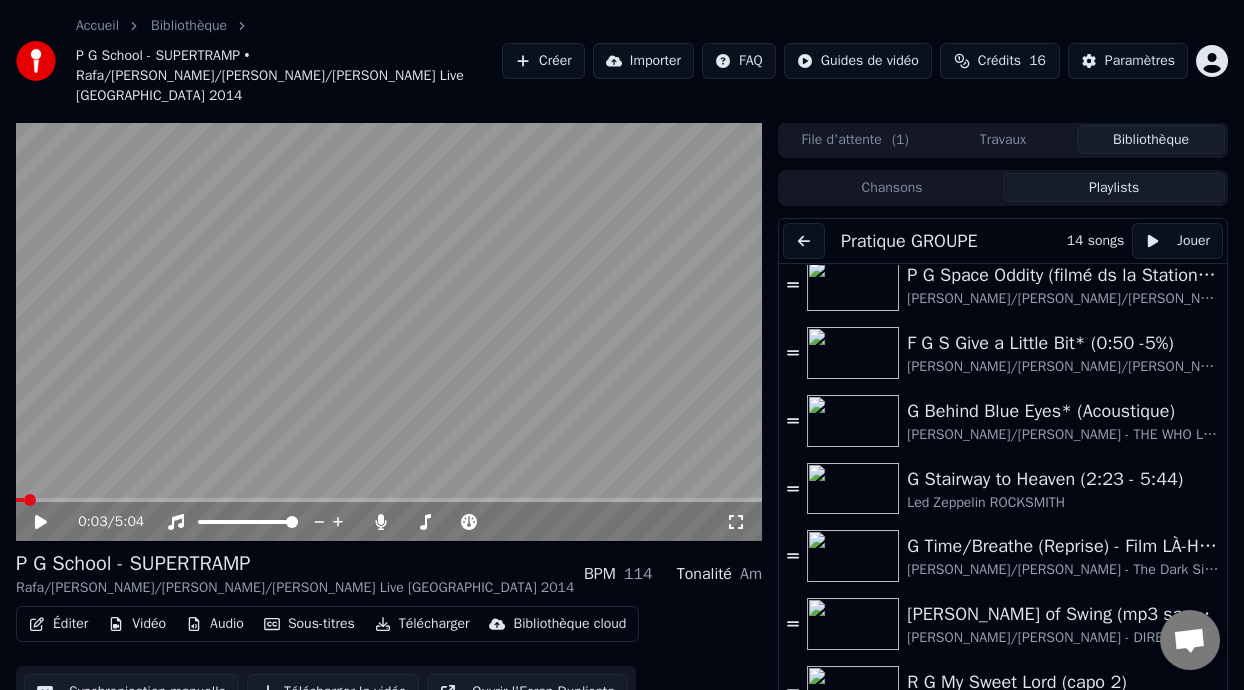 scroll, scrollTop: 442, scrollLeft: 0, axis: vertical 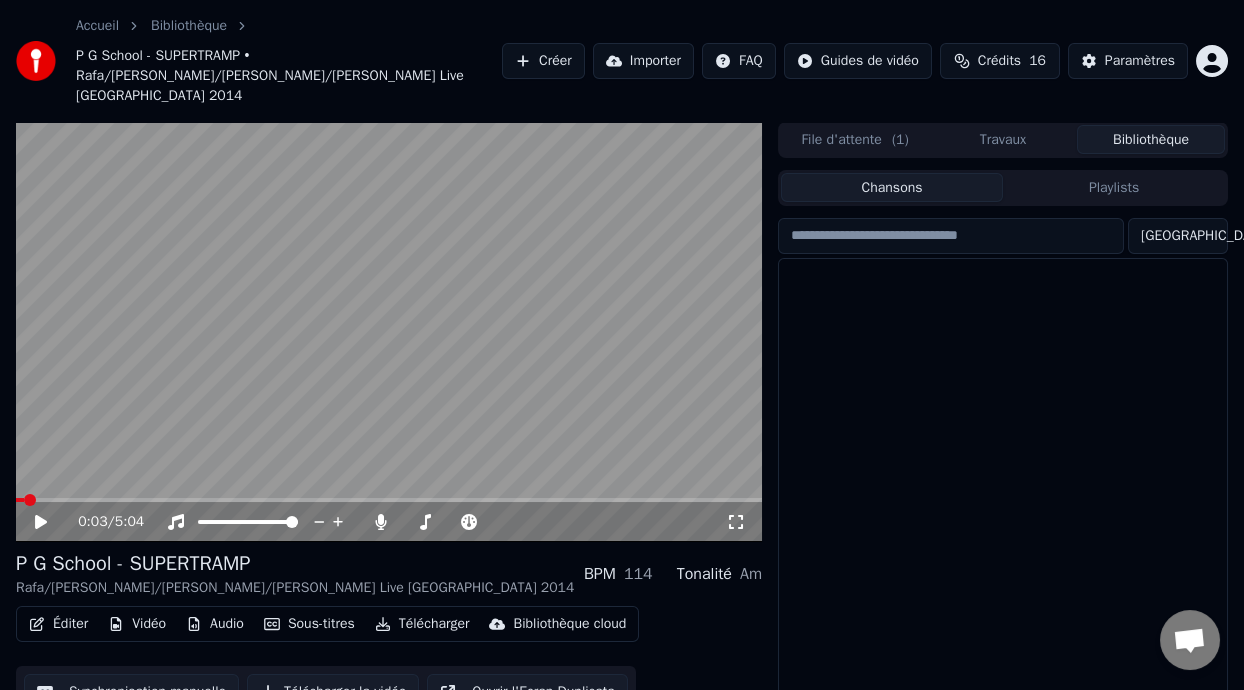 click on "Chansons" at bounding box center (892, 187) 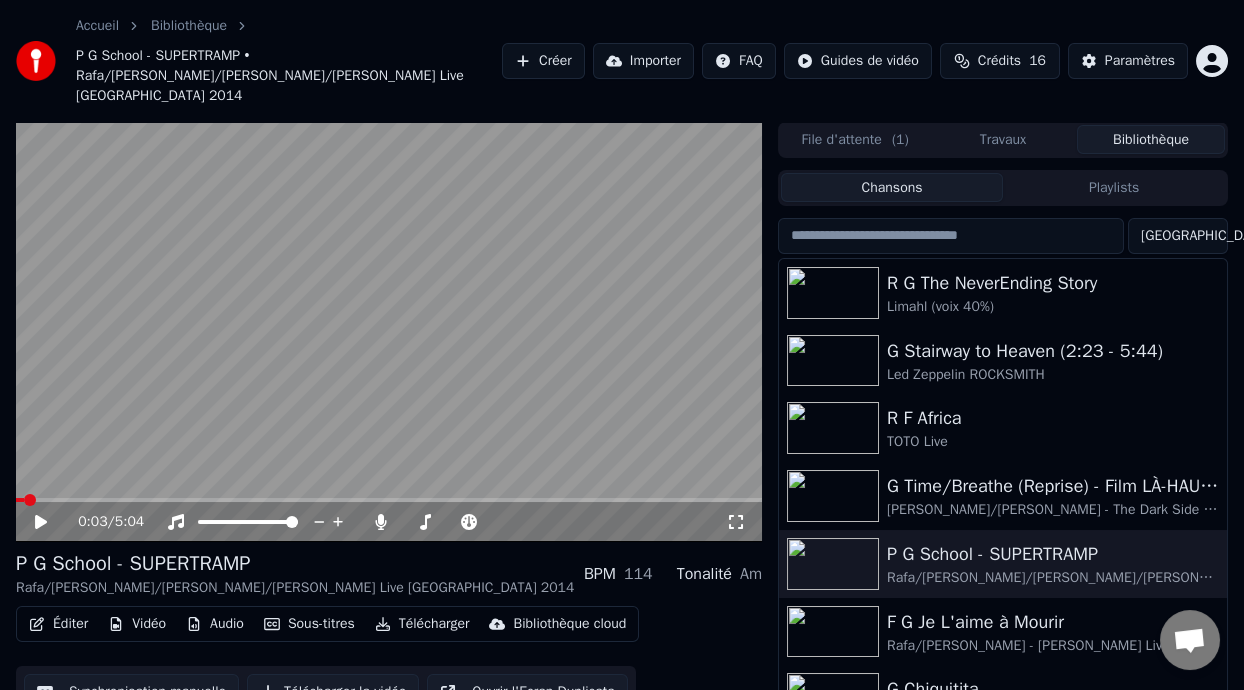 click on "Playlists" at bounding box center (1114, 187) 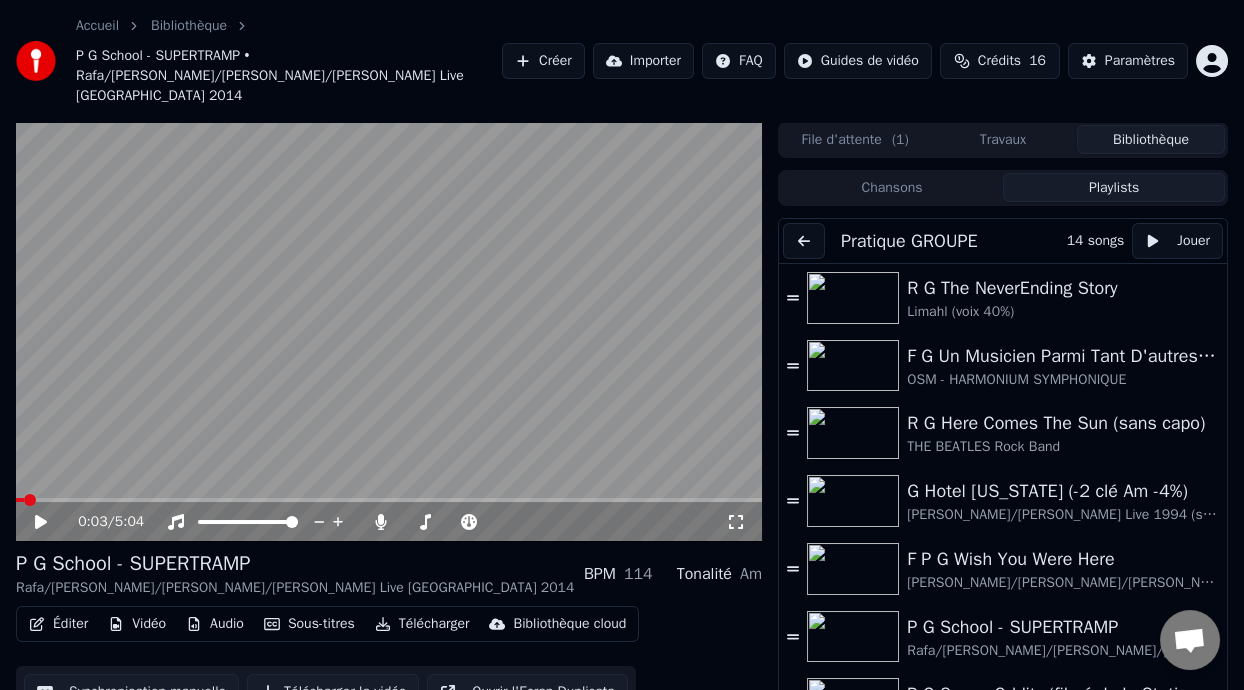 click at bounding box center [804, 241] 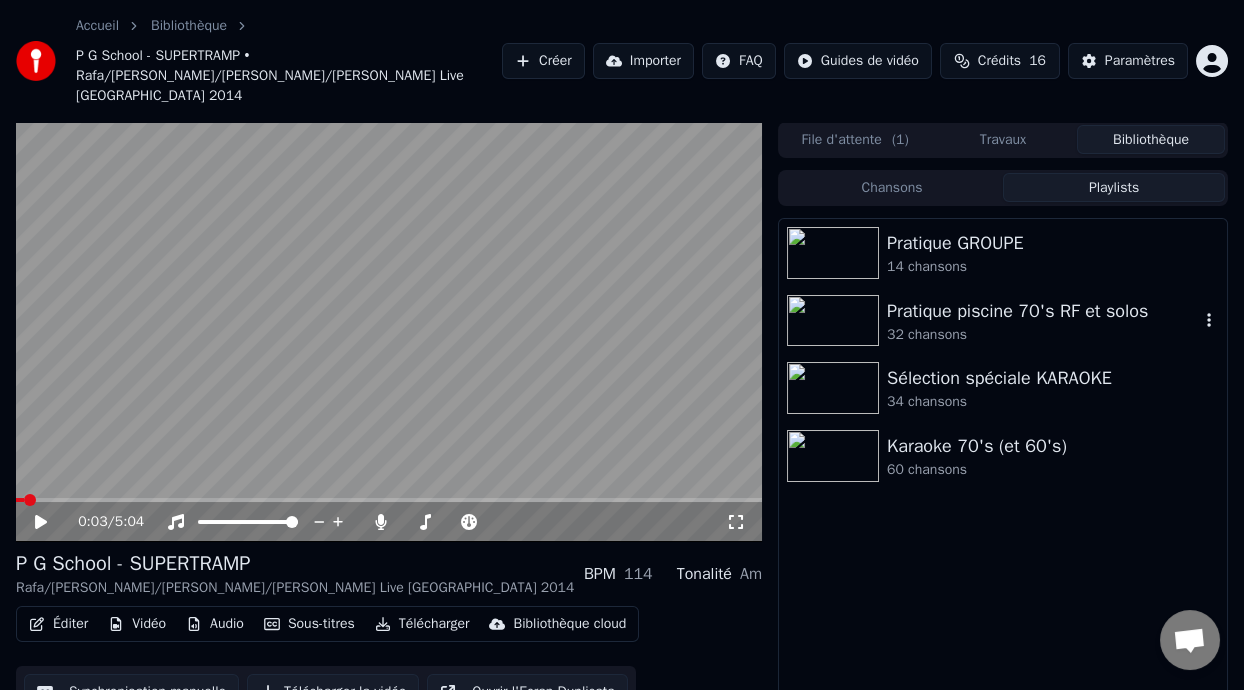 click on "32 chansons" at bounding box center [1043, 335] 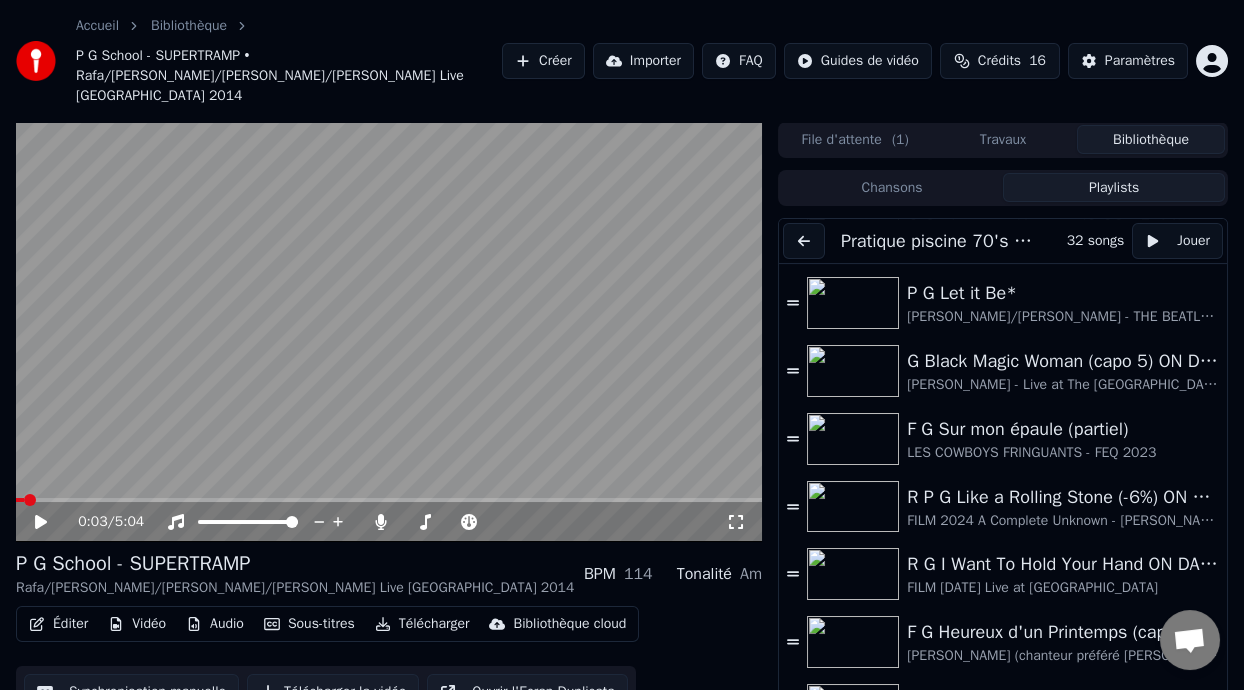 scroll, scrollTop: 0, scrollLeft: 0, axis: both 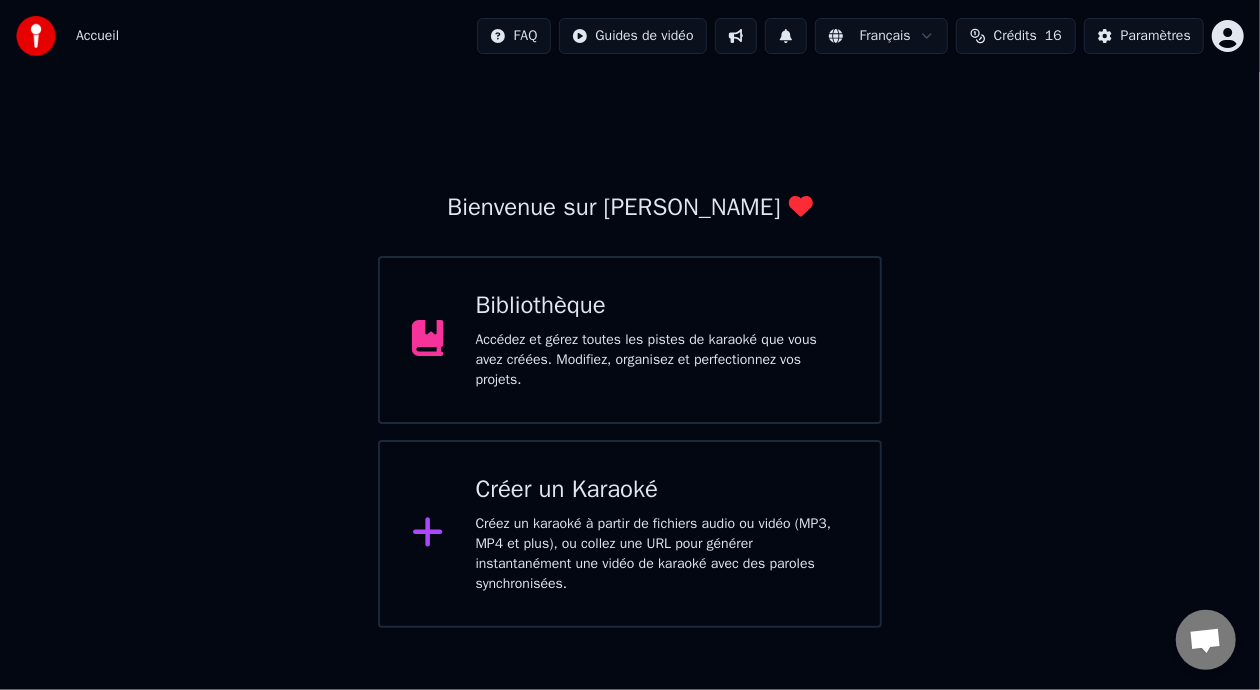 click on "Accédez et gérez toutes les pistes de karaoké que vous avez créées. Modifiez, organisez et perfectionnez vos projets." at bounding box center [662, 360] 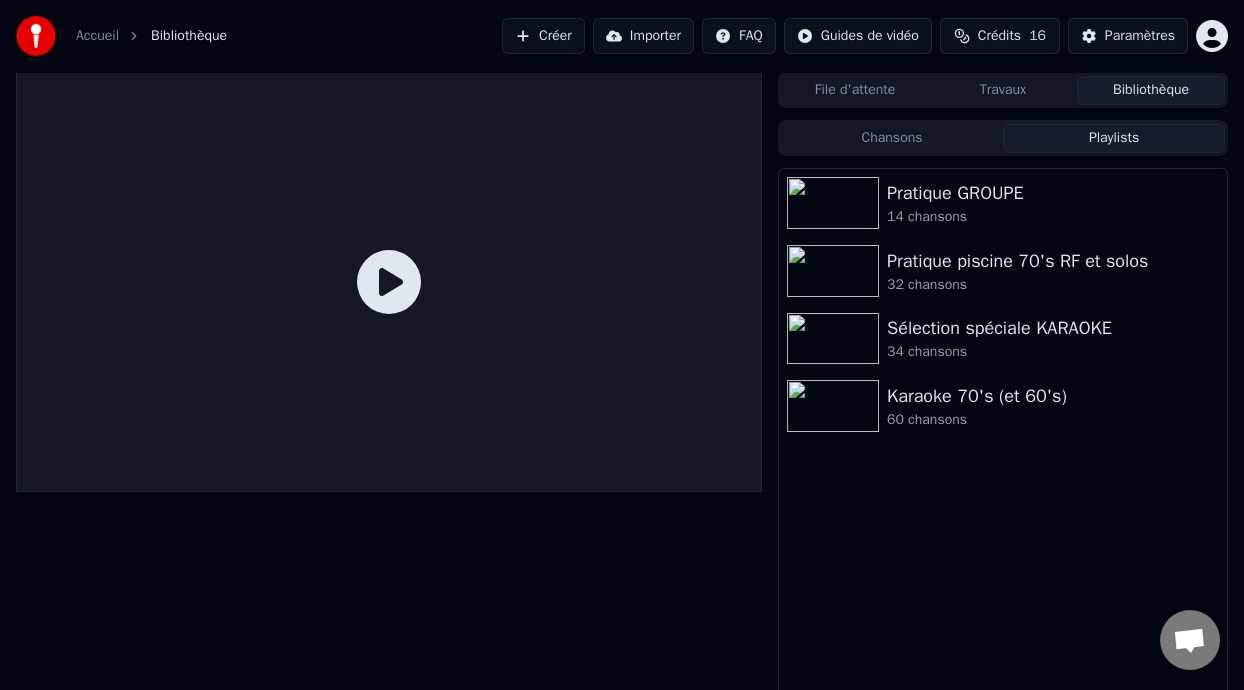 click on "Playlists" at bounding box center (1114, 138) 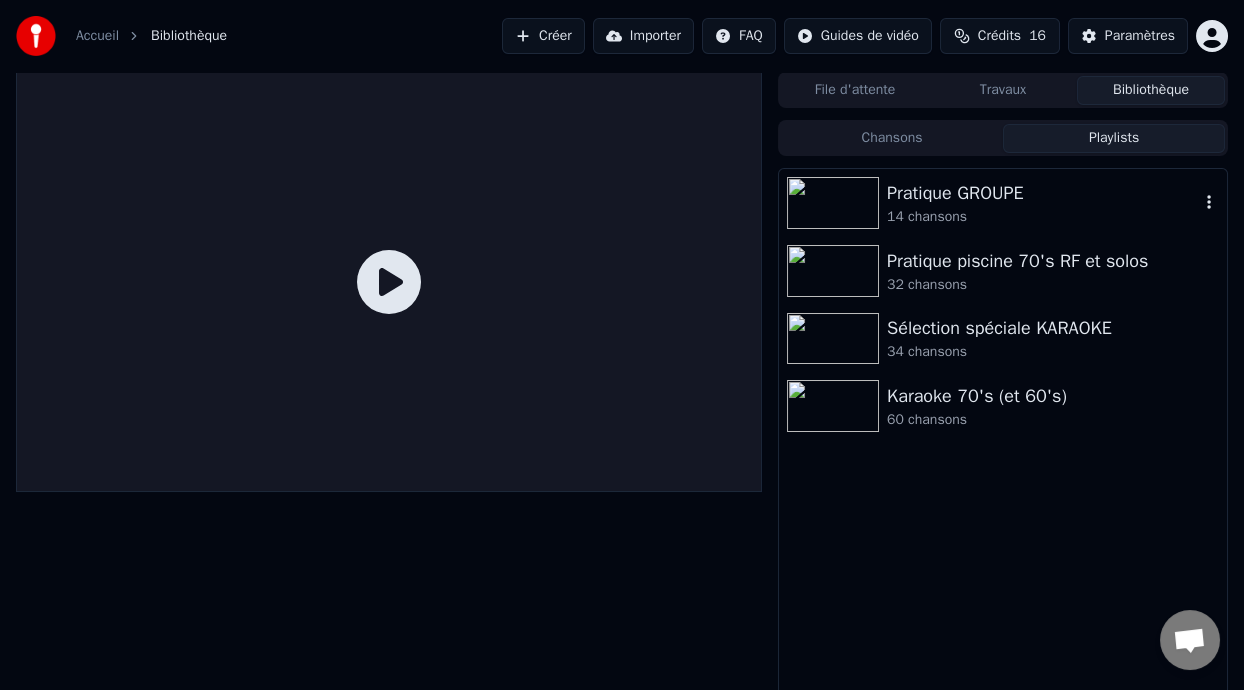 click on "Pratique GROUPE" at bounding box center (1043, 193) 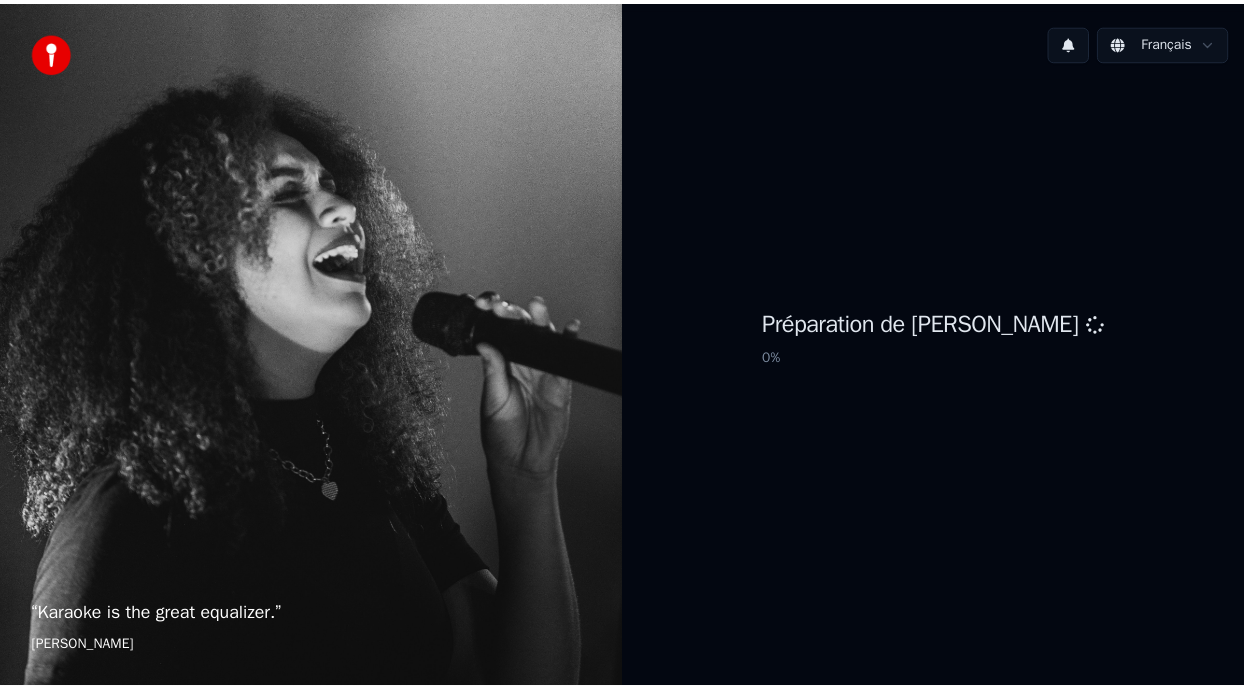 scroll, scrollTop: 0, scrollLeft: 0, axis: both 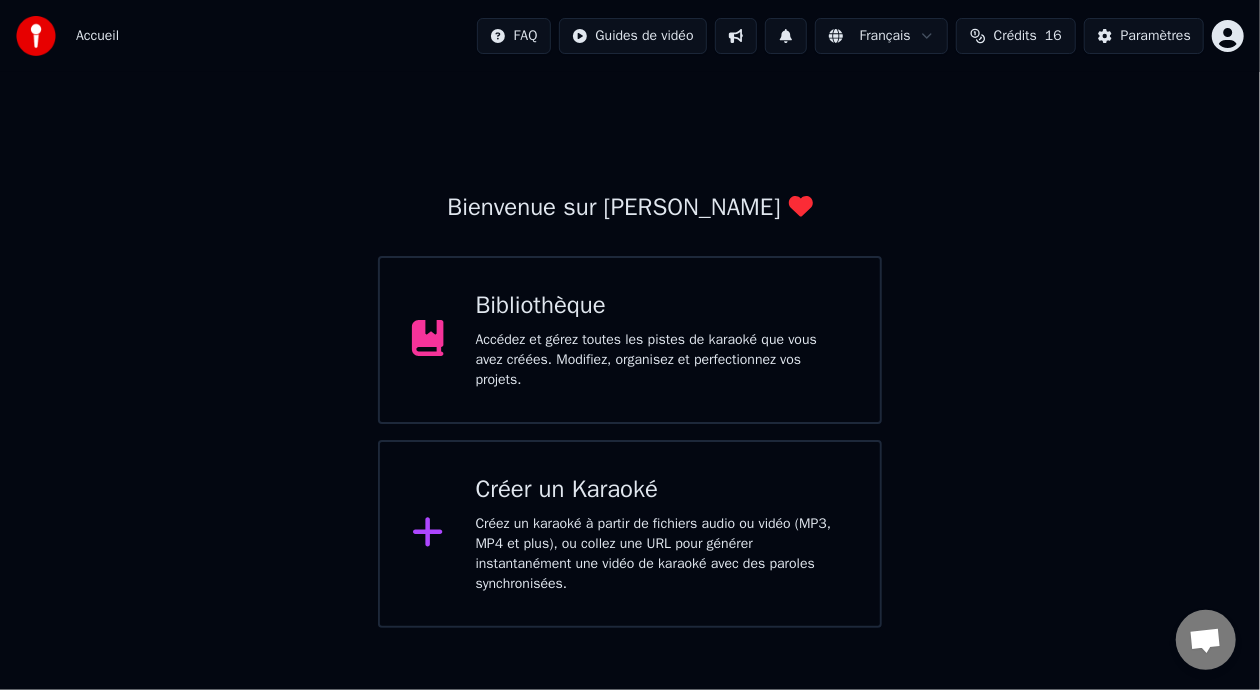 click on "Bibliothèque Accédez et gérez toutes les pistes de karaoké que vous avez créées. Modifiez, organisez et perfectionnez vos projets." at bounding box center (662, 340) 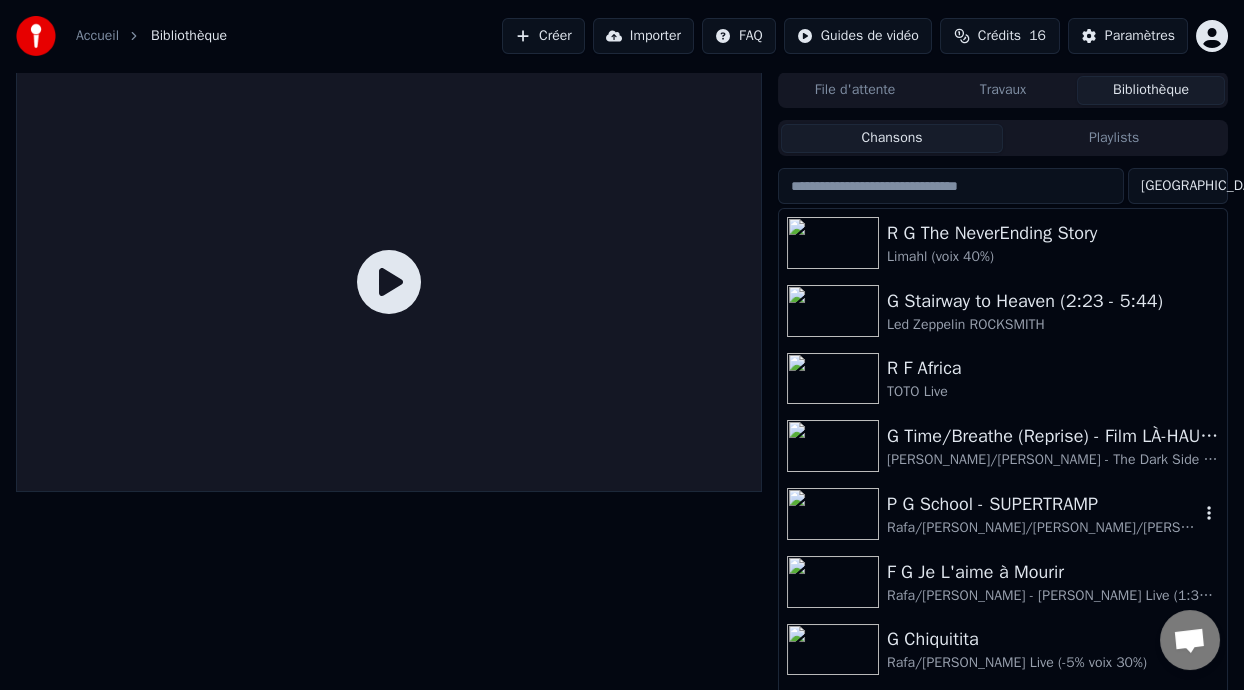 click on "Rafa/[PERSON_NAME]/[PERSON_NAME]/[PERSON_NAME] Live [GEOGRAPHIC_DATA] 2014" at bounding box center [1043, 528] 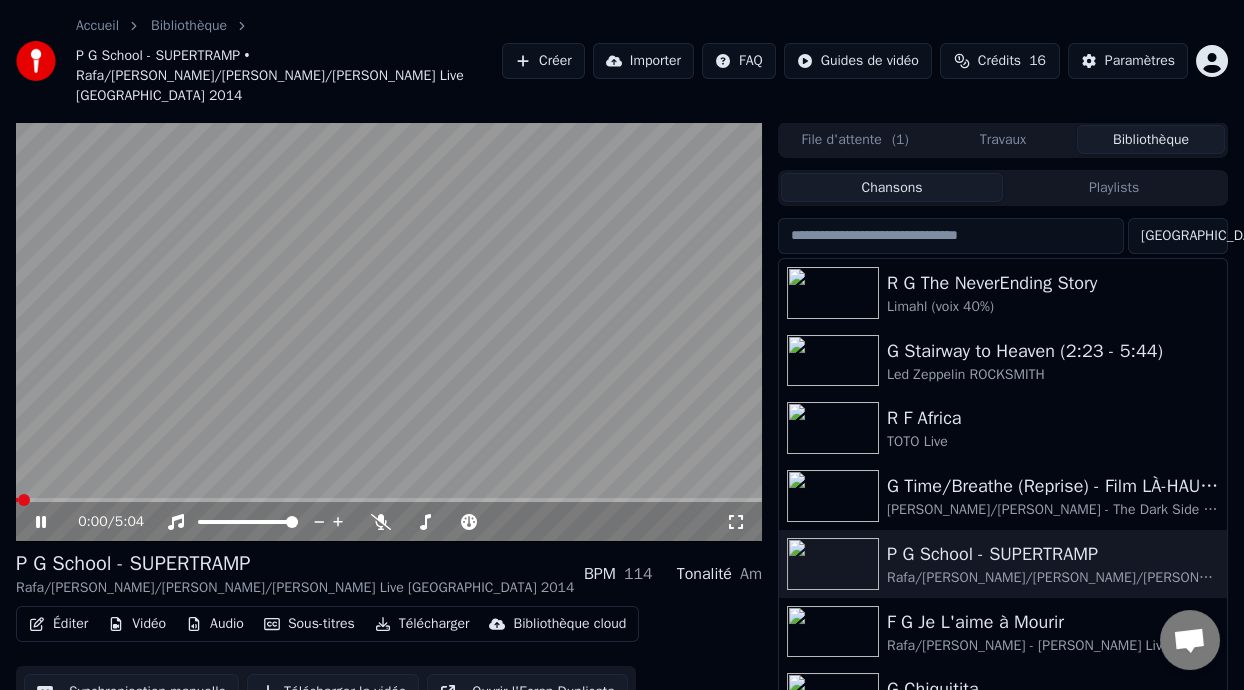 click 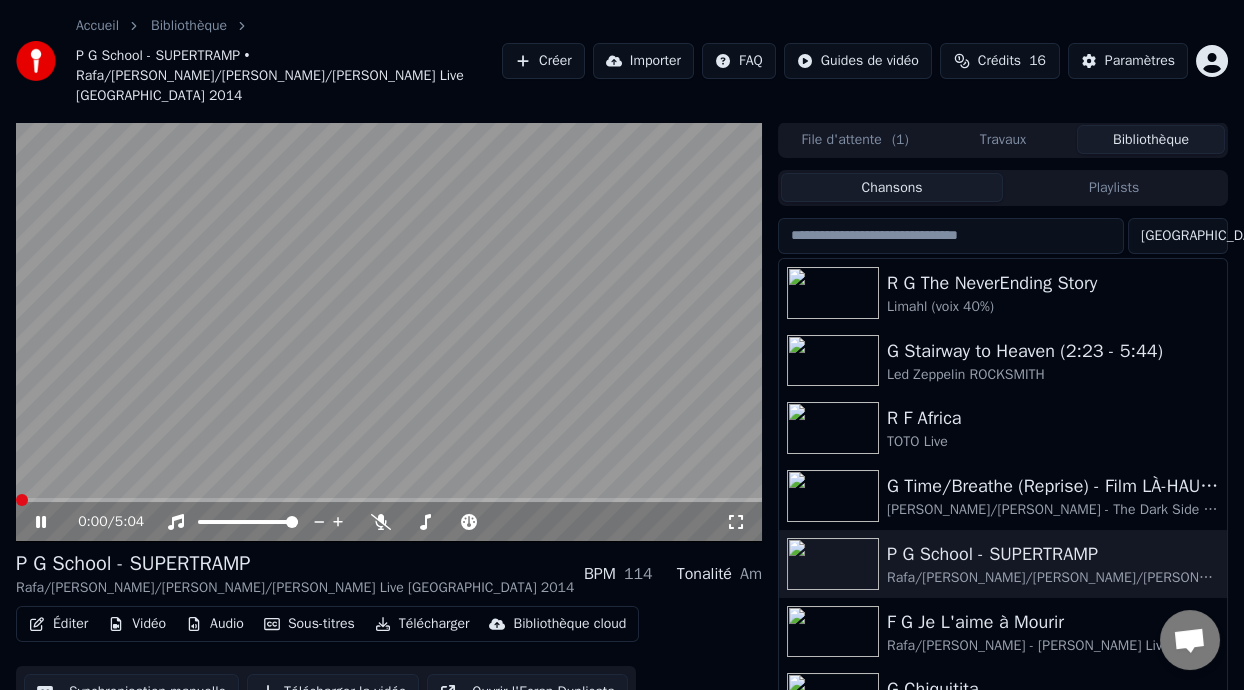 scroll, scrollTop: 85, scrollLeft: 0, axis: vertical 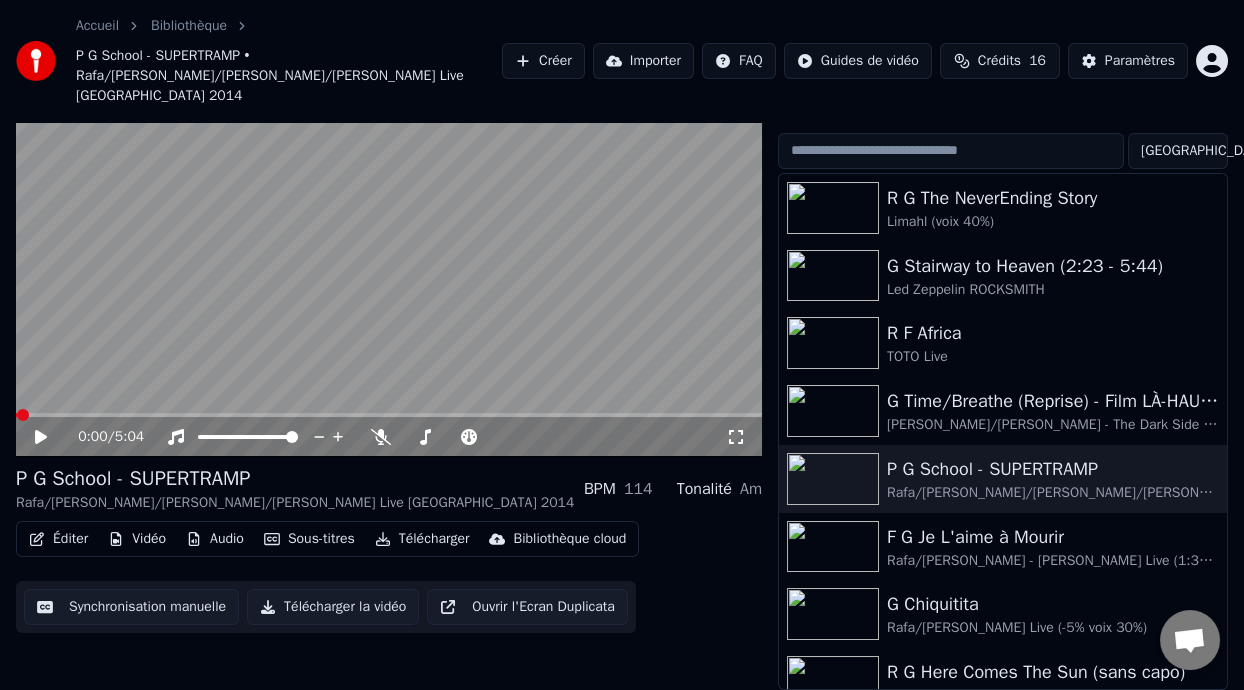 click 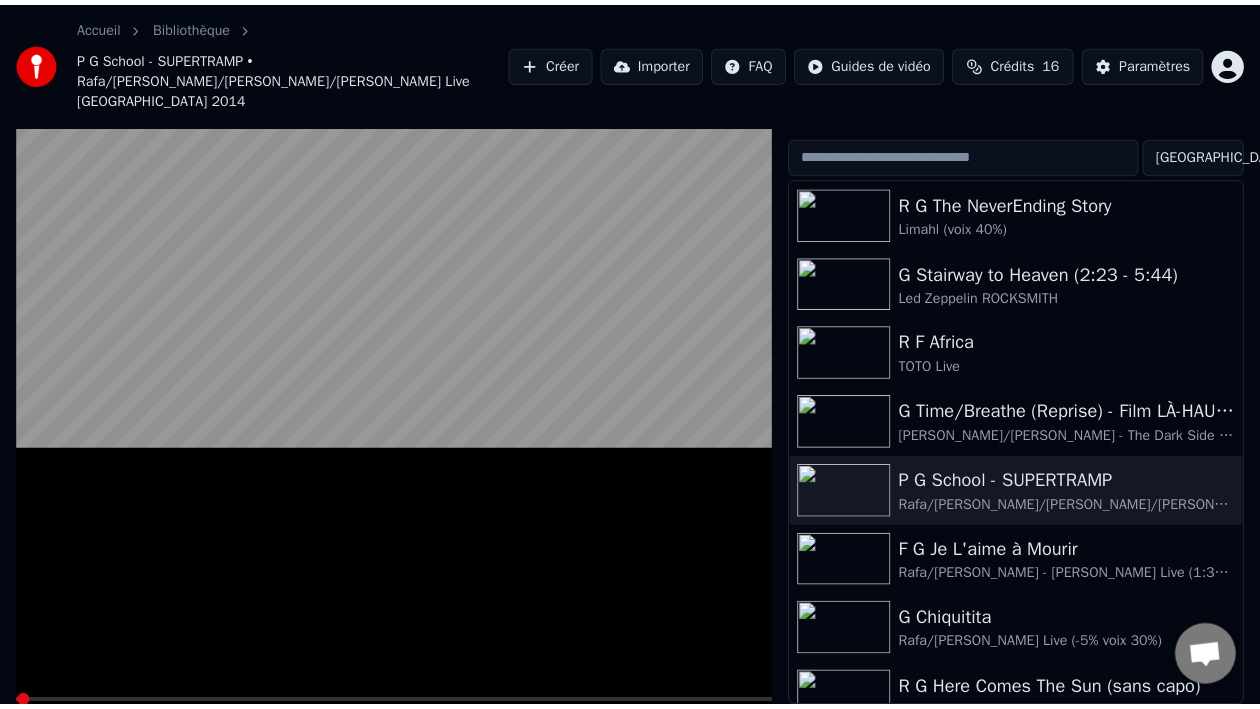 scroll, scrollTop: 60, scrollLeft: 0, axis: vertical 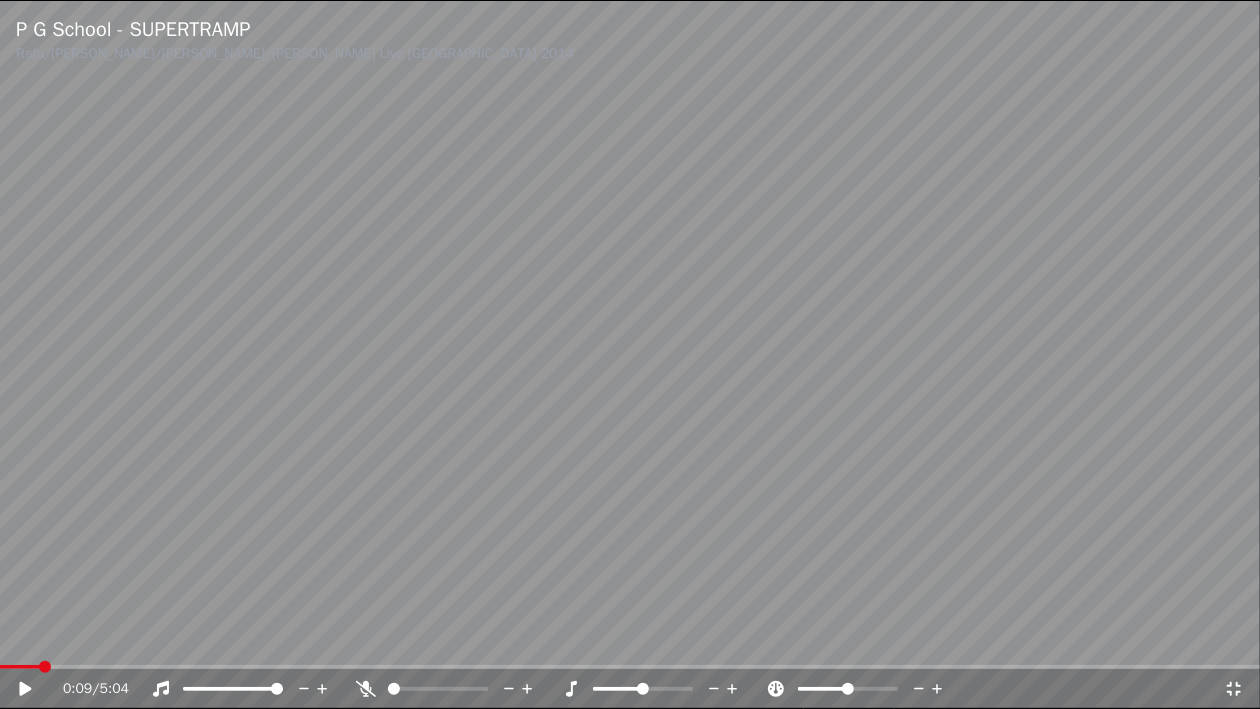 click 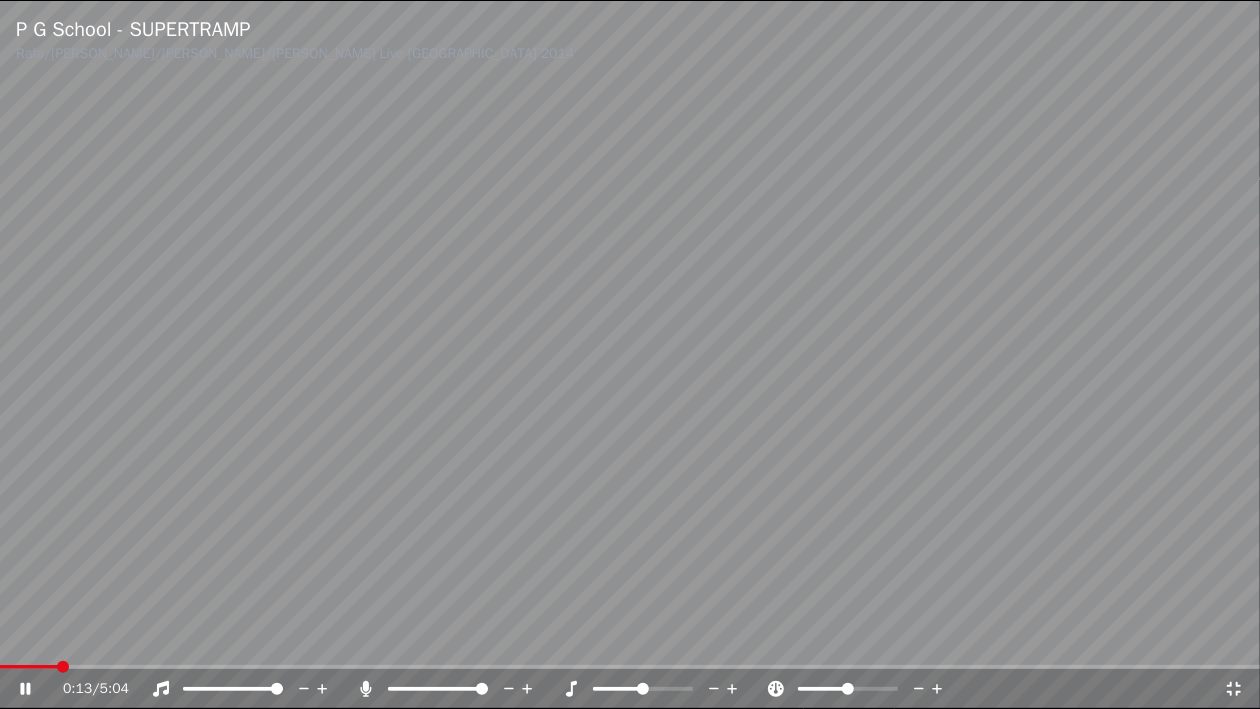 click 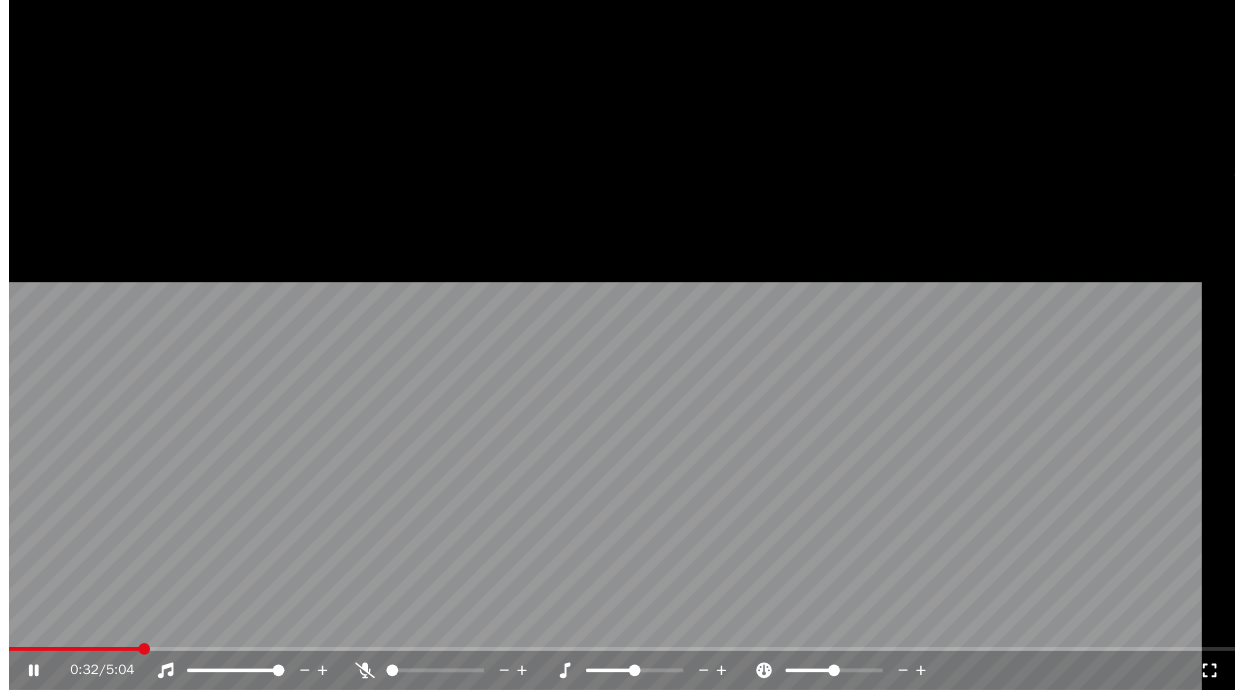 scroll, scrollTop: 80, scrollLeft: 0, axis: vertical 